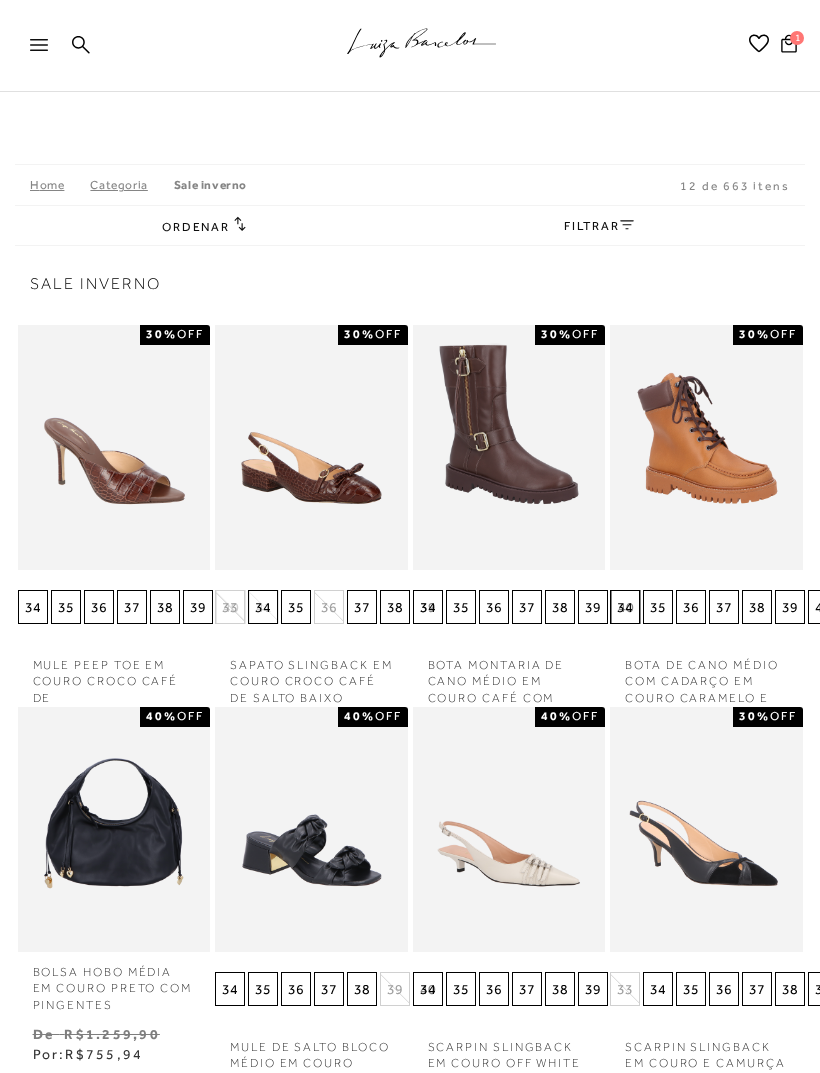 click 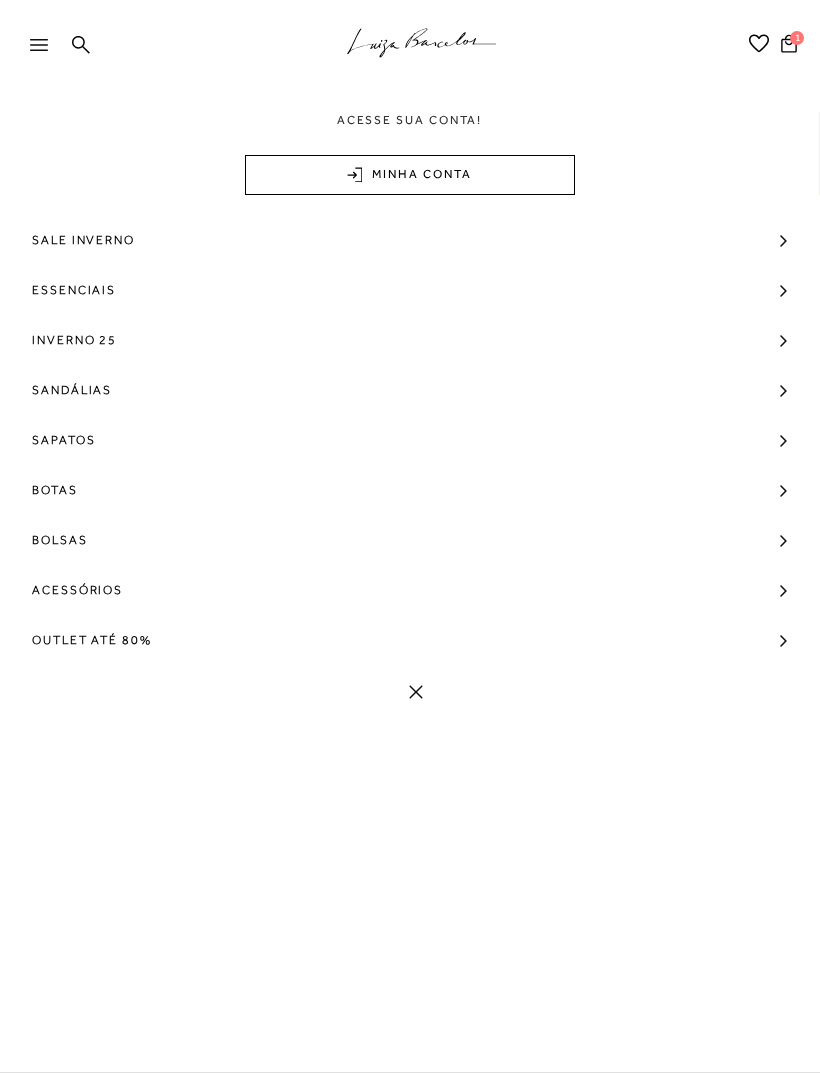scroll, scrollTop: 0, scrollLeft: 0, axis: both 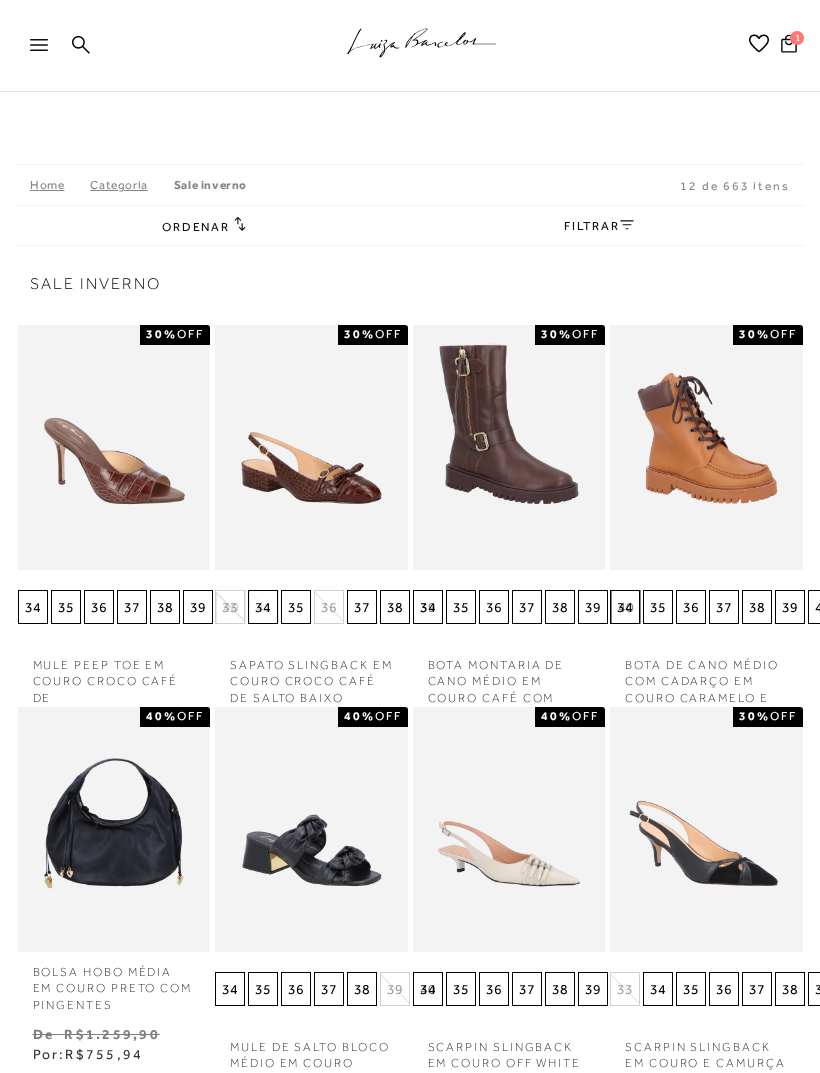 click on "FILTRAR" at bounding box center [599, 226] 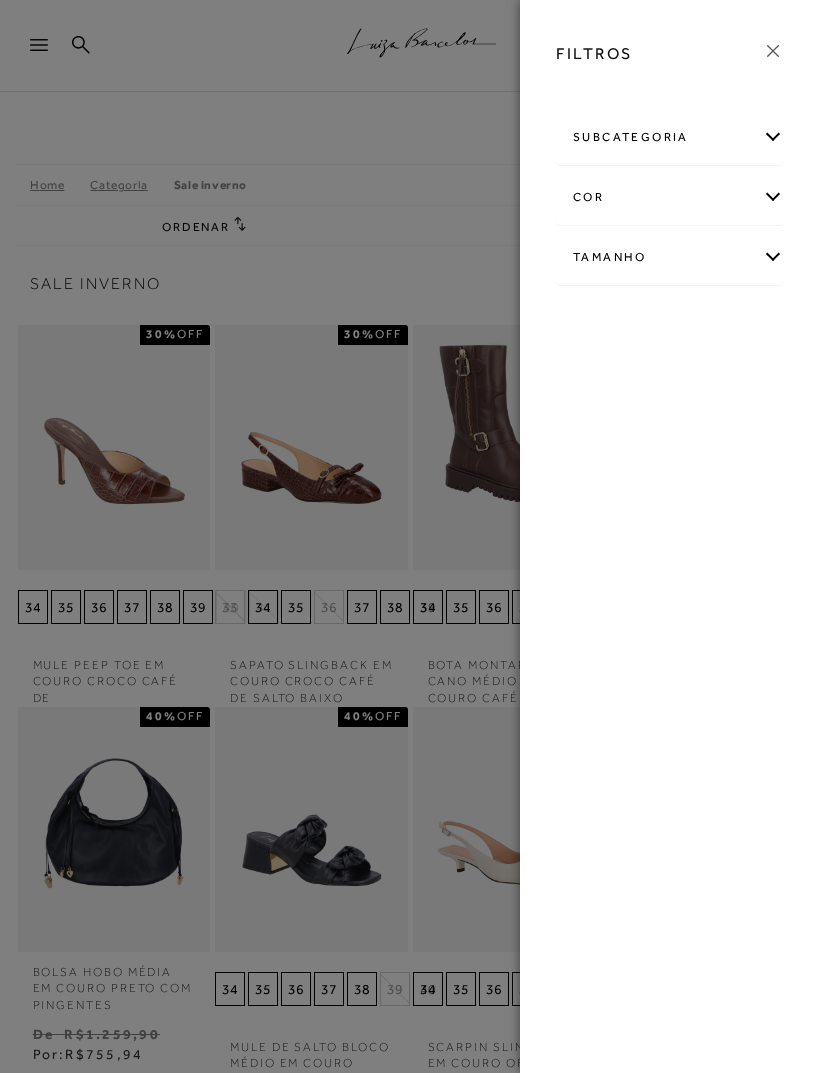 click on "Tamanho" at bounding box center (670, 257) 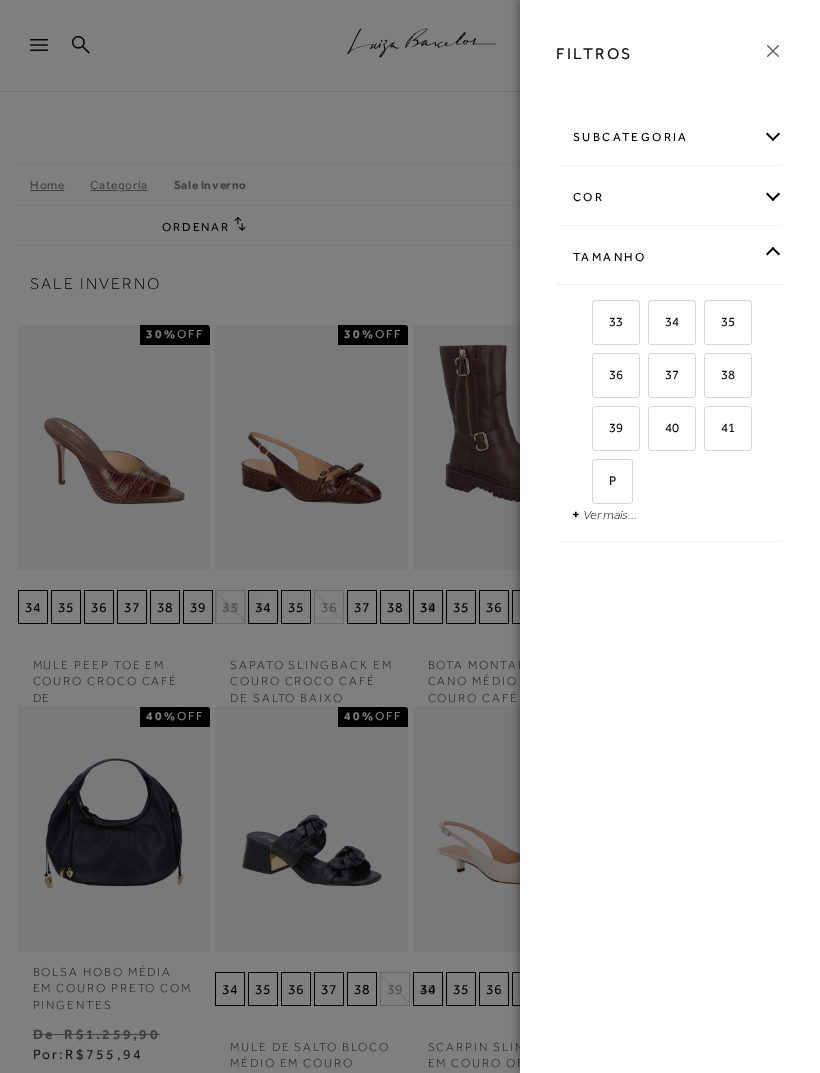 click on "FILTROS
subcategoria
Modelo
Preço cor +" at bounding box center [670, 536] 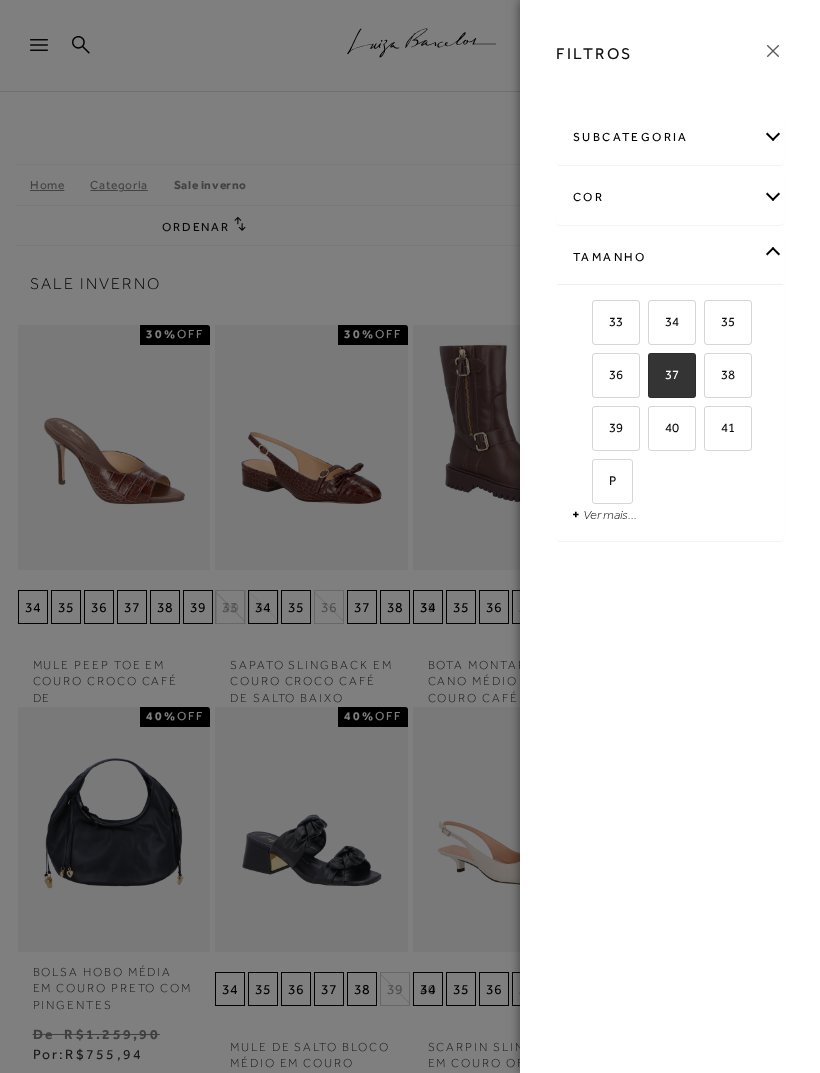 checkbox on "true" 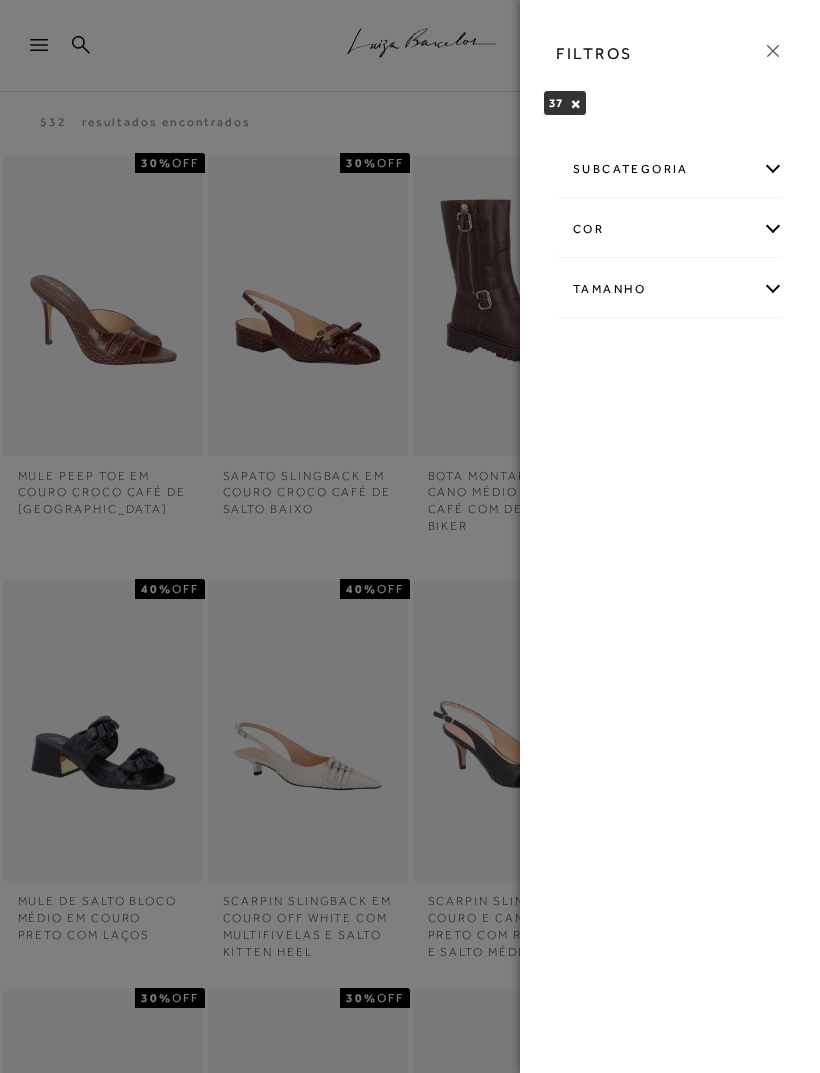 click on "Tamanho" at bounding box center [670, 289] 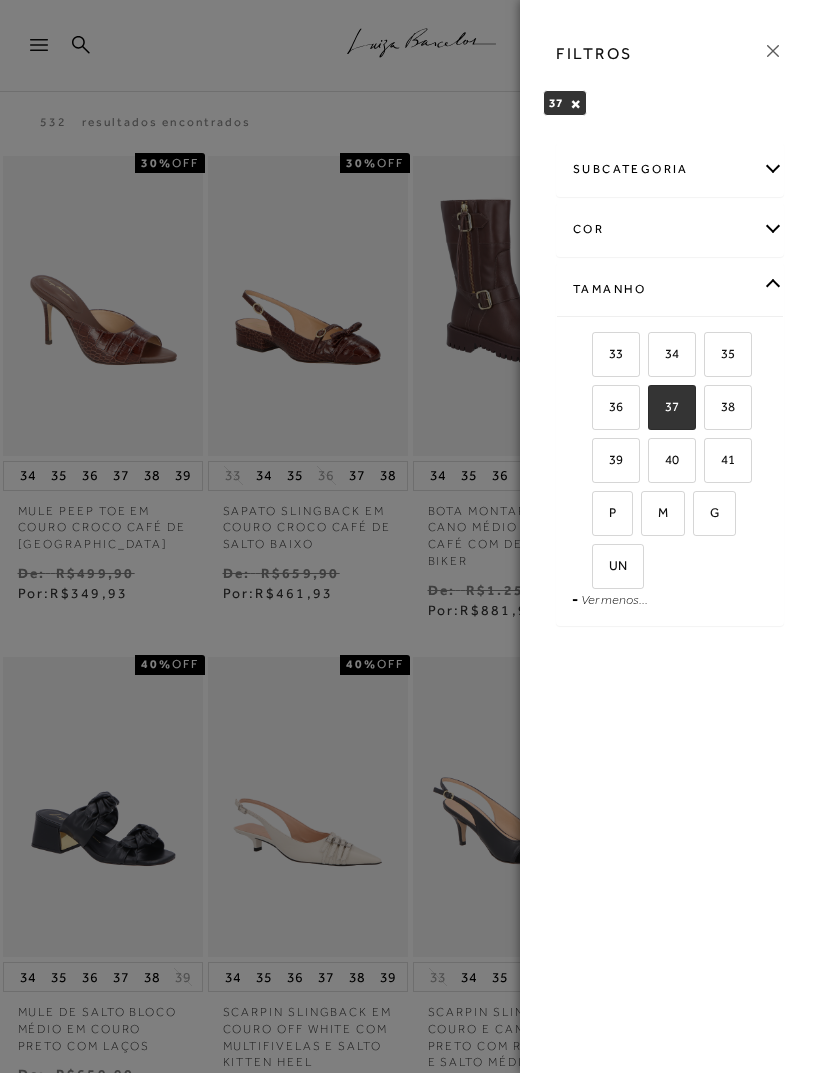 click on "38" at bounding box center [720, 406] 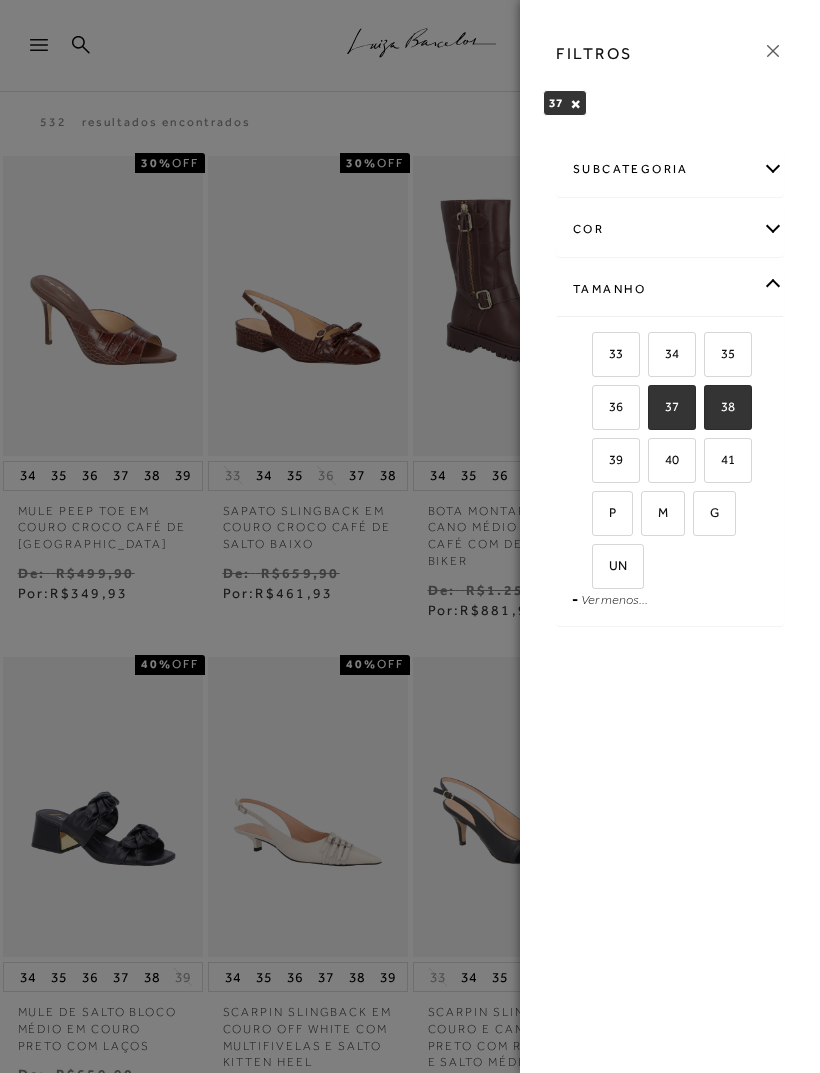 checkbox on "true" 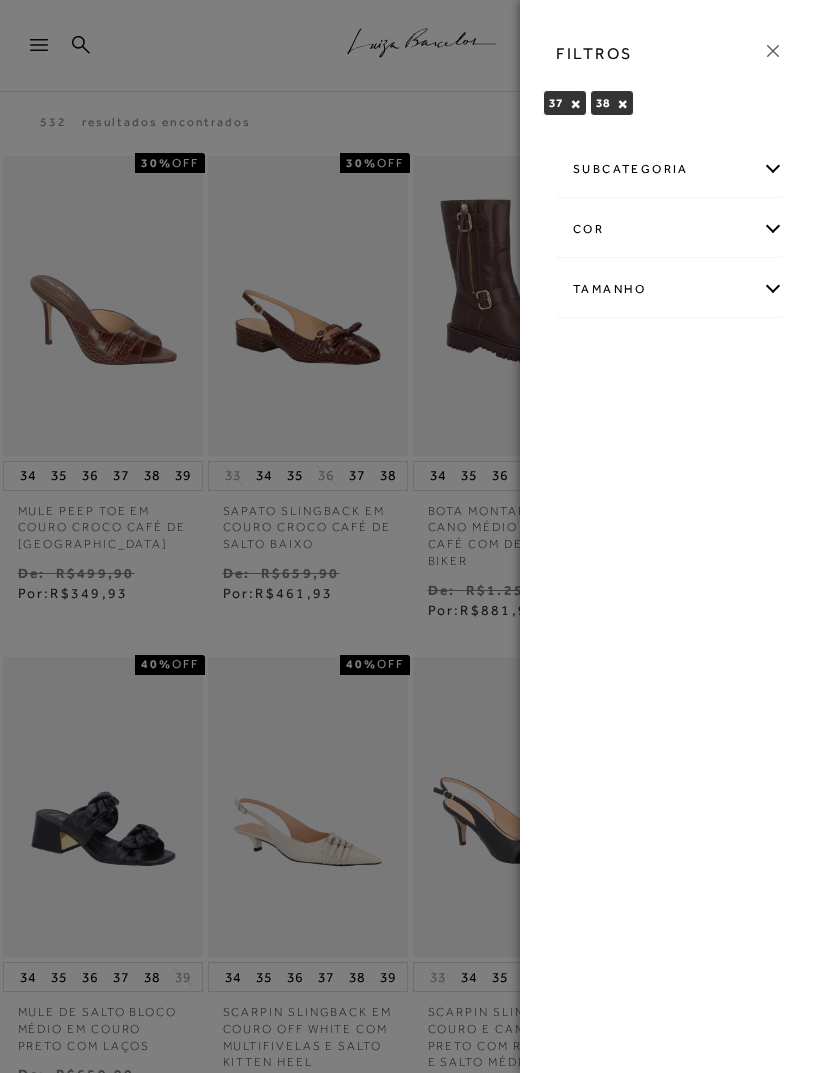 click on "subcategoria" at bounding box center [670, 169] 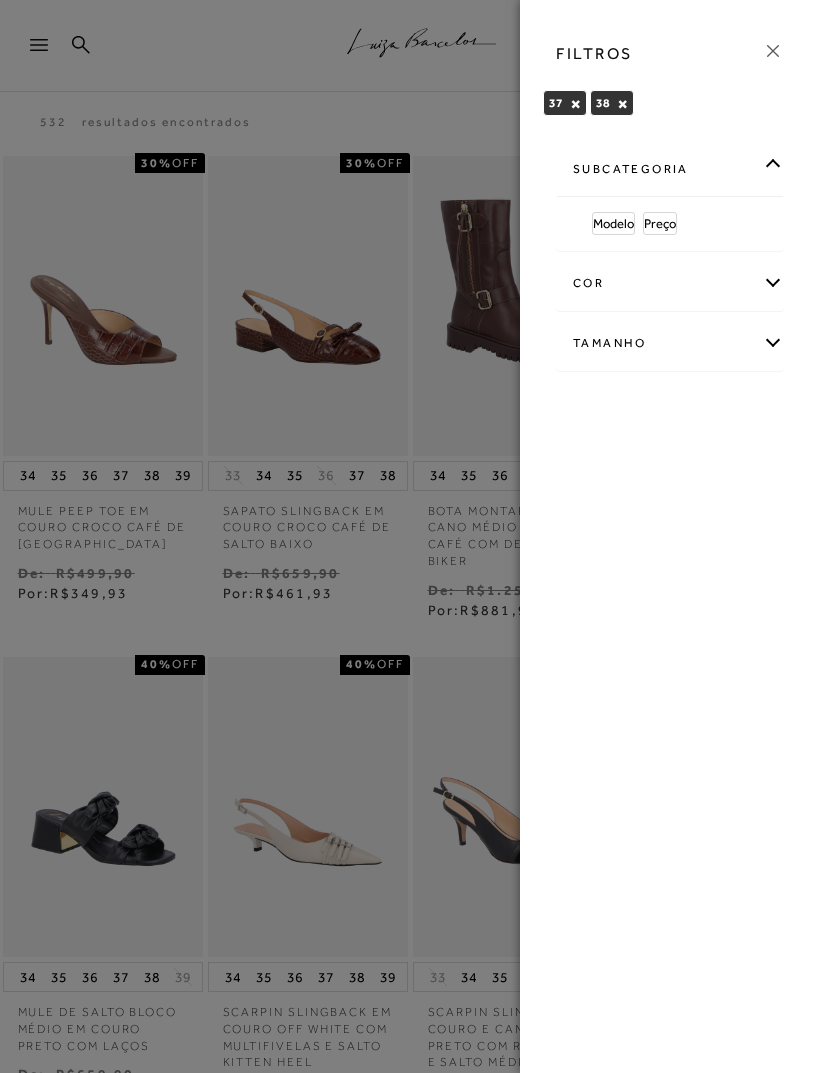 click at bounding box center [410, 536] 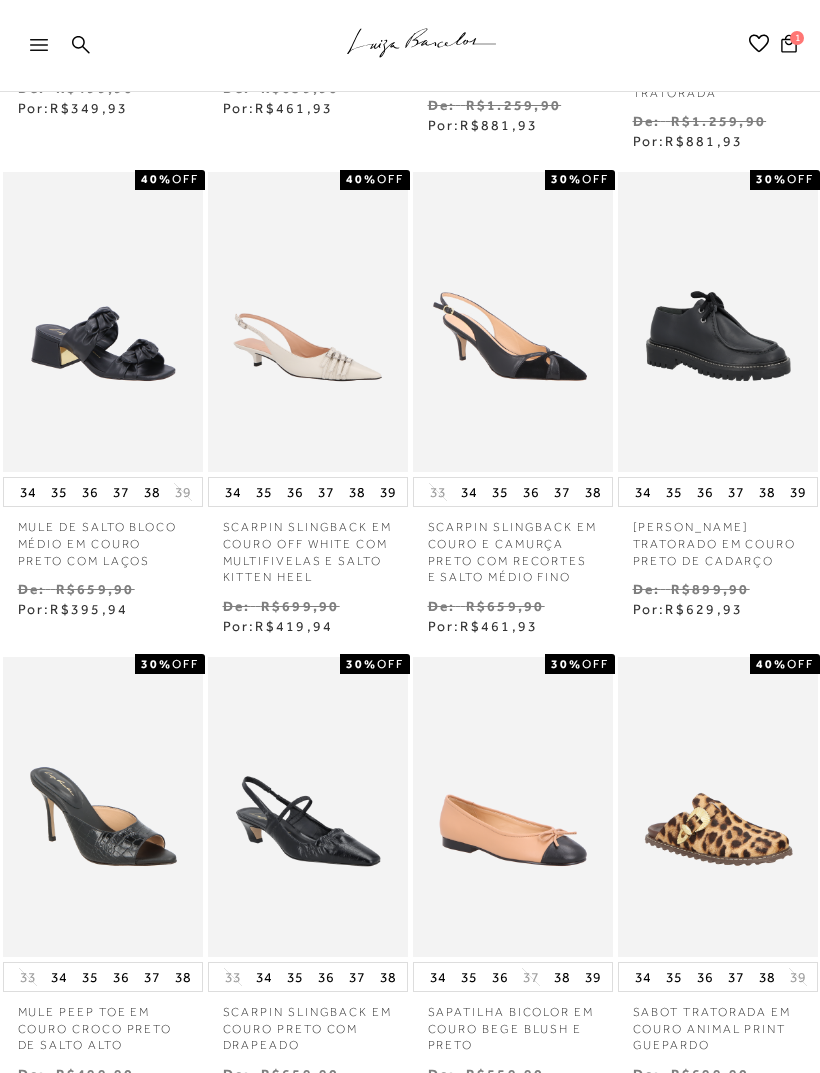scroll, scrollTop: 0, scrollLeft: 0, axis: both 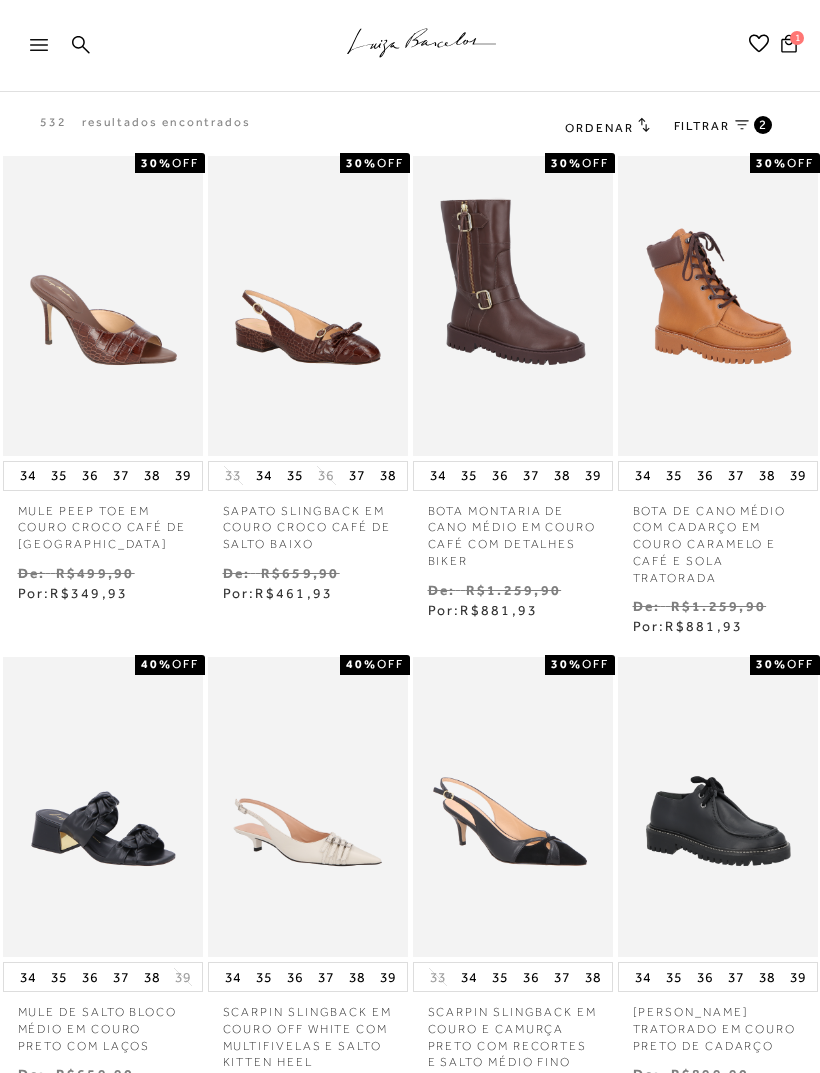 click on ".a{fill-rule:evenodd;stroke:#000!important;stroke-width:0!important;}" at bounding box center [443, 46] 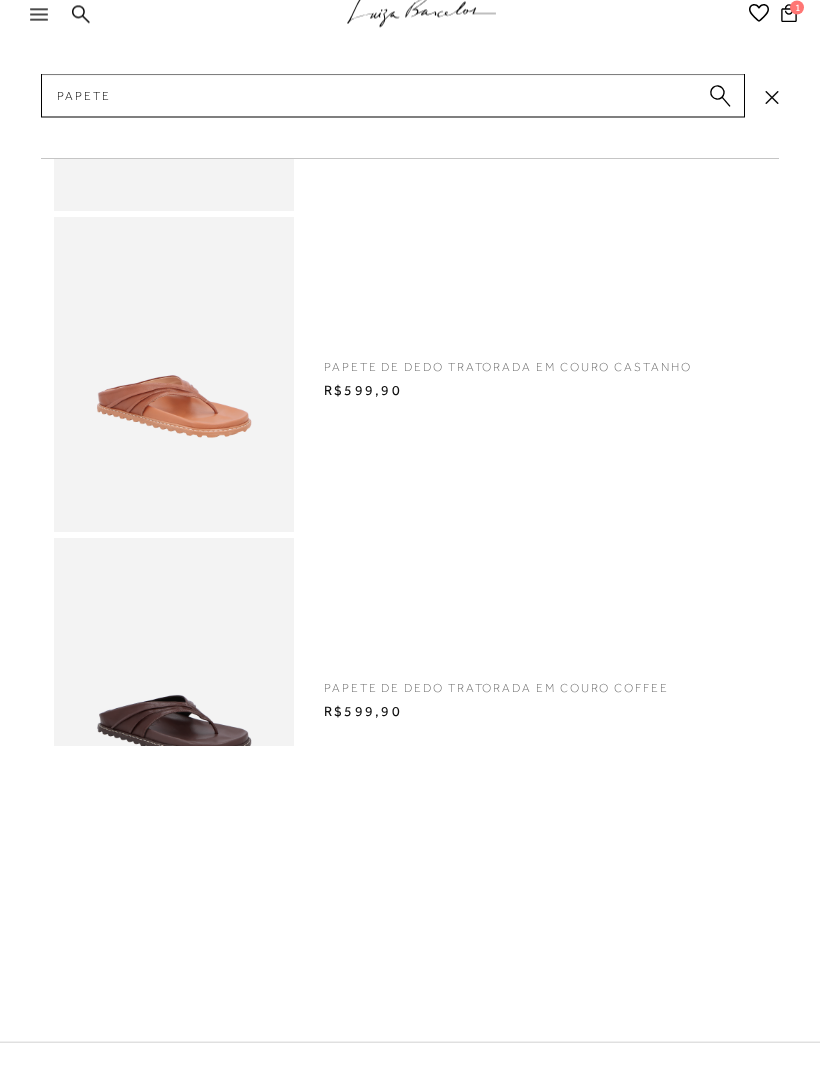 type on "Papetes" 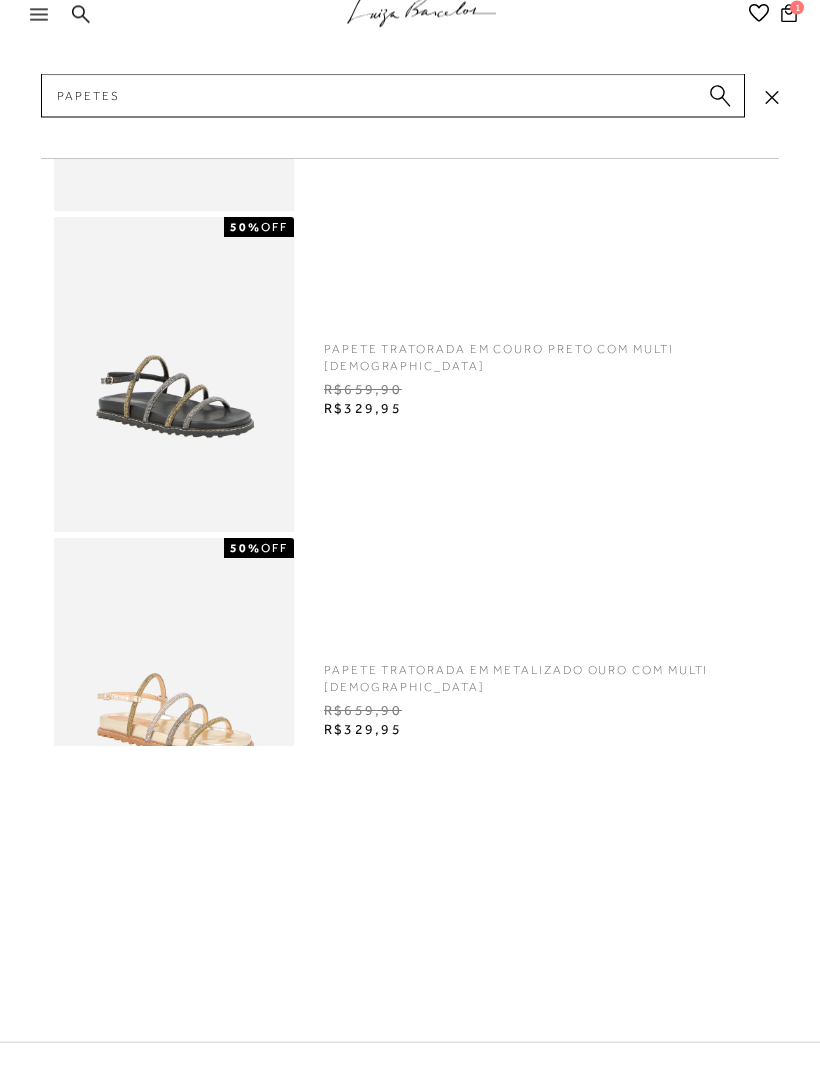 type 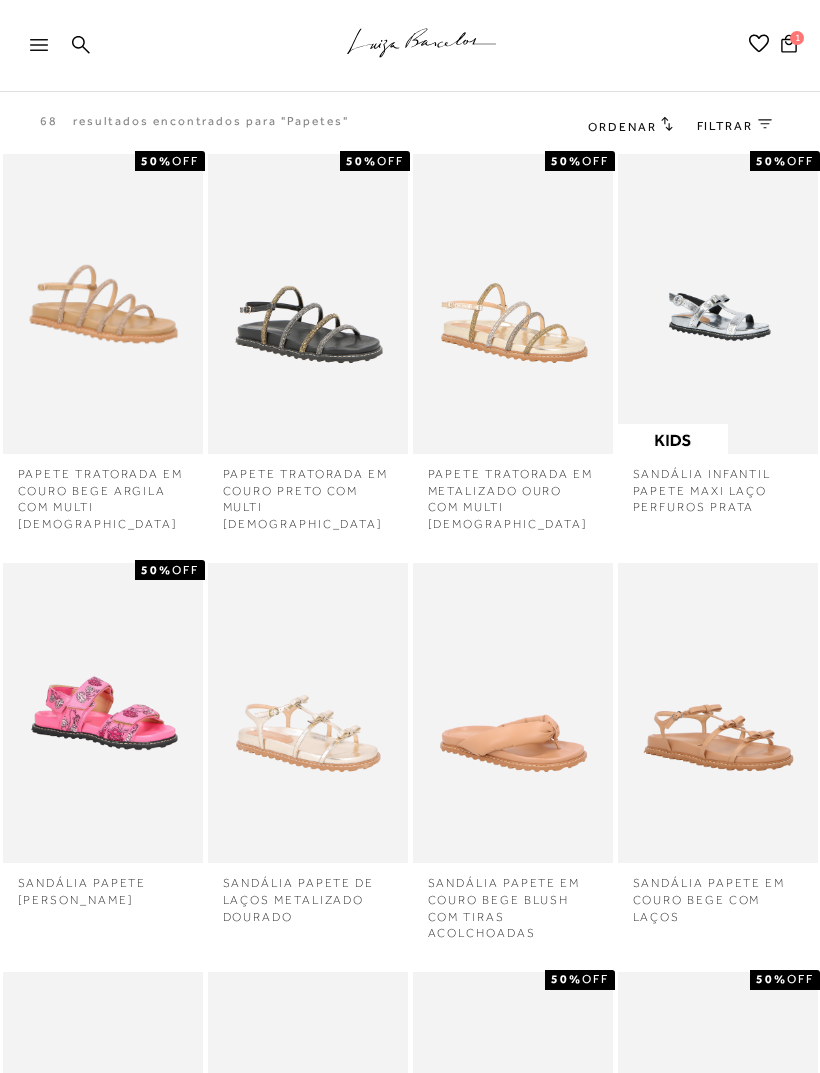 scroll, scrollTop: 0, scrollLeft: 0, axis: both 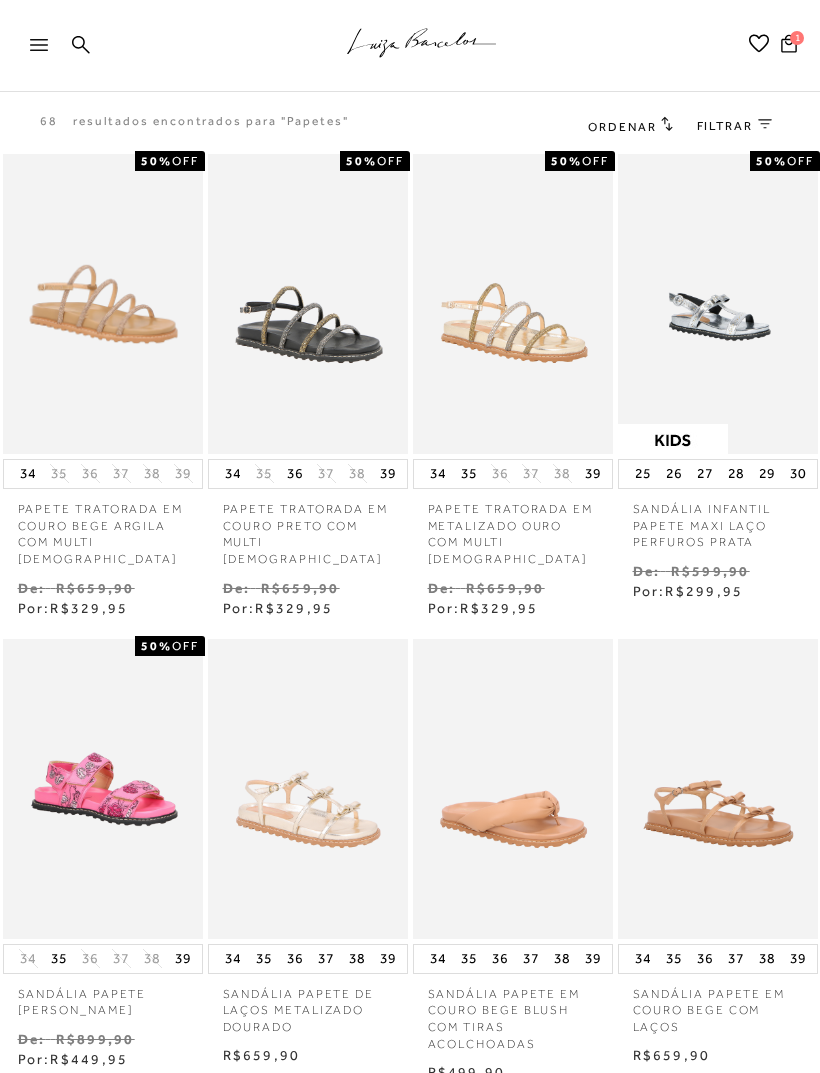 click on "FILTRAR" at bounding box center (725, 126) 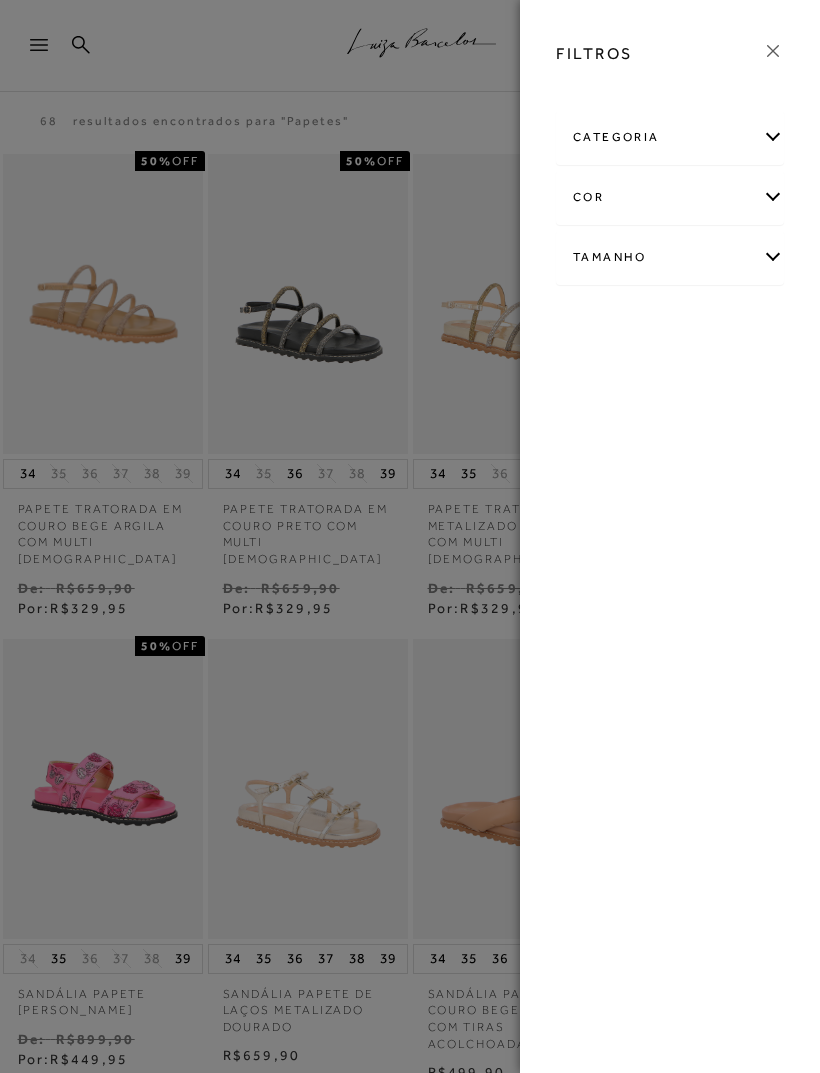 click on "Tamanho" at bounding box center [670, 257] 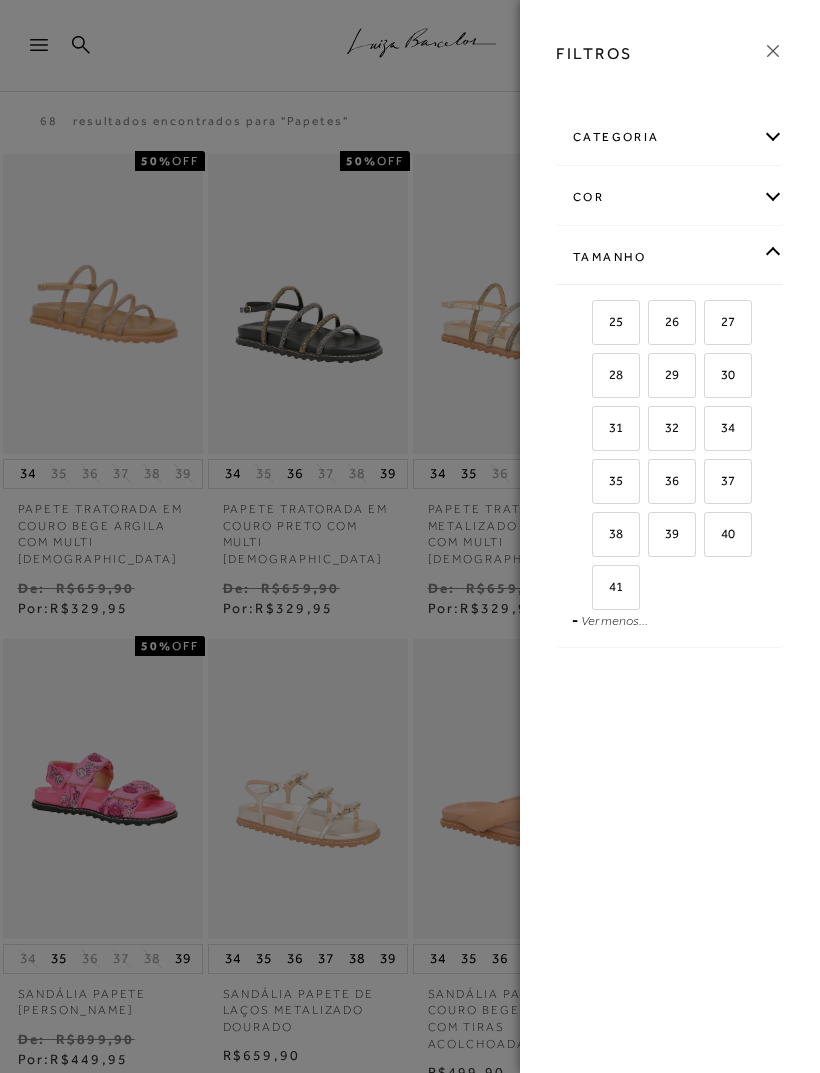 click on "38" at bounding box center [608, 533] 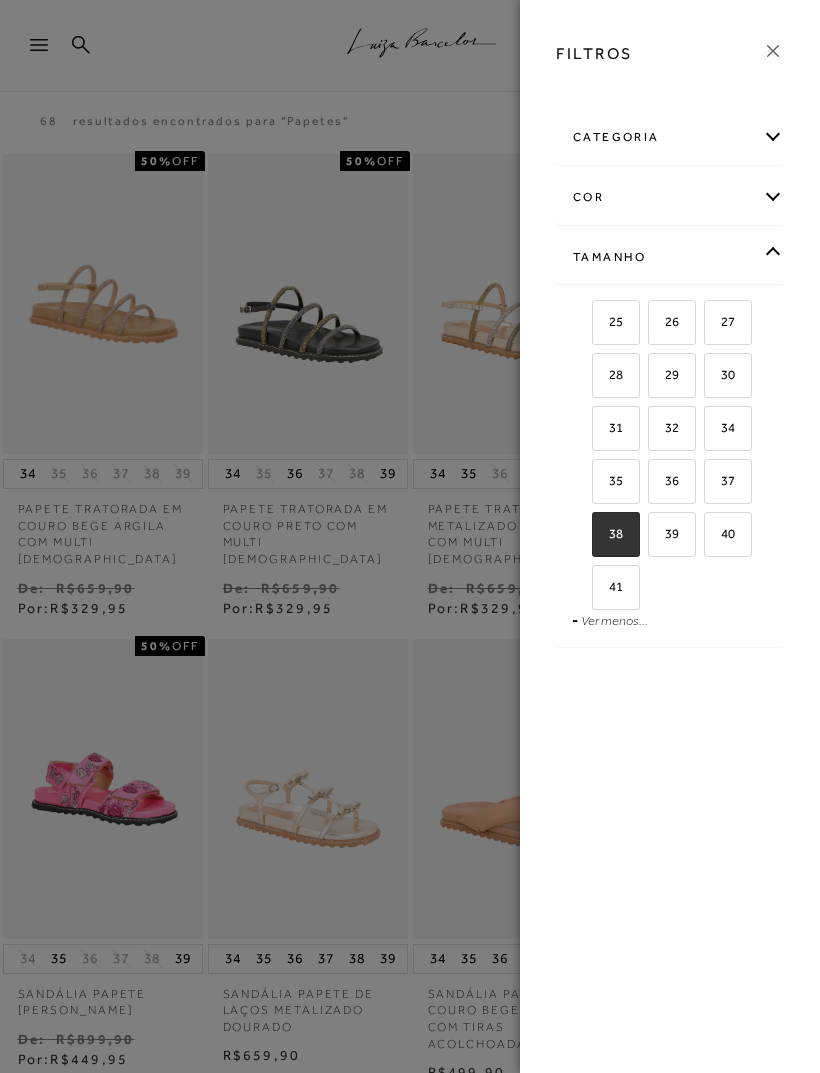 checkbox on "true" 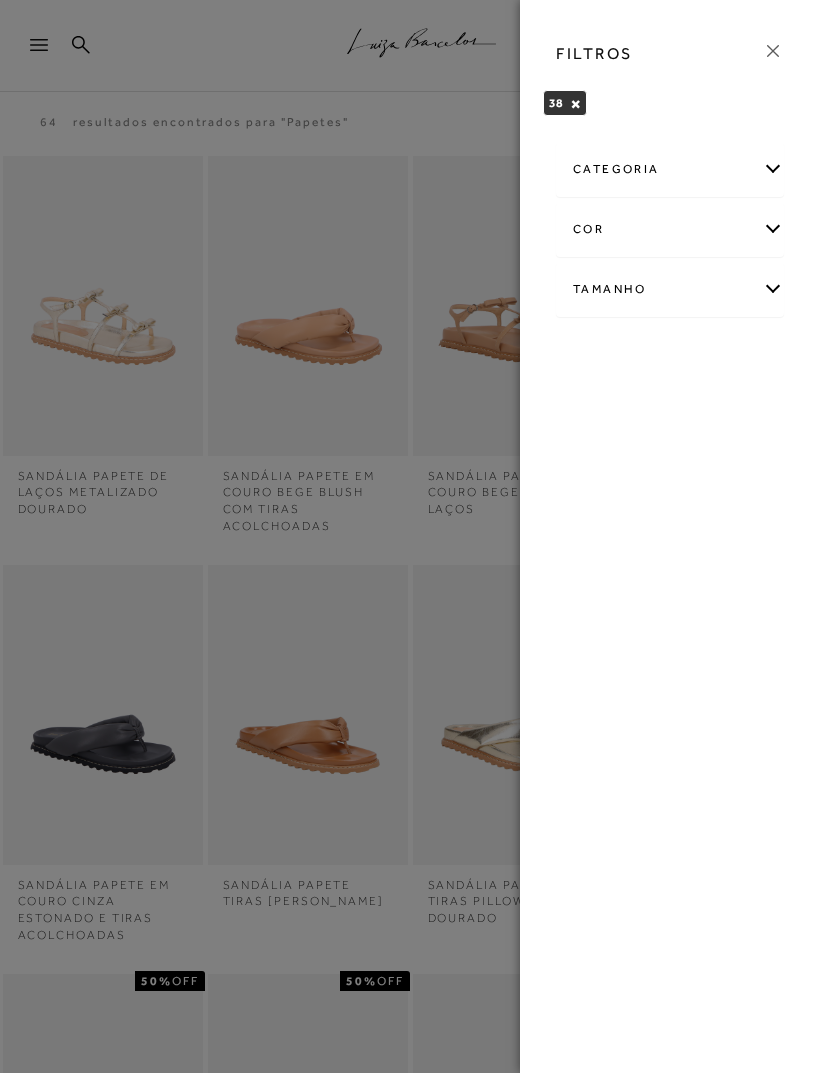 click on "Tamanho" at bounding box center [670, 289] 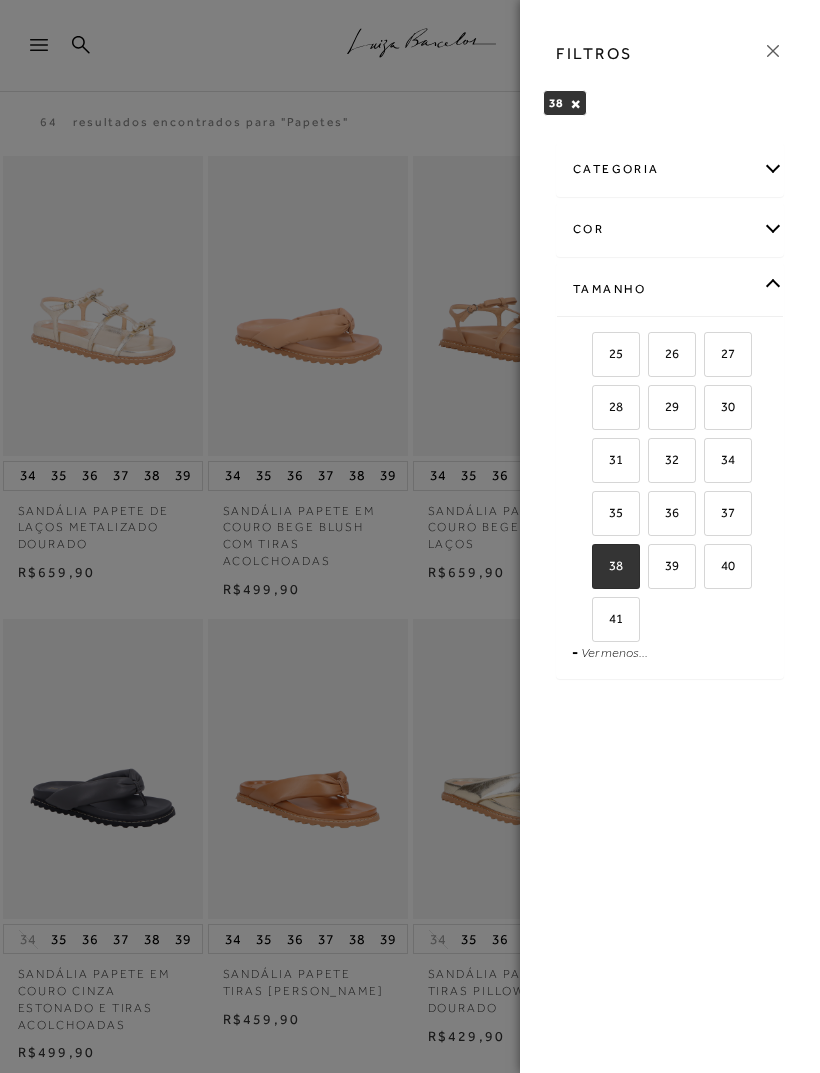 click on "37" at bounding box center [728, 513] 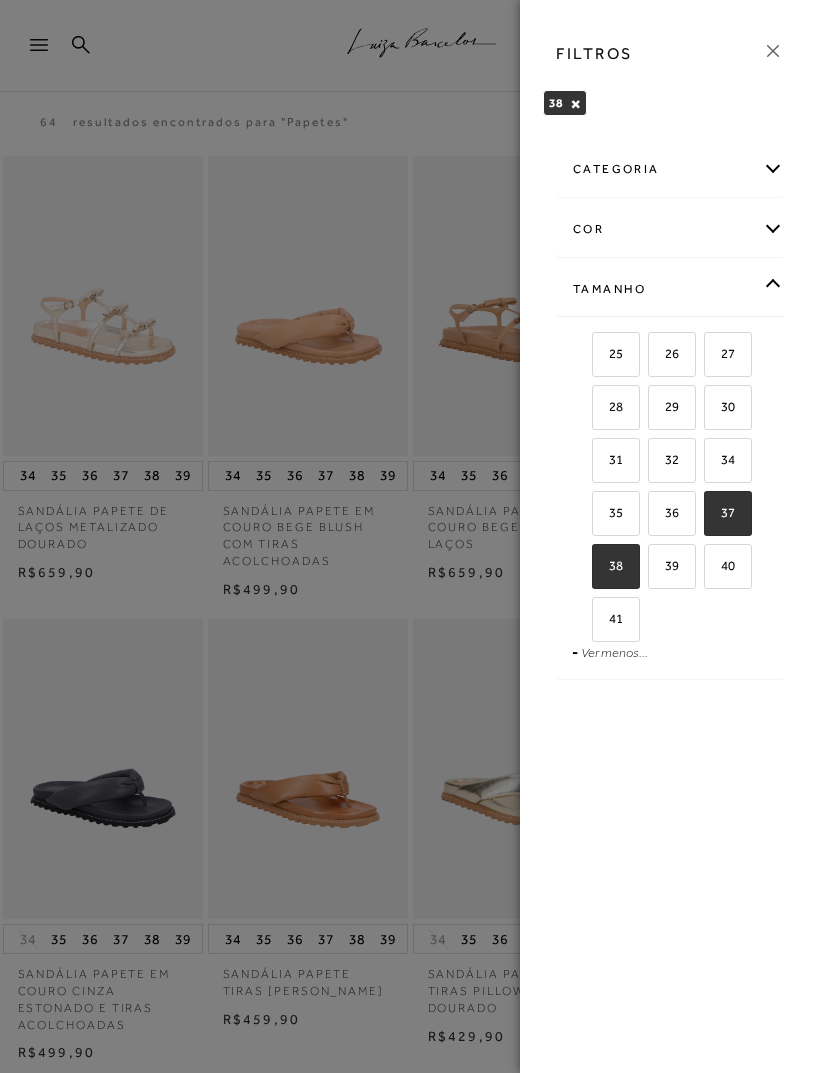 checkbox on "true" 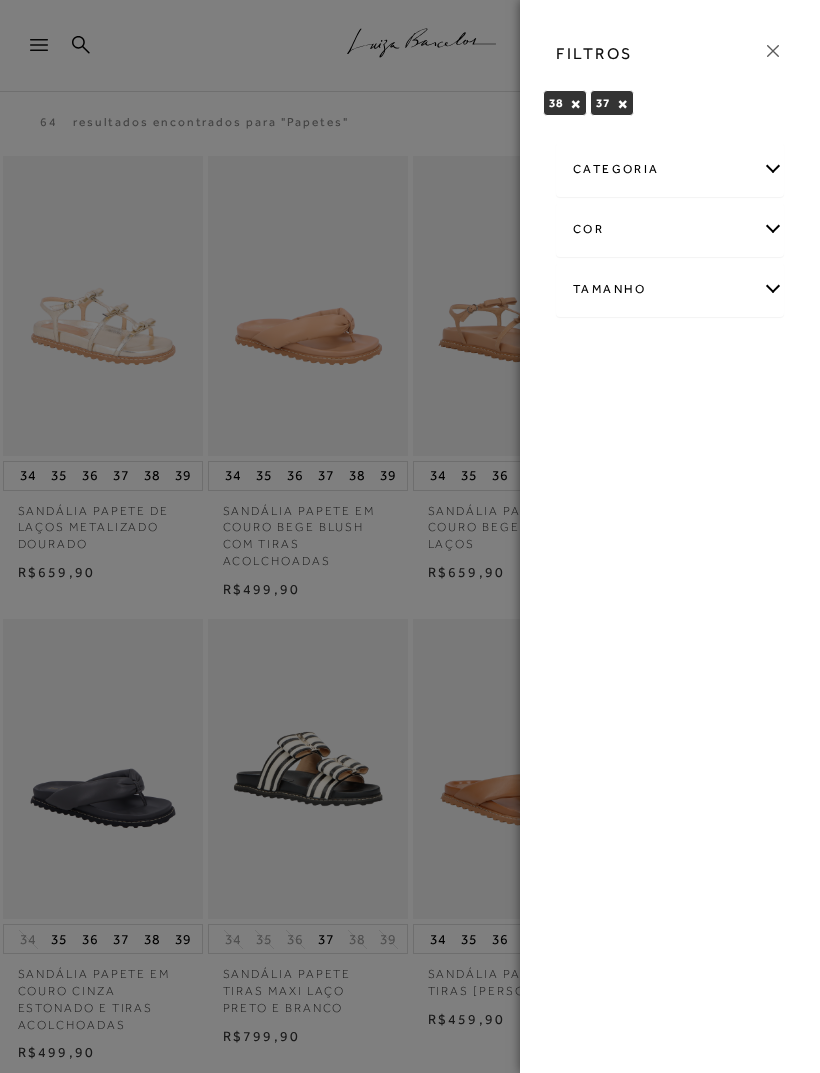 click at bounding box center [410, 536] 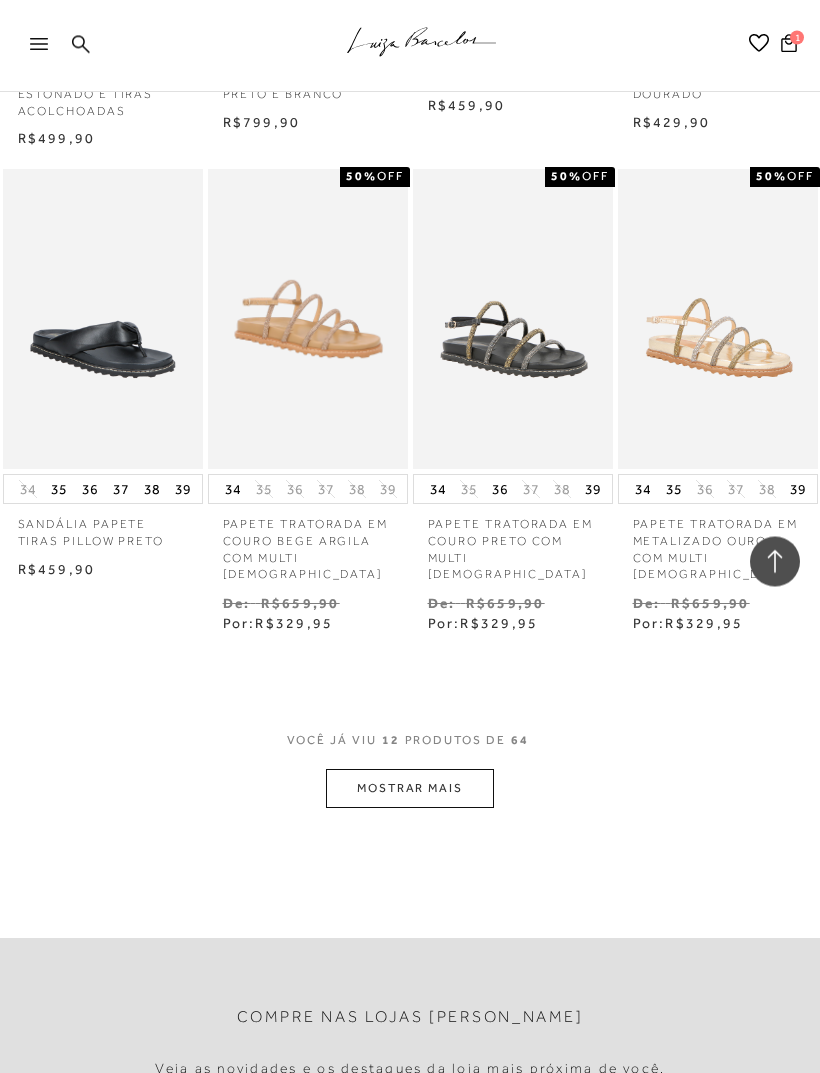 scroll, scrollTop: 914, scrollLeft: 0, axis: vertical 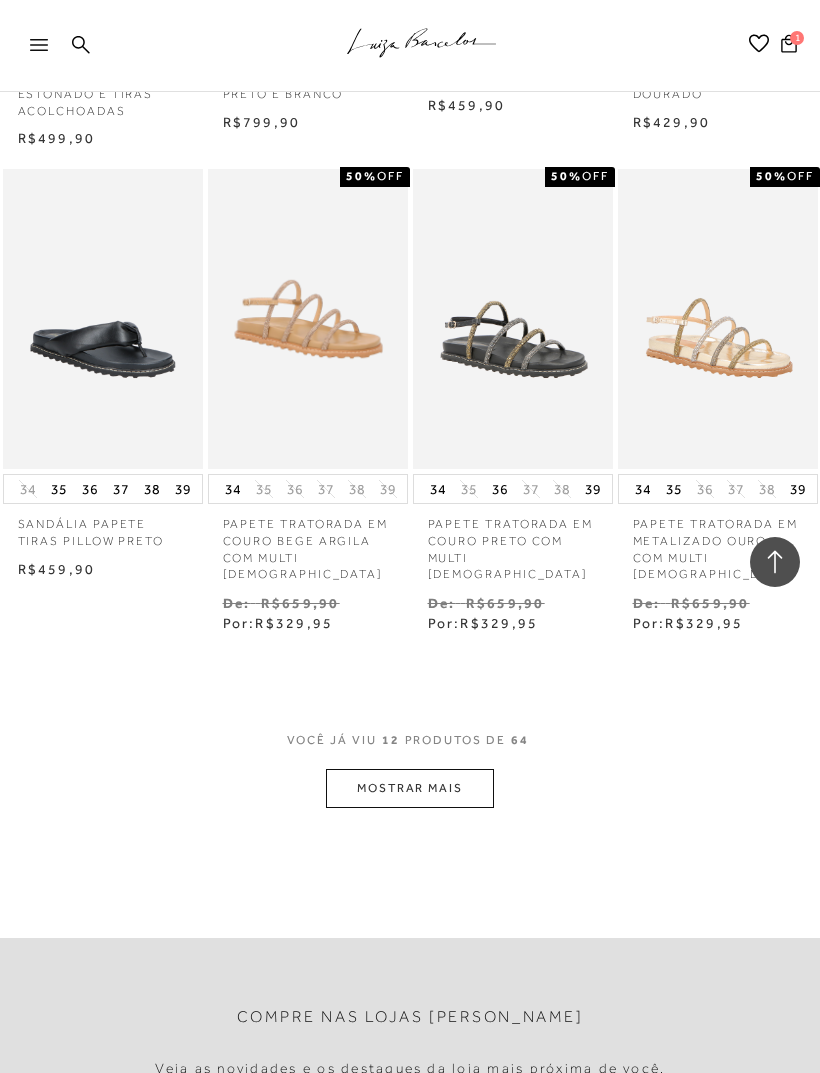 click on "MOSTRAR MAIS" at bounding box center [410, 788] 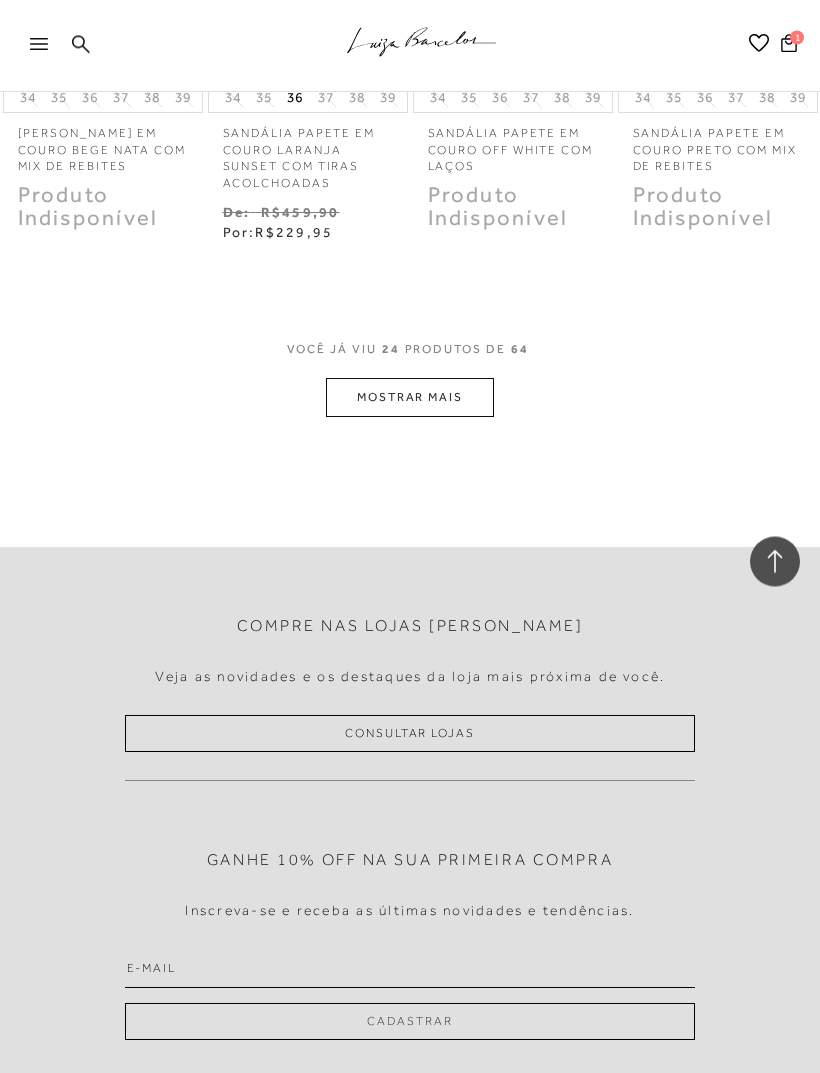 scroll, scrollTop: 2759, scrollLeft: 0, axis: vertical 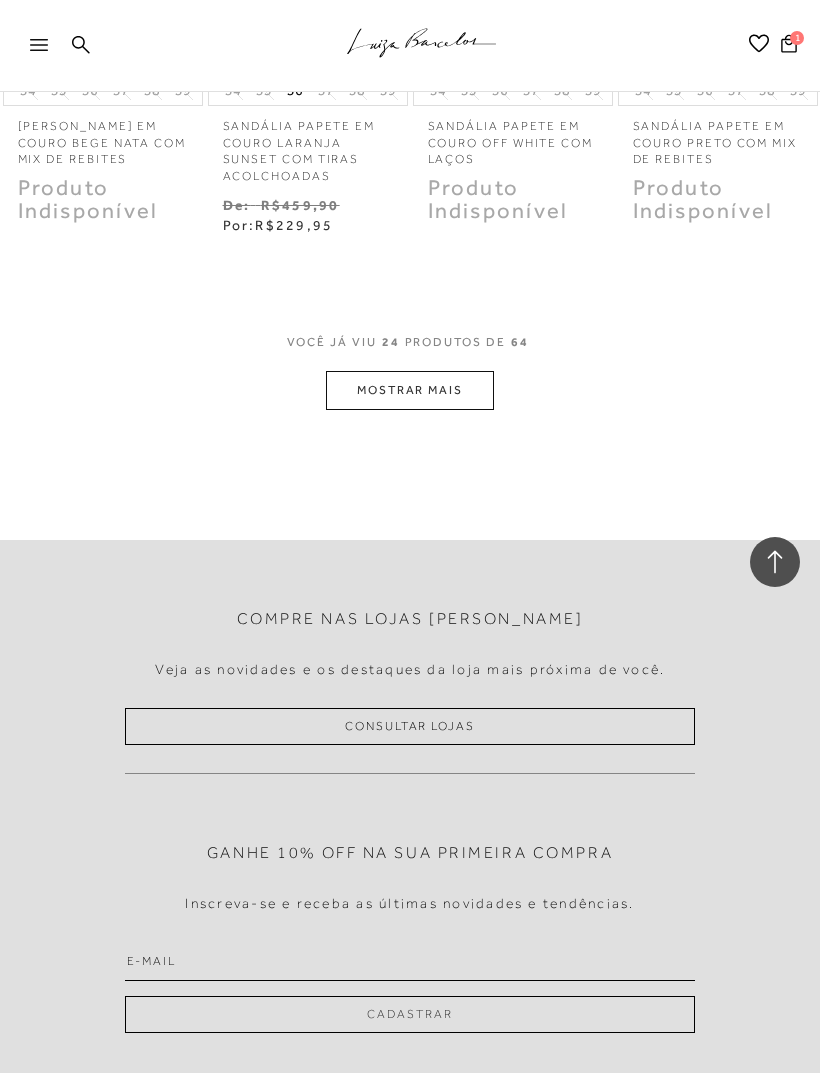 click on "MOSTRAR MAIS" at bounding box center (410, 390) 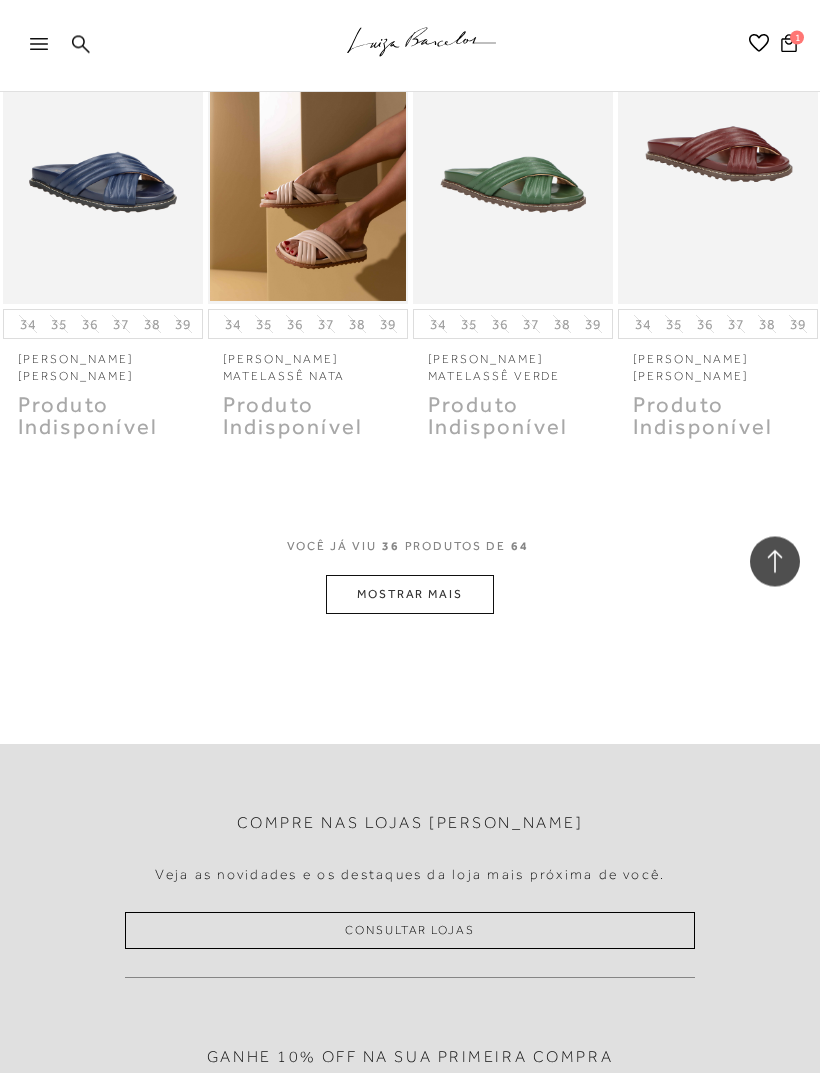 scroll, scrollTop: 3941, scrollLeft: 0, axis: vertical 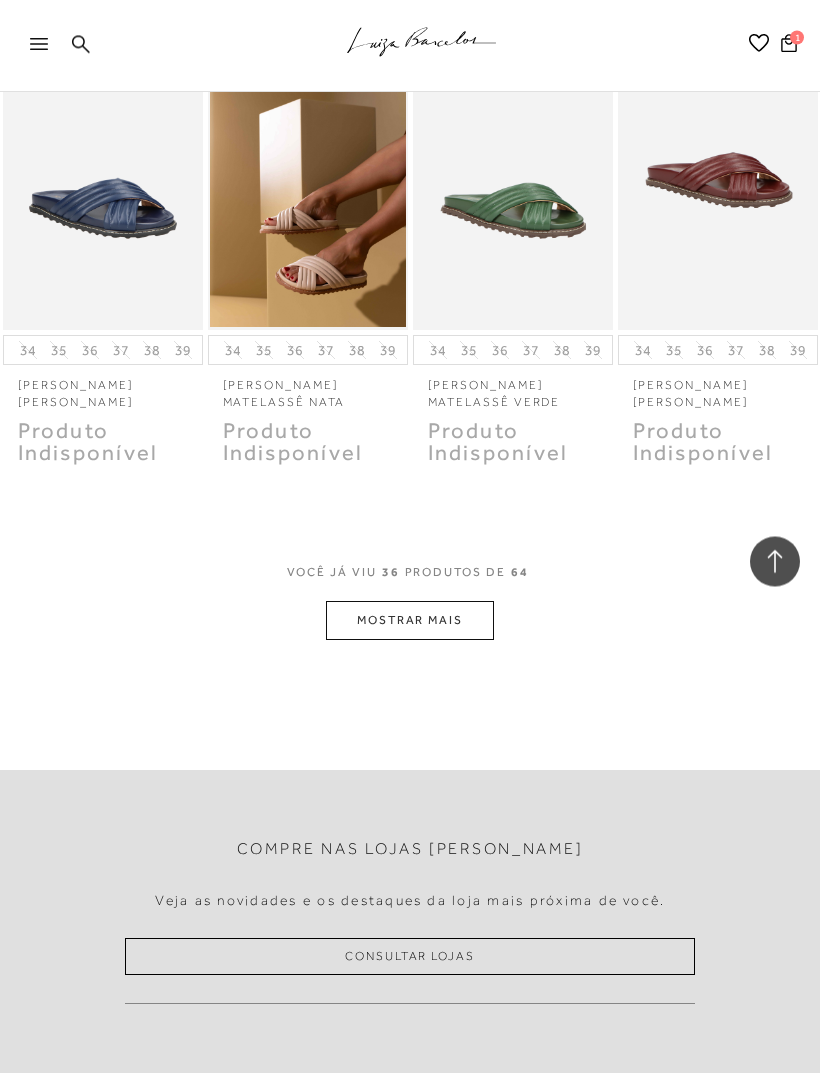 click on "MOSTRAR MAIS" at bounding box center [410, 621] 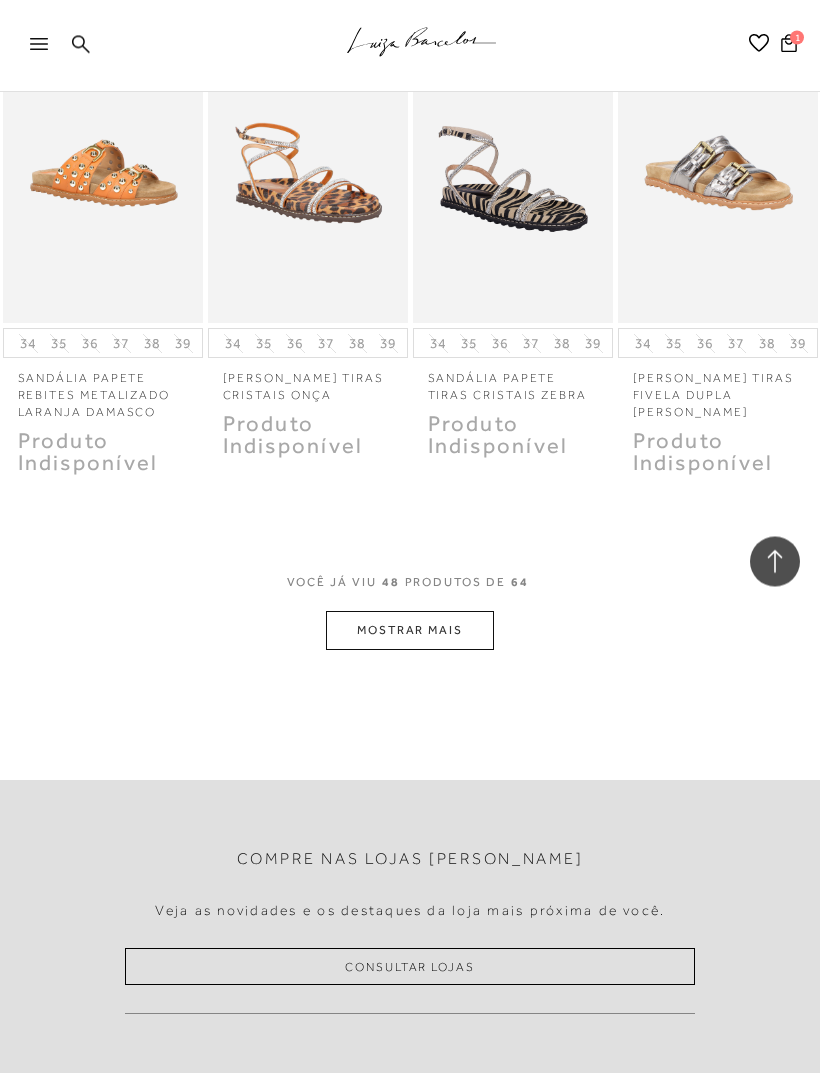 scroll, scrollTop: 5180, scrollLeft: 0, axis: vertical 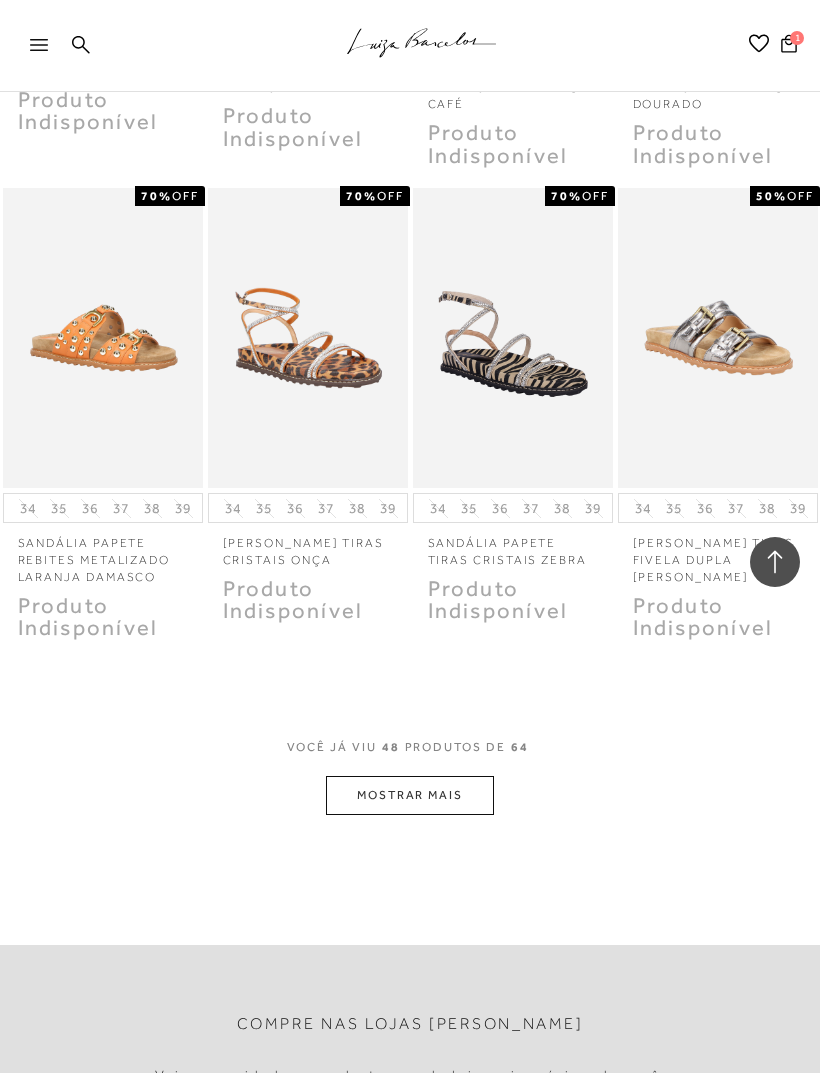 click on "MOSTRAR MAIS" at bounding box center (410, 795) 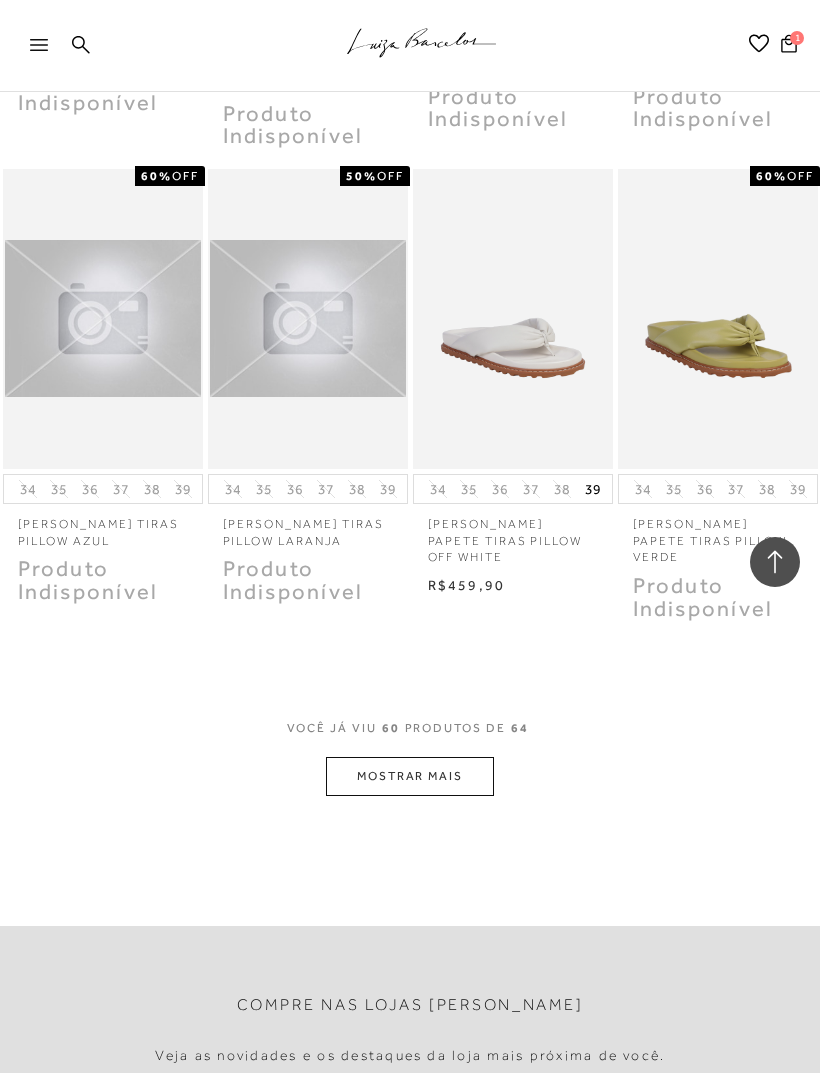 scroll, scrollTop: 6541, scrollLeft: 0, axis: vertical 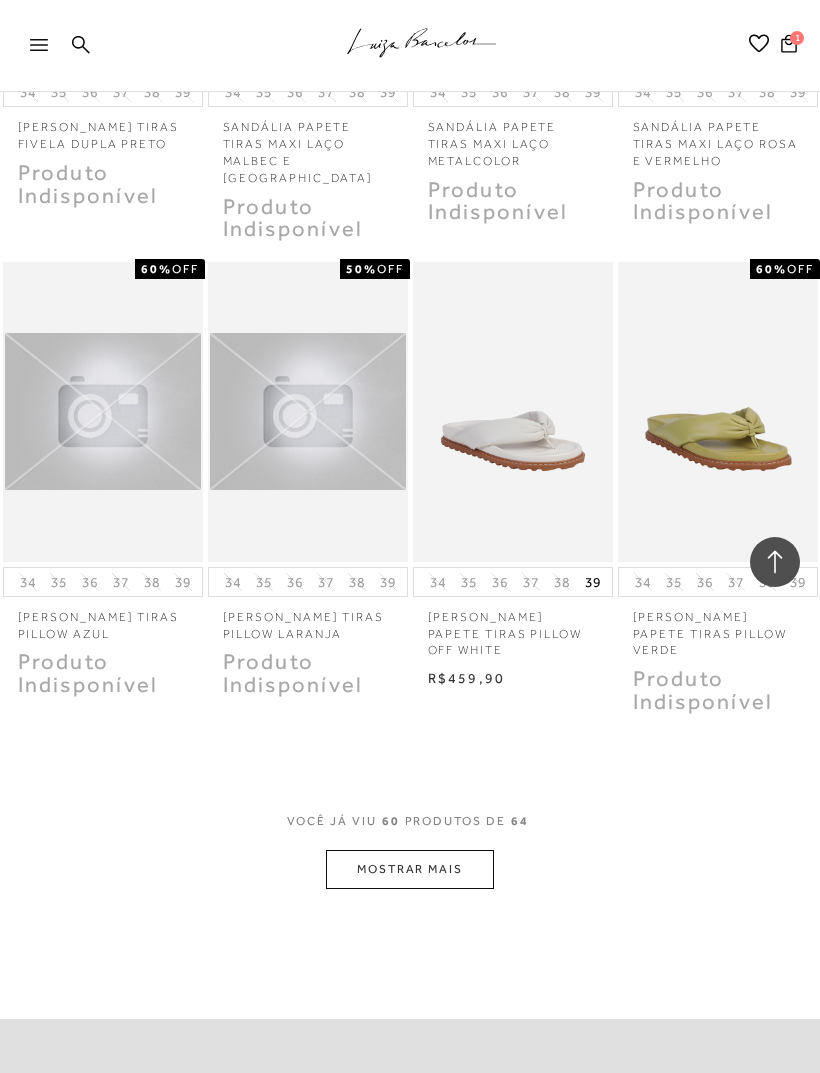 click on "MOSTRAR MAIS" at bounding box center [410, 869] 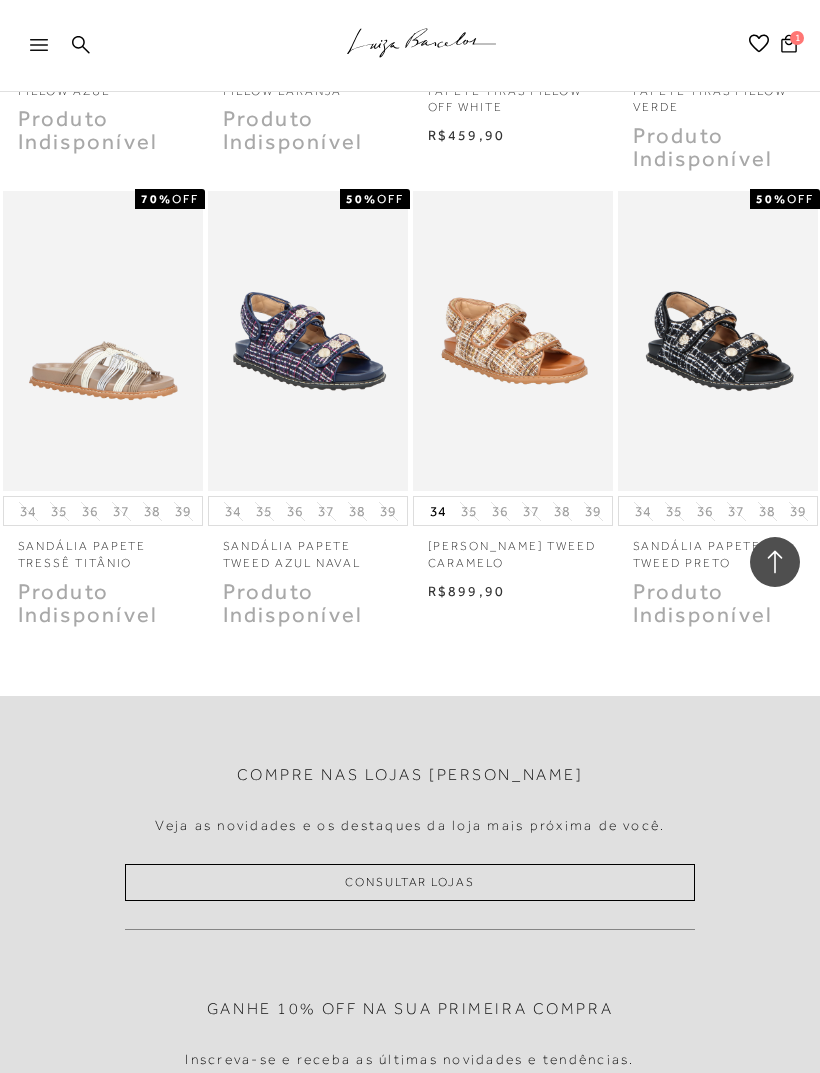 scroll, scrollTop: 7083, scrollLeft: 0, axis: vertical 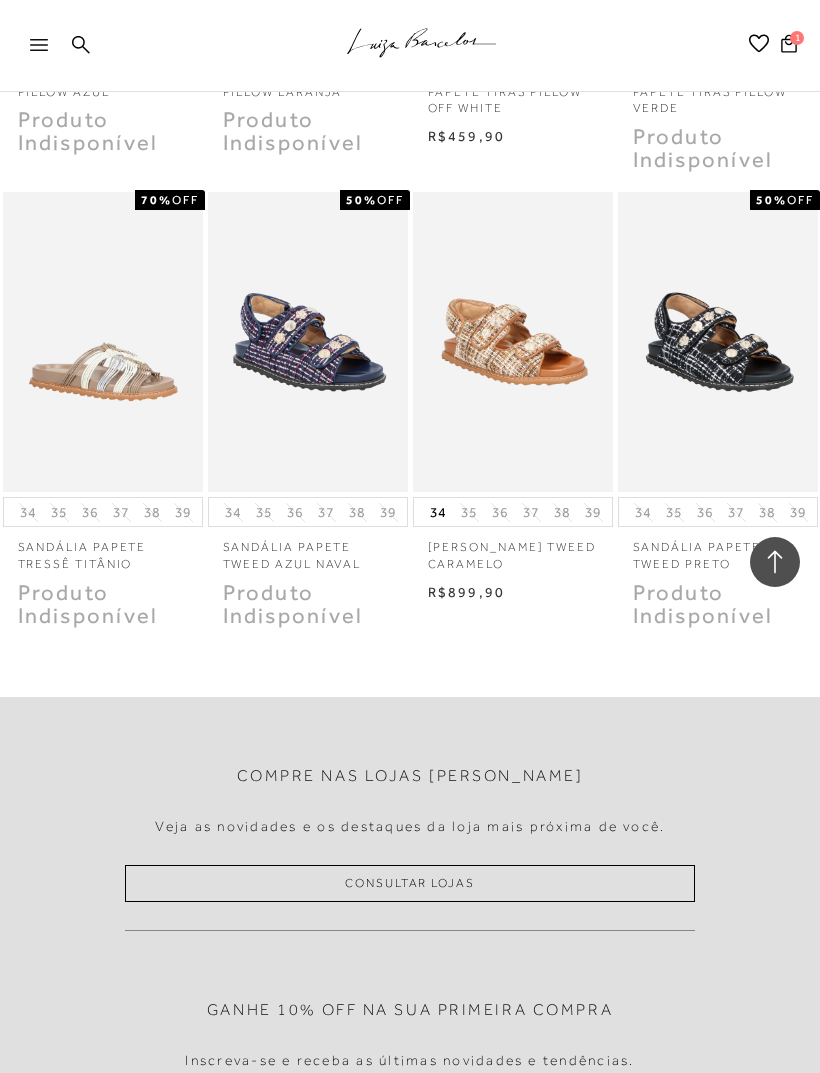 click at bounding box center [33, 46] 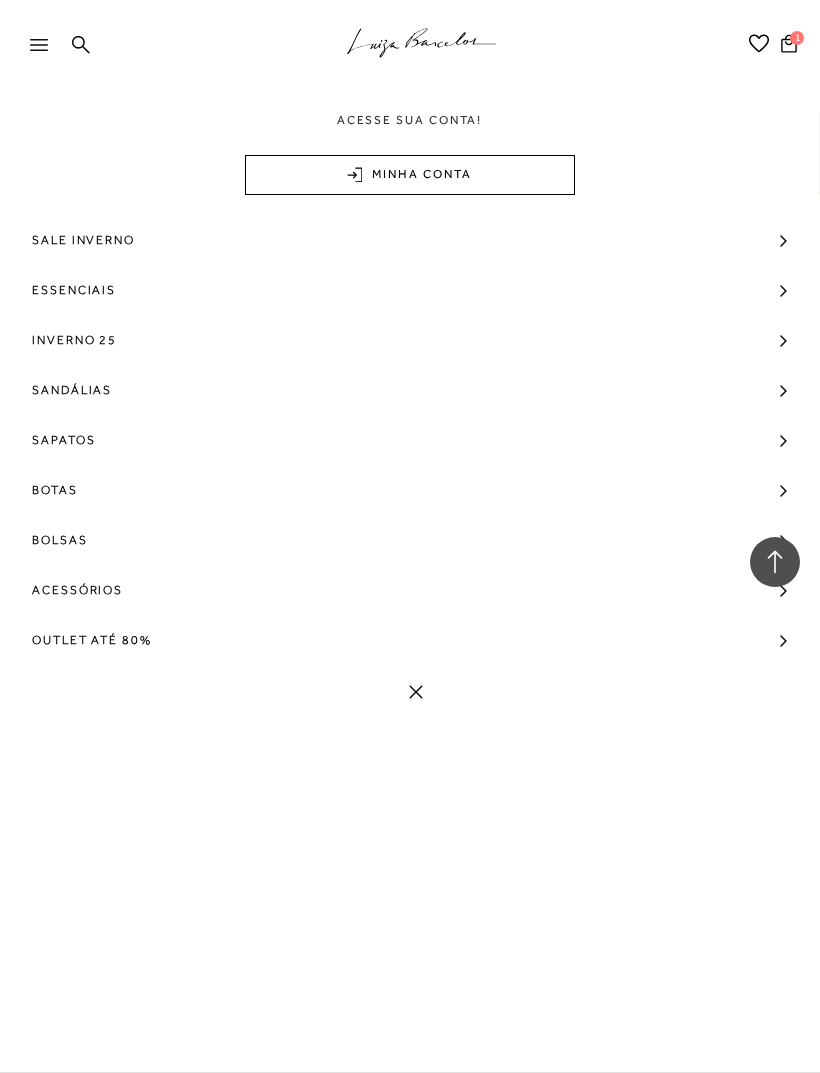 click on "Outlet até 80%" at bounding box center [92, 640] 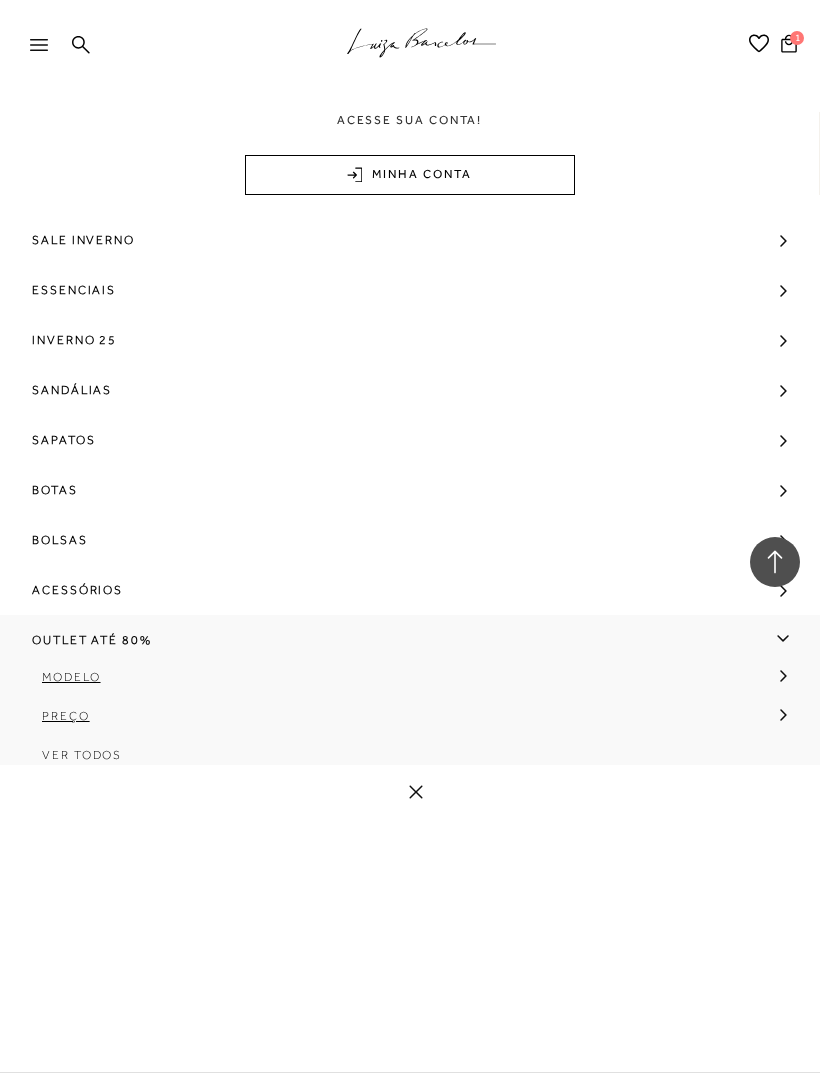 click on "Ver Todos" at bounding box center [82, 755] 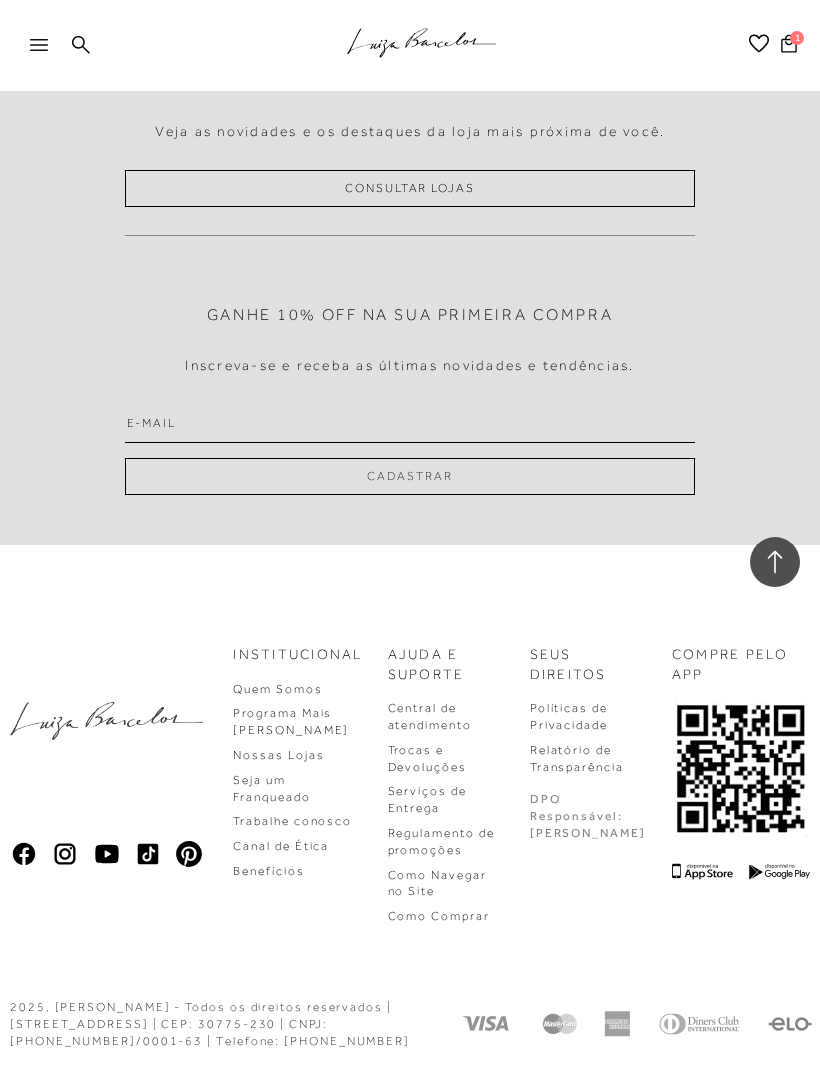 scroll, scrollTop: 0, scrollLeft: 0, axis: both 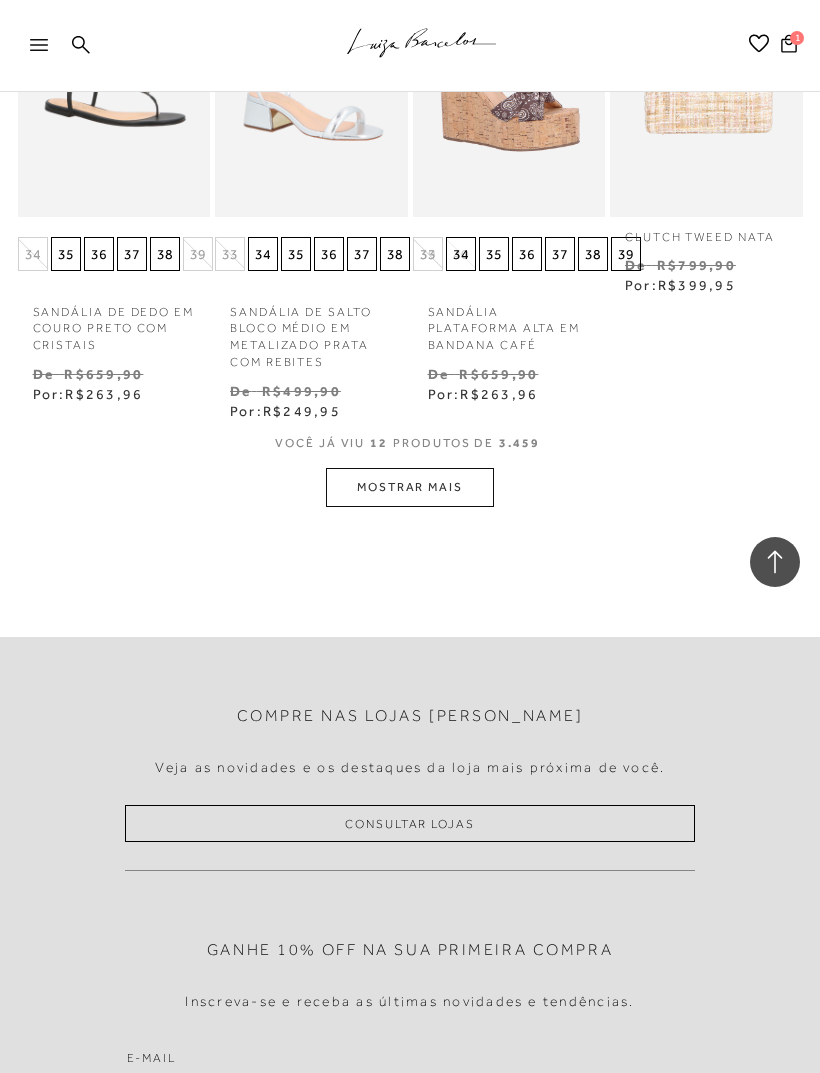 click on "Página da coleção de Outlet até 80% está carregada
.a{fill-rule:evenodd;stroke:#000!important;stroke-width:0!important;}
Acesse sua conta!
MINHA CONTA
MAIS LUIZA" at bounding box center [410, -581] 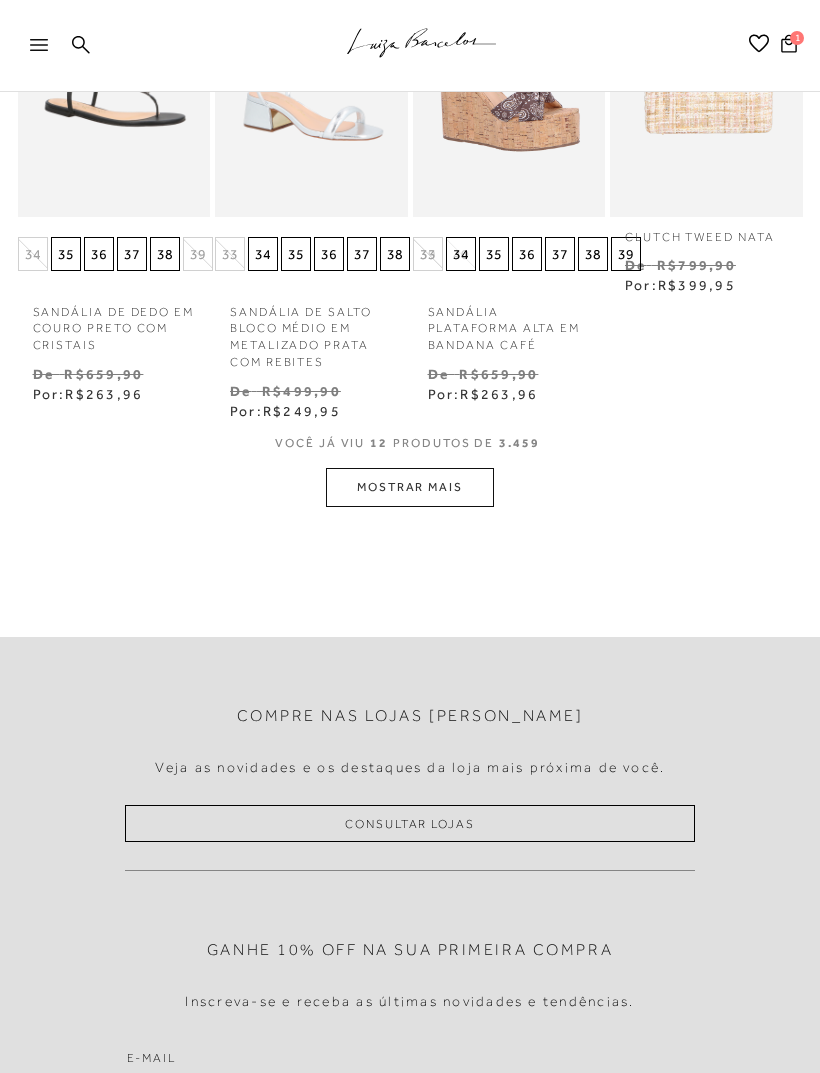 scroll, scrollTop: 34, scrollLeft: 0, axis: vertical 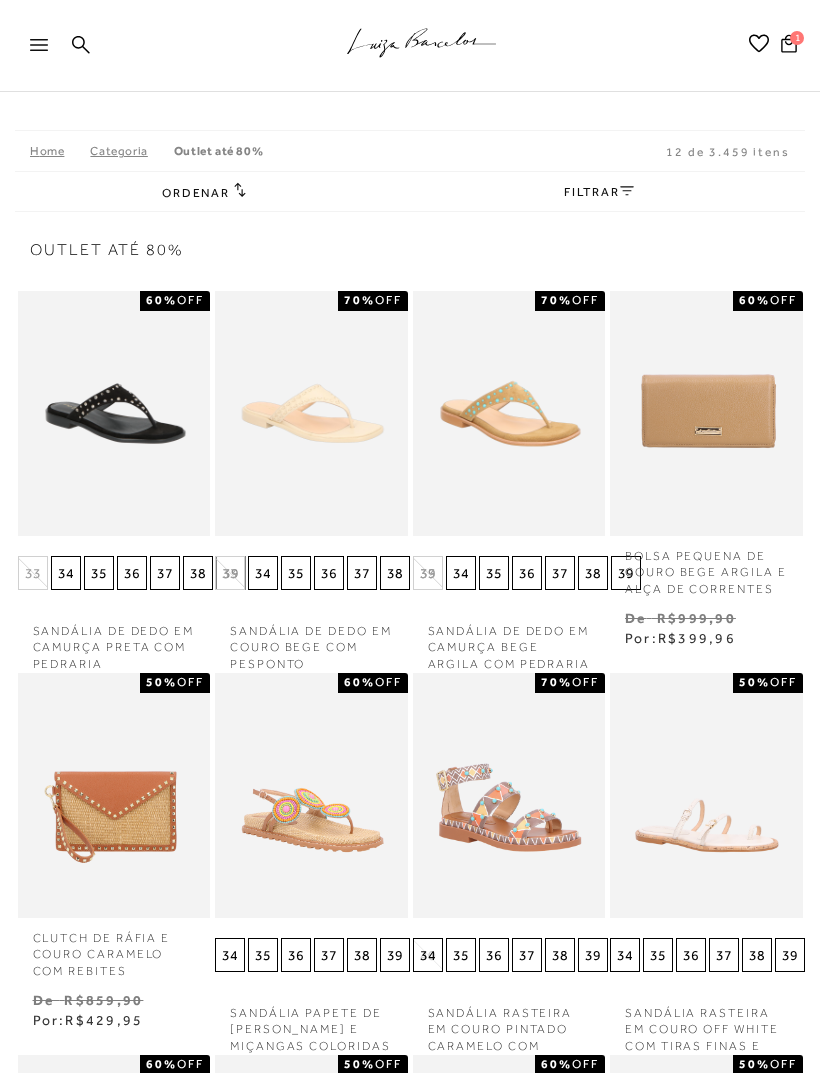 click on "FILTRAR" at bounding box center (611, 191) 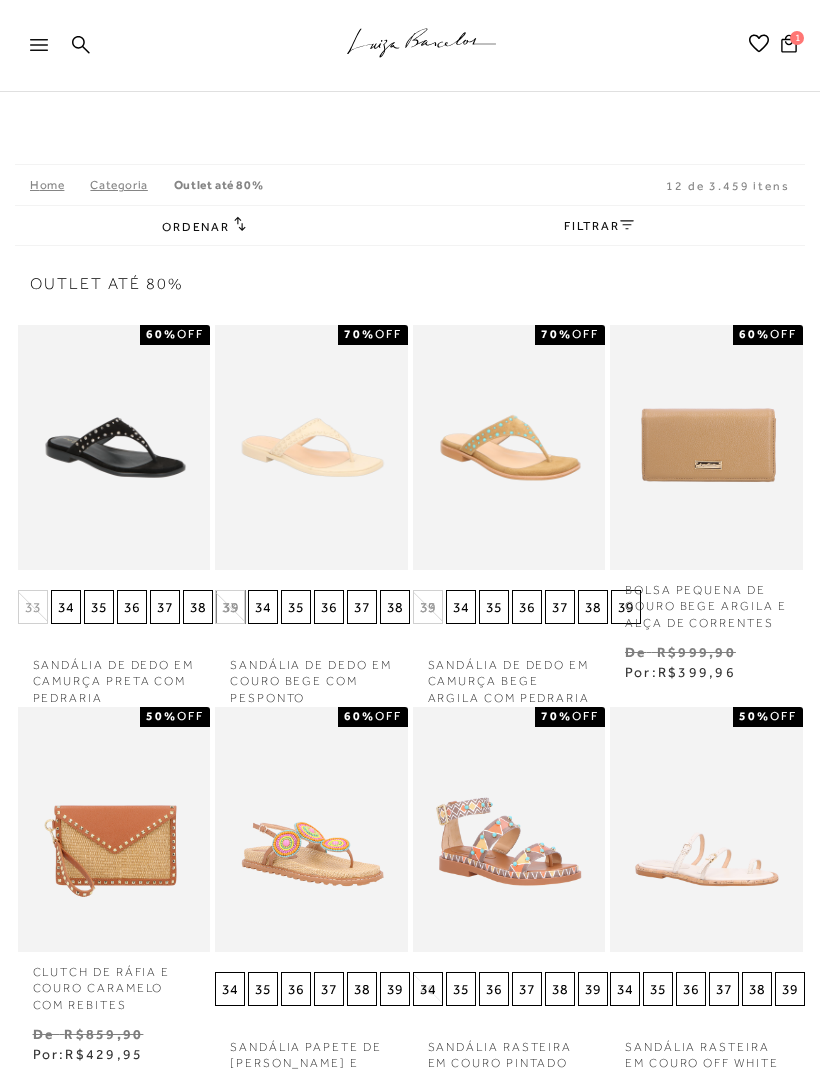 click 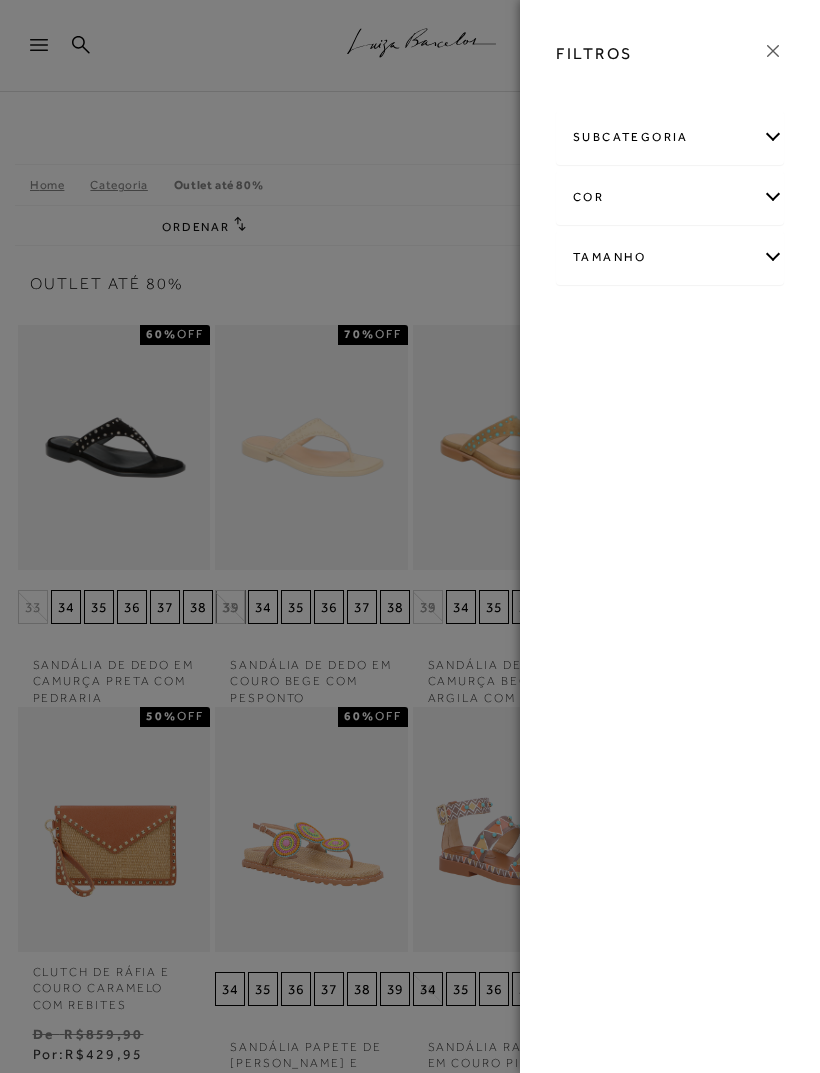 click on "Tamanho" at bounding box center [670, 257] 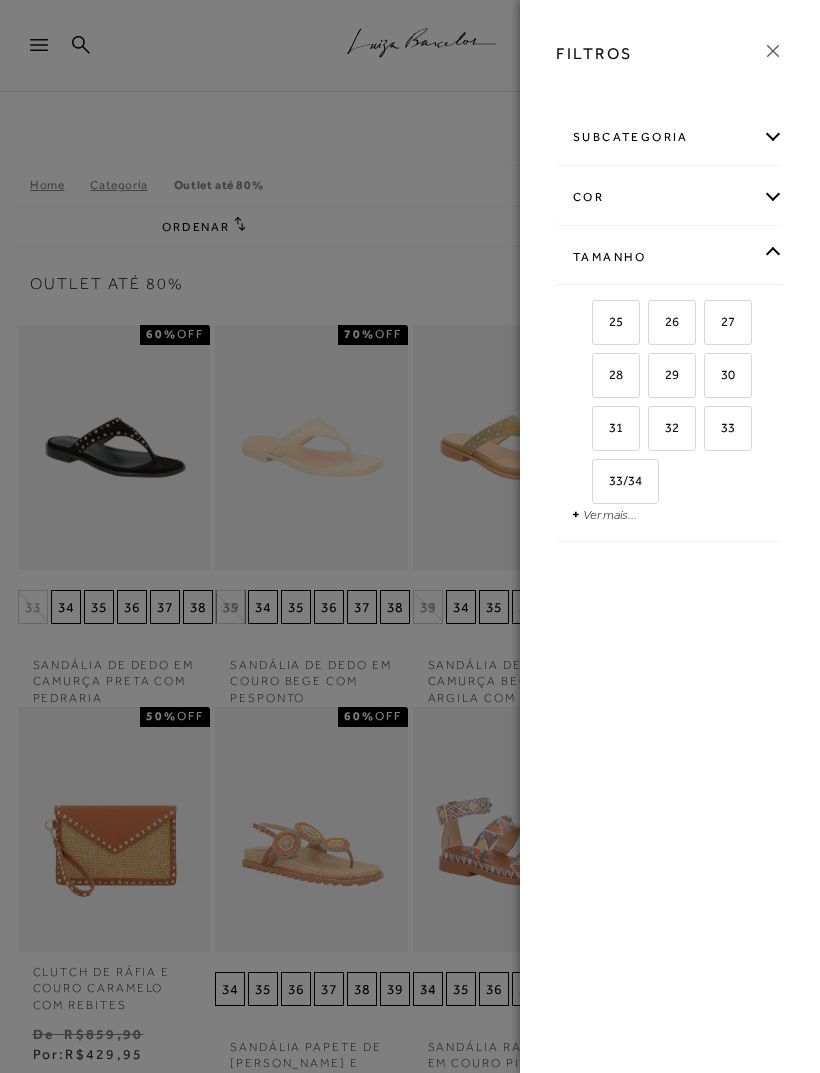 click on "Ver mais..." at bounding box center [610, 514] 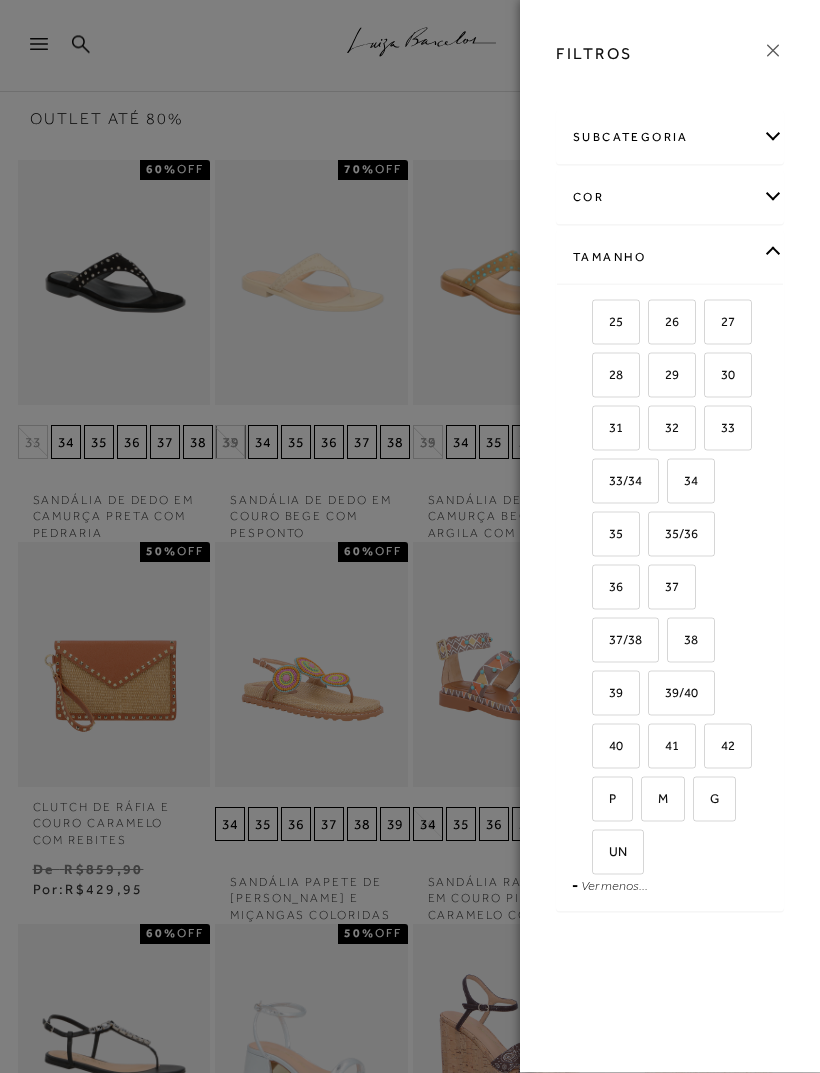 scroll, scrollTop: 165, scrollLeft: 0, axis: vertical 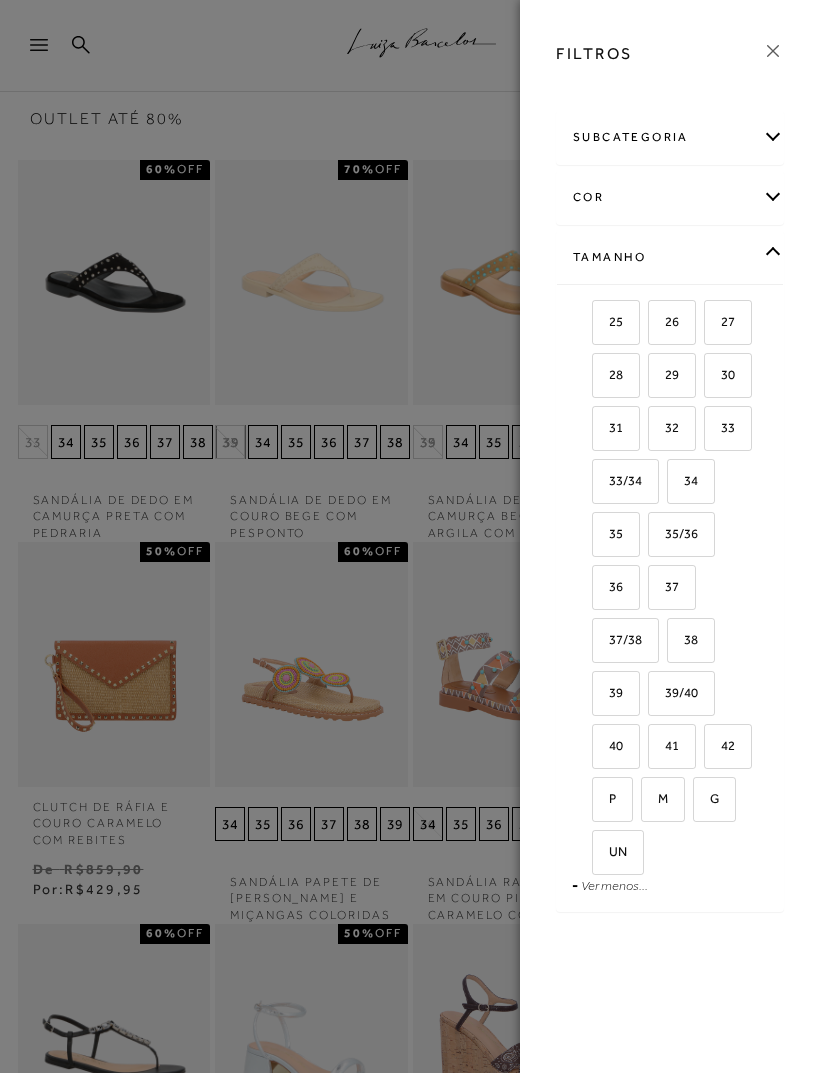 click on "38" at bounding box center (691, 640) 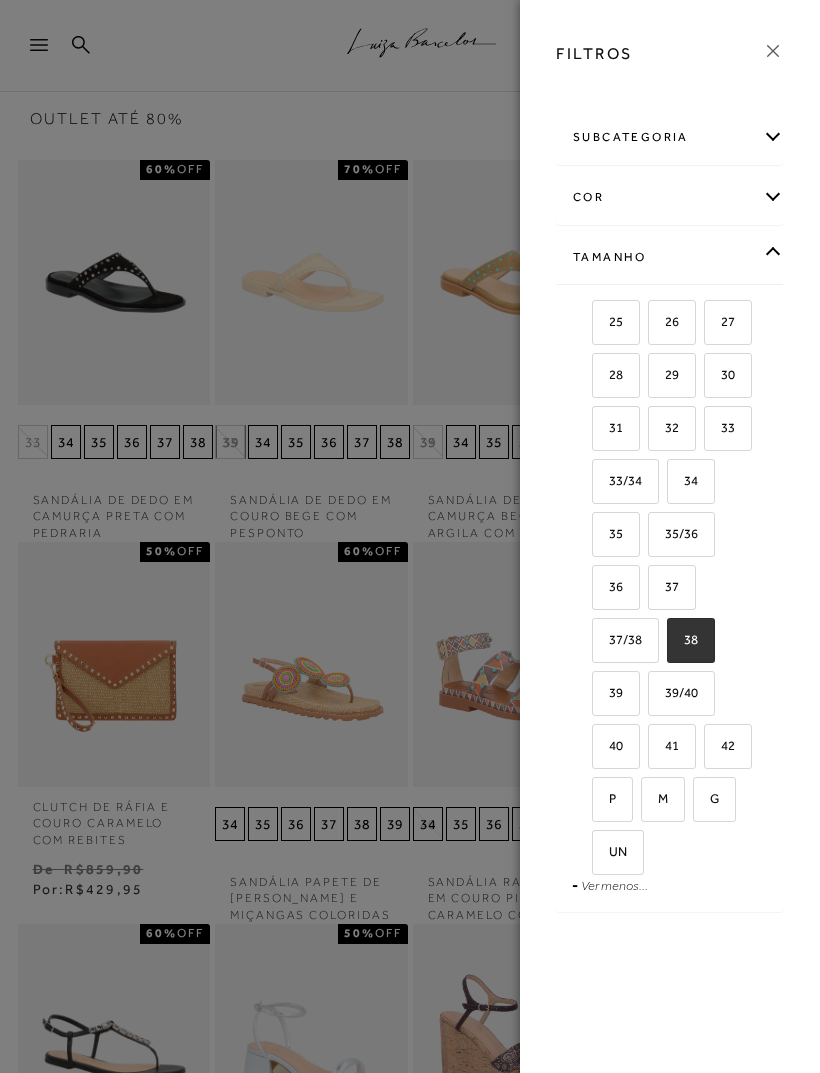 checkbox on "true" 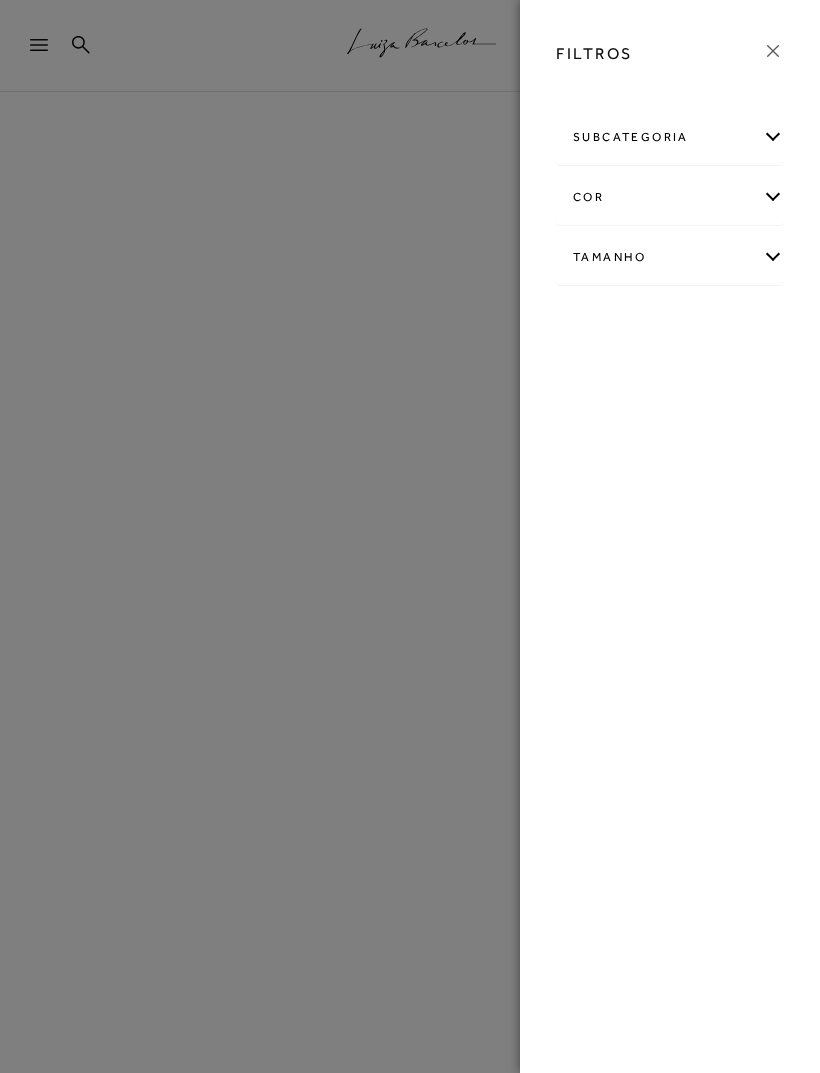scroll, scrollTop: 0, scrollLeft: 0, axis: both 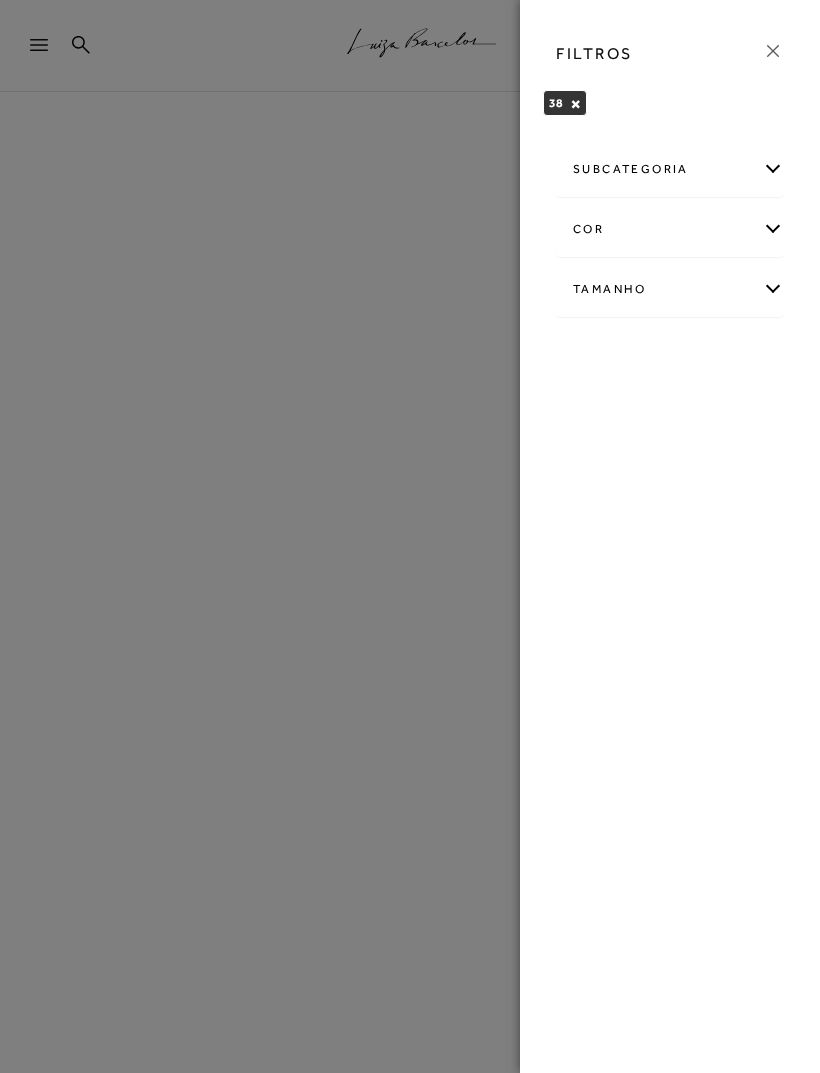 click on "Tamanho
25" at bounding box center [670, 289] 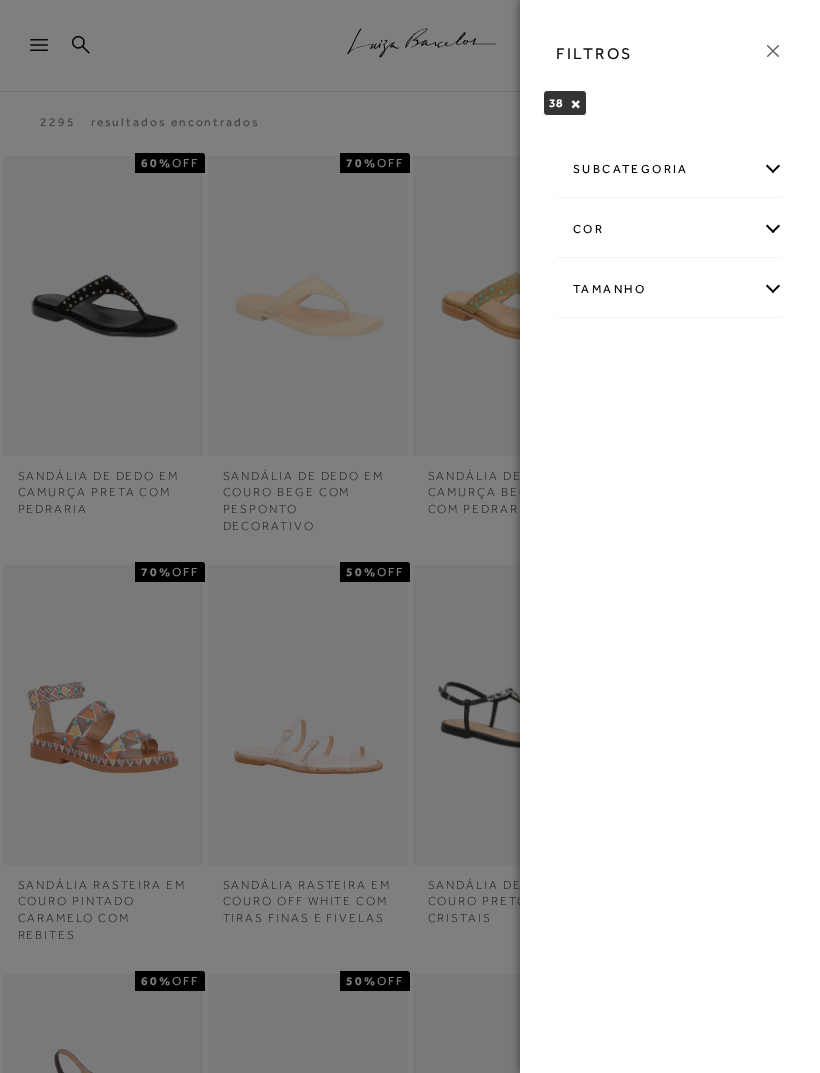 click on "subcategoria
Modelo
Preço
-" at bounding box center [670, 244] 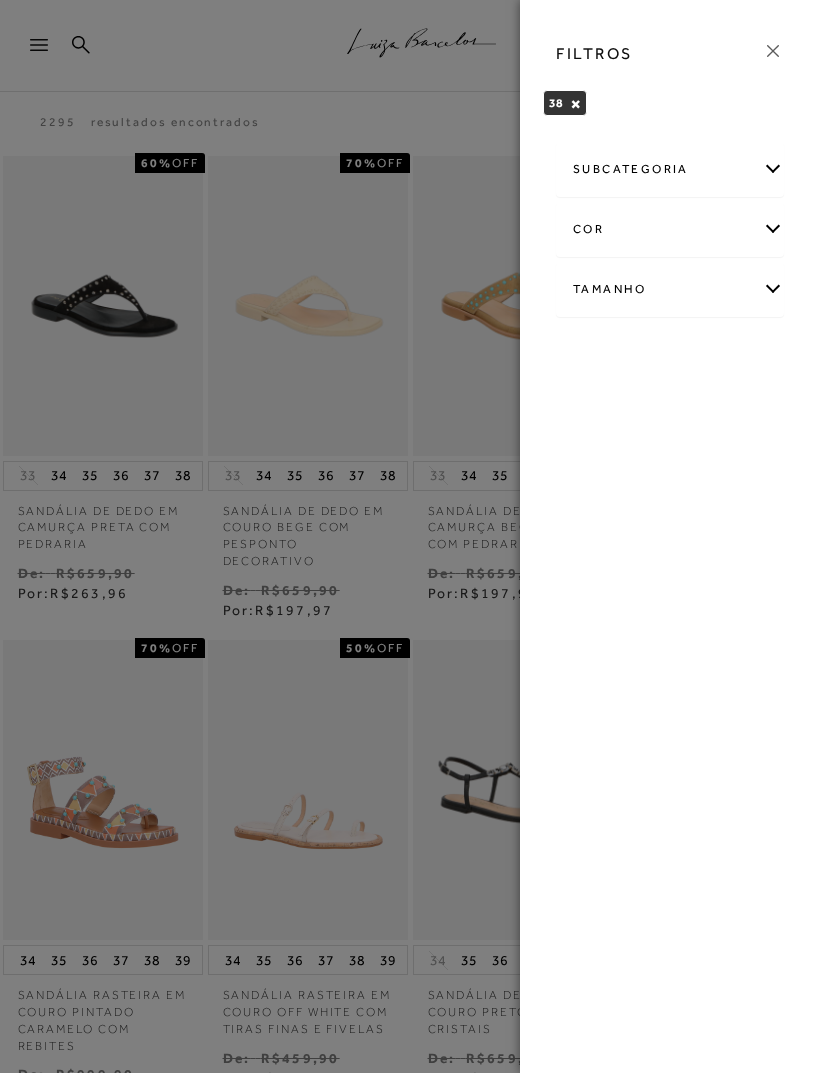 click on "Tamanho
25" at bounding box center [670, 289] 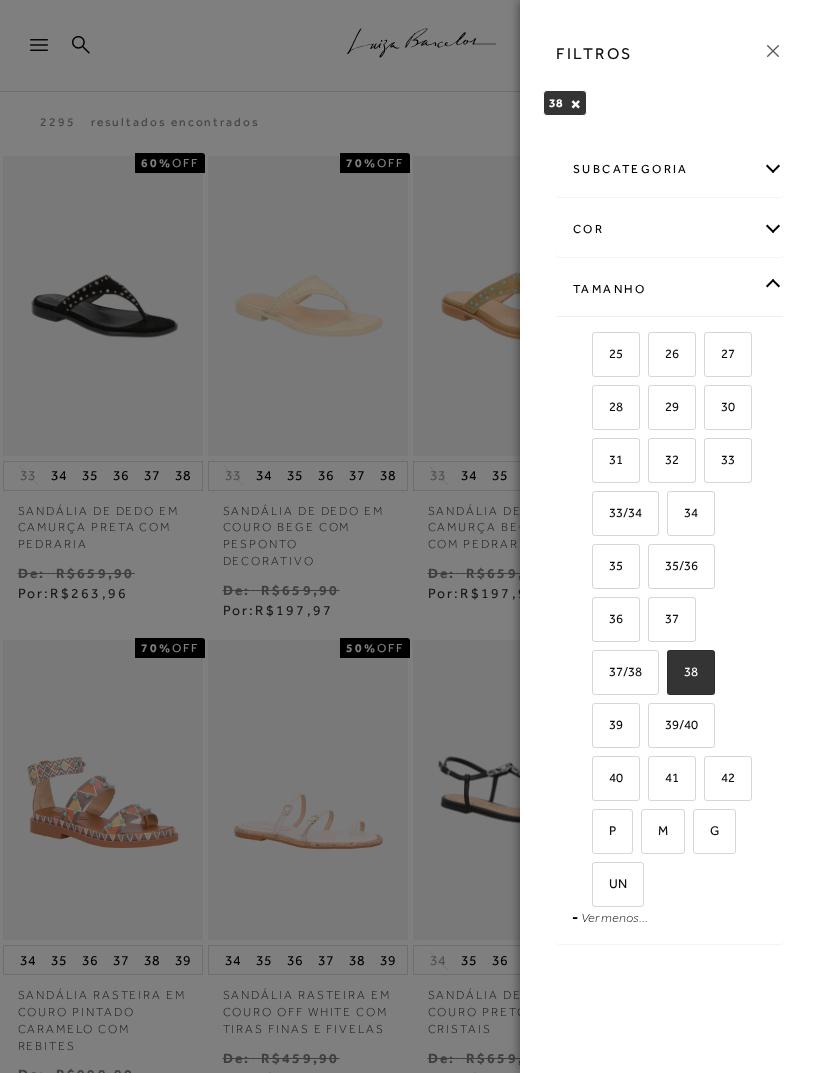 click on "37/38" at bounding box center (618, 671) 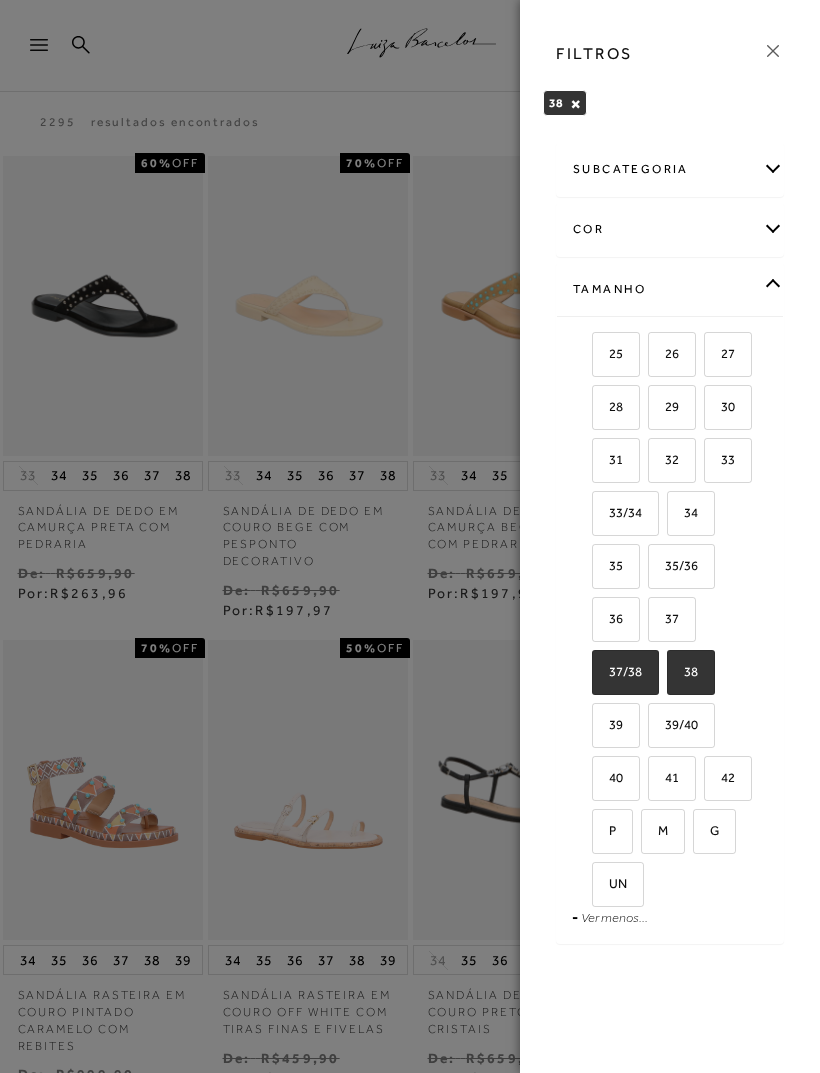 checkbox on "true" 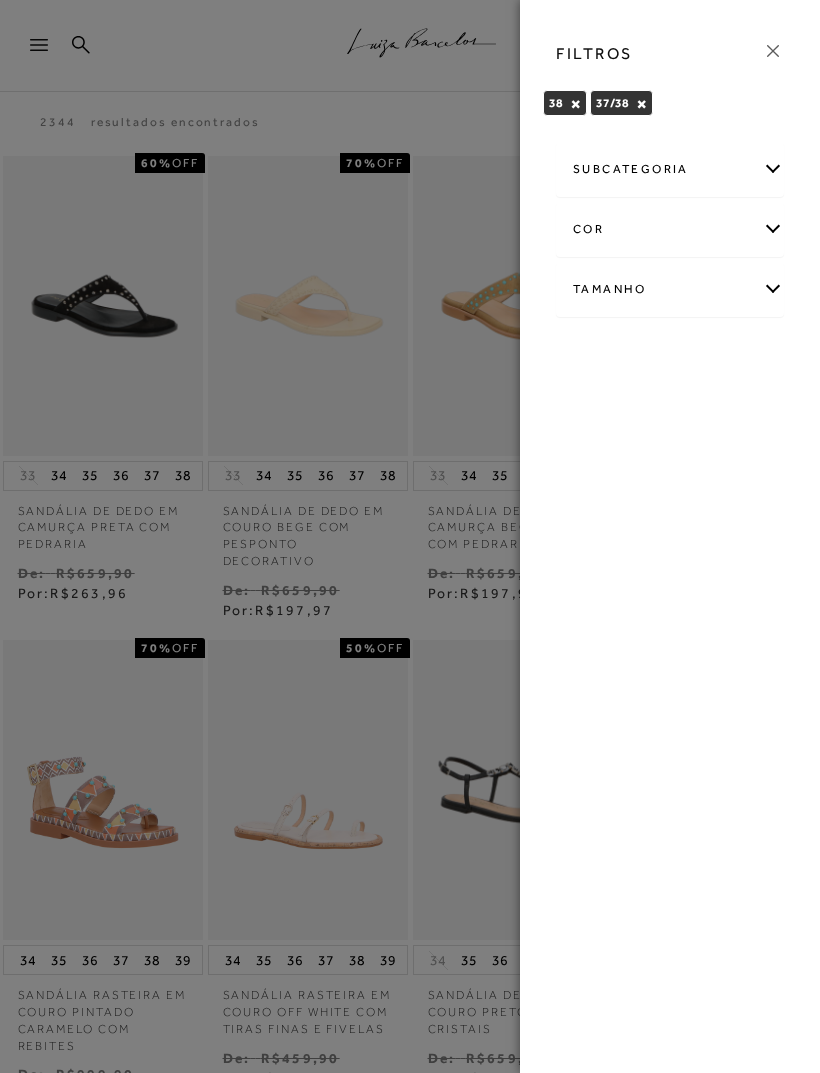 click on "Tamanho" at bounding box center (670, 289) 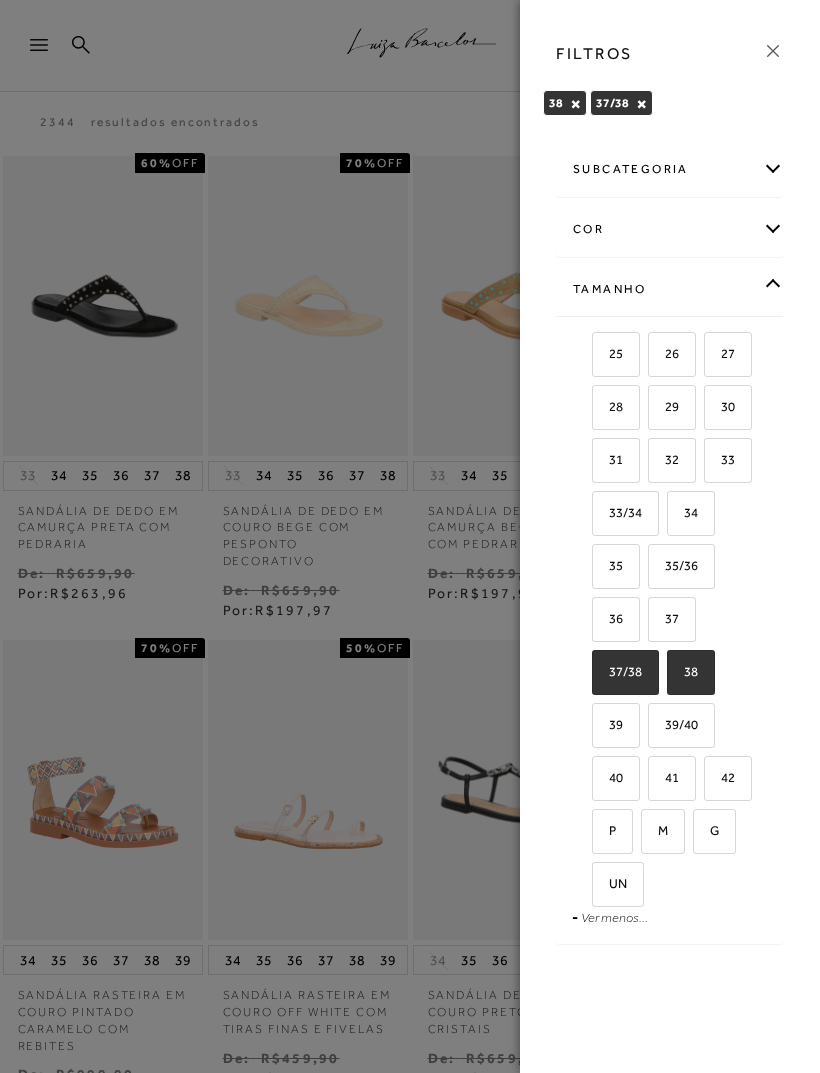click on "37" at bounding box center [672, 619] 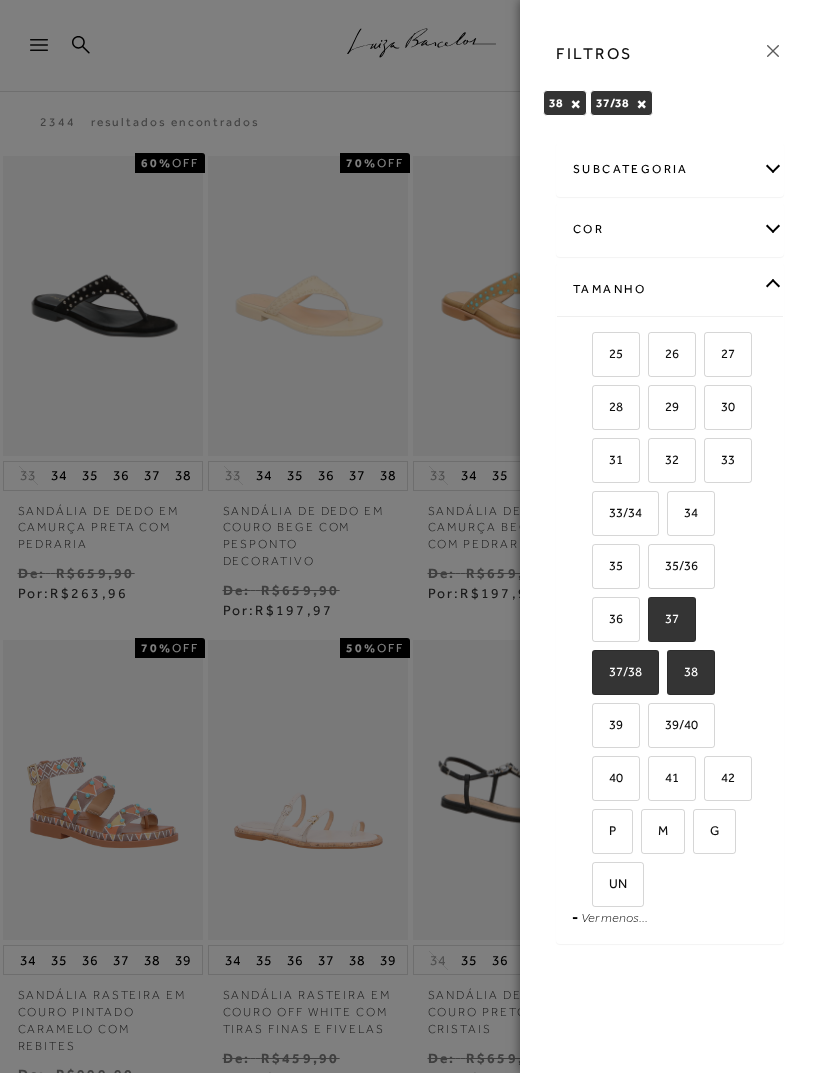 checkbox on "true" 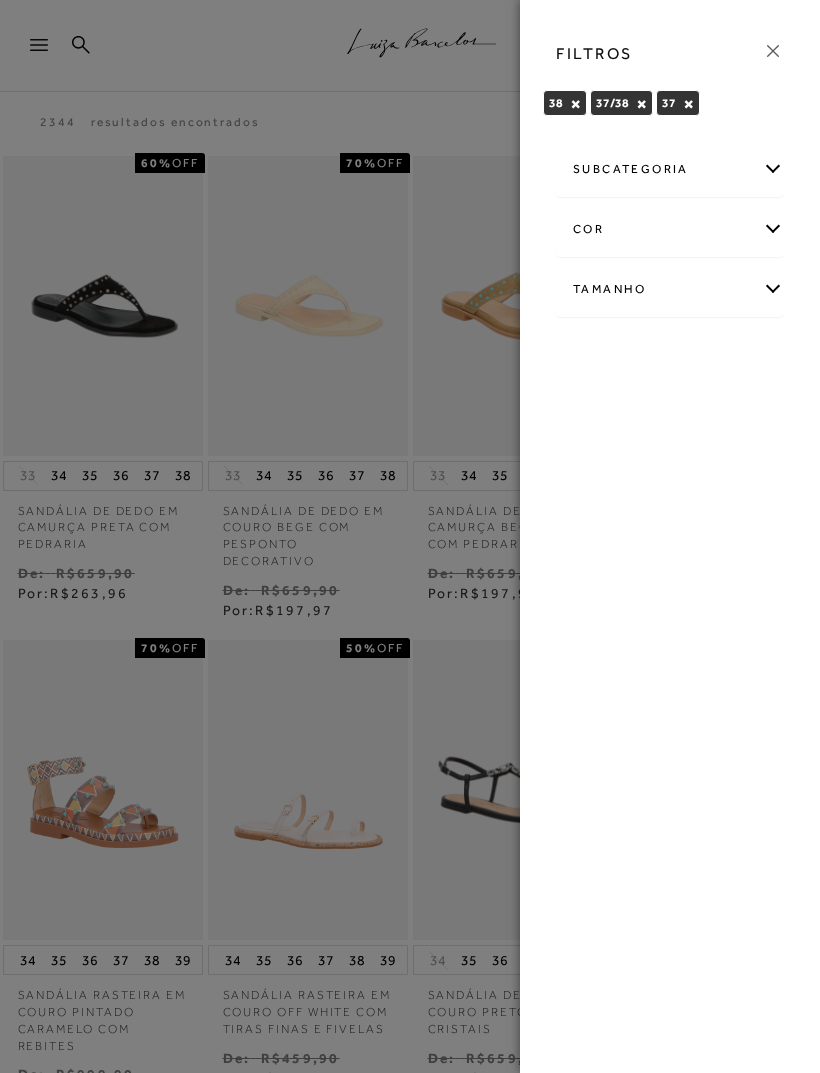 click at bounding box center (410, 536) 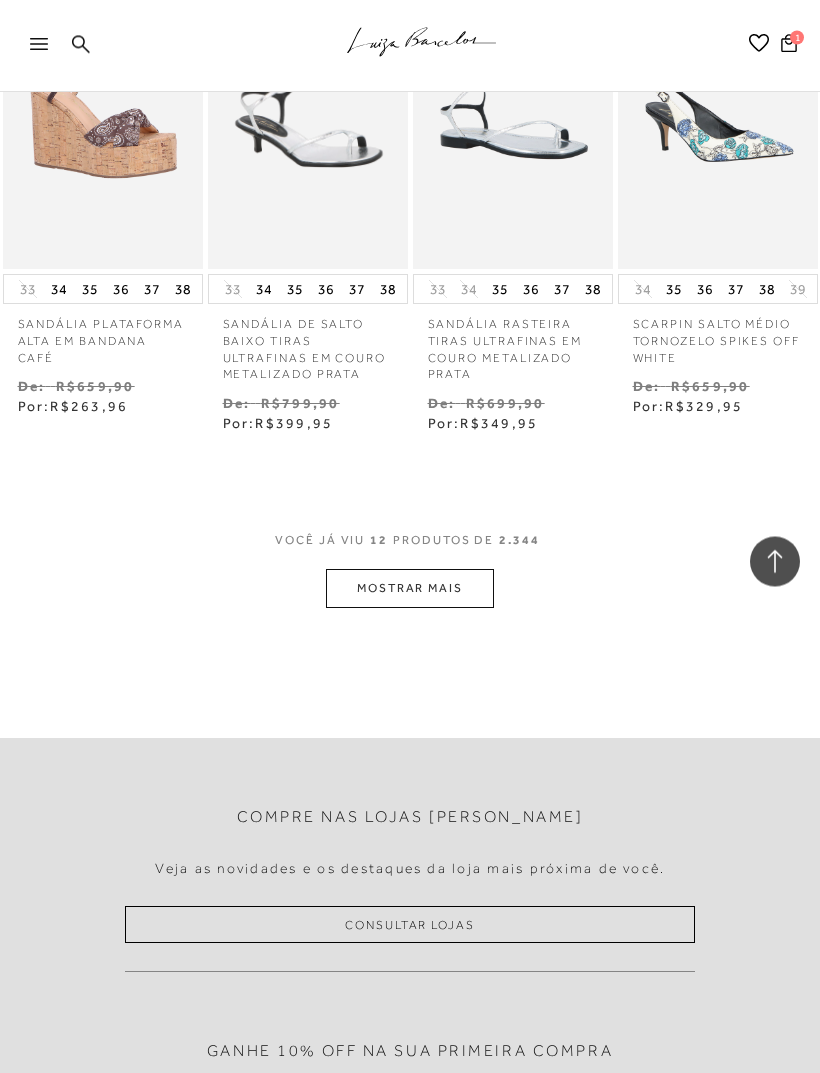 click on "MOSTRAR MAIS" at bounding box center (410, 589) 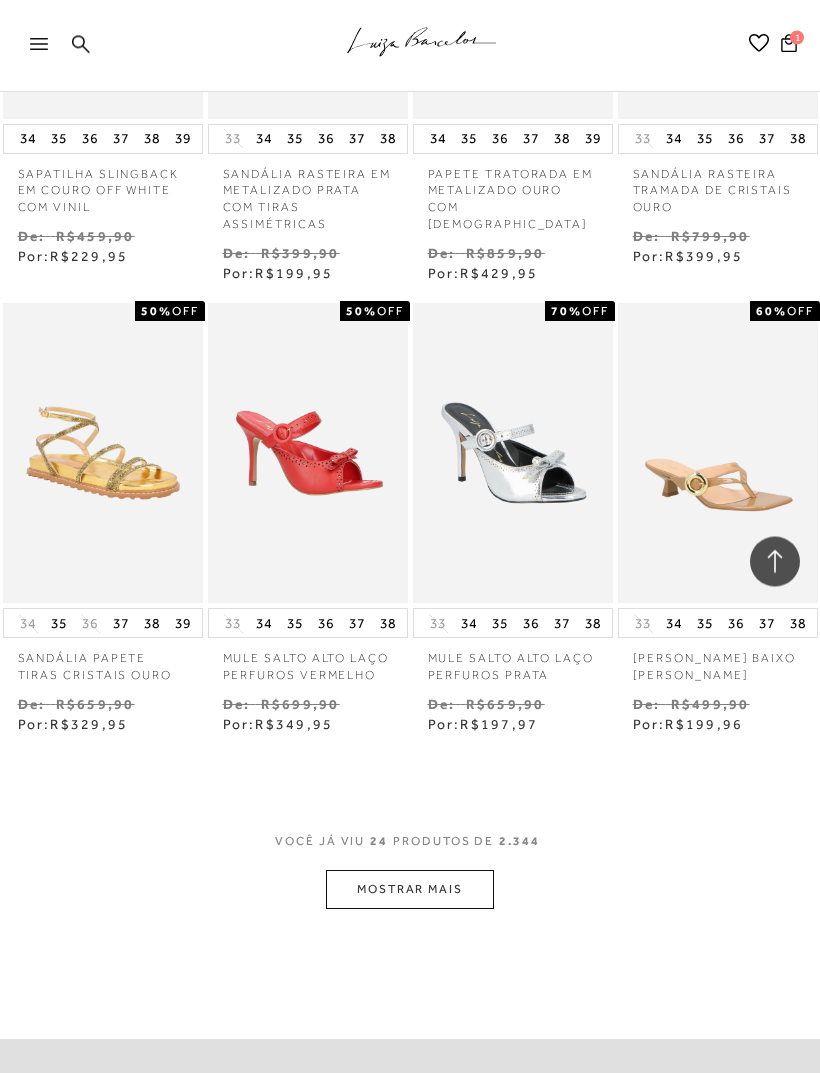 scroll, scrollTop: 2279, scrollLeft: 0, axis: vertical 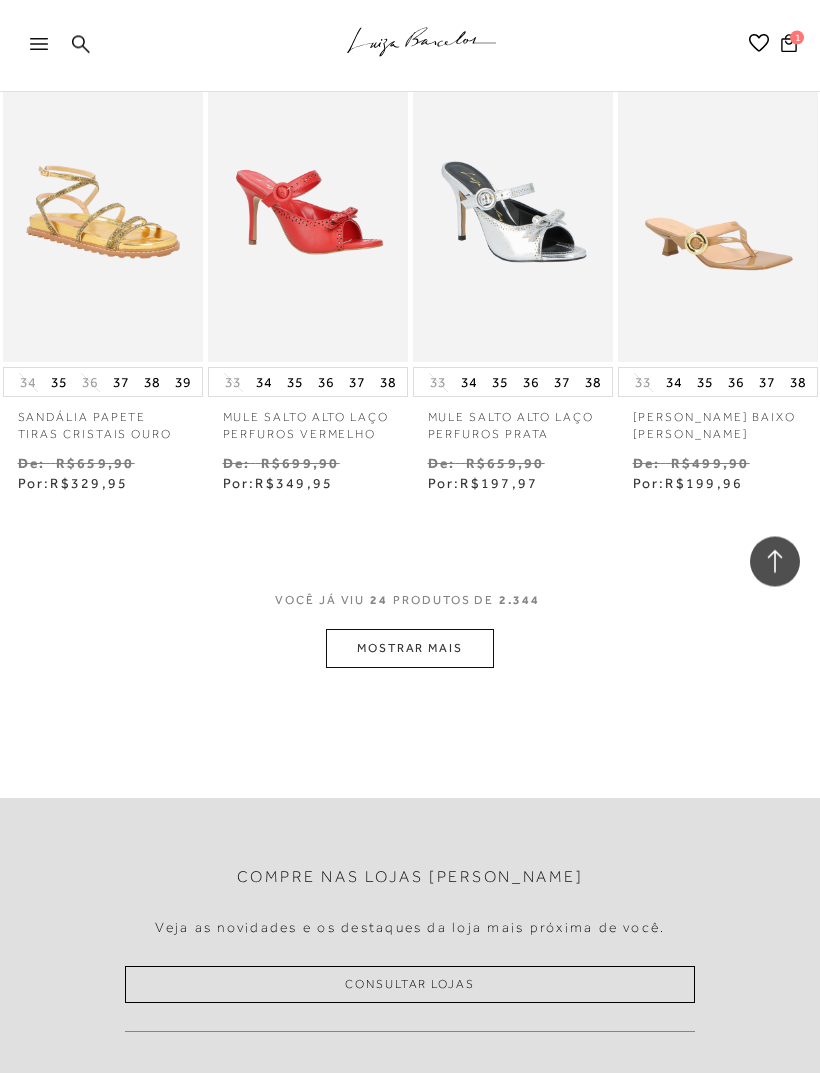 click on "MOSTRAR MAIS" at bounding box center (410, 649) 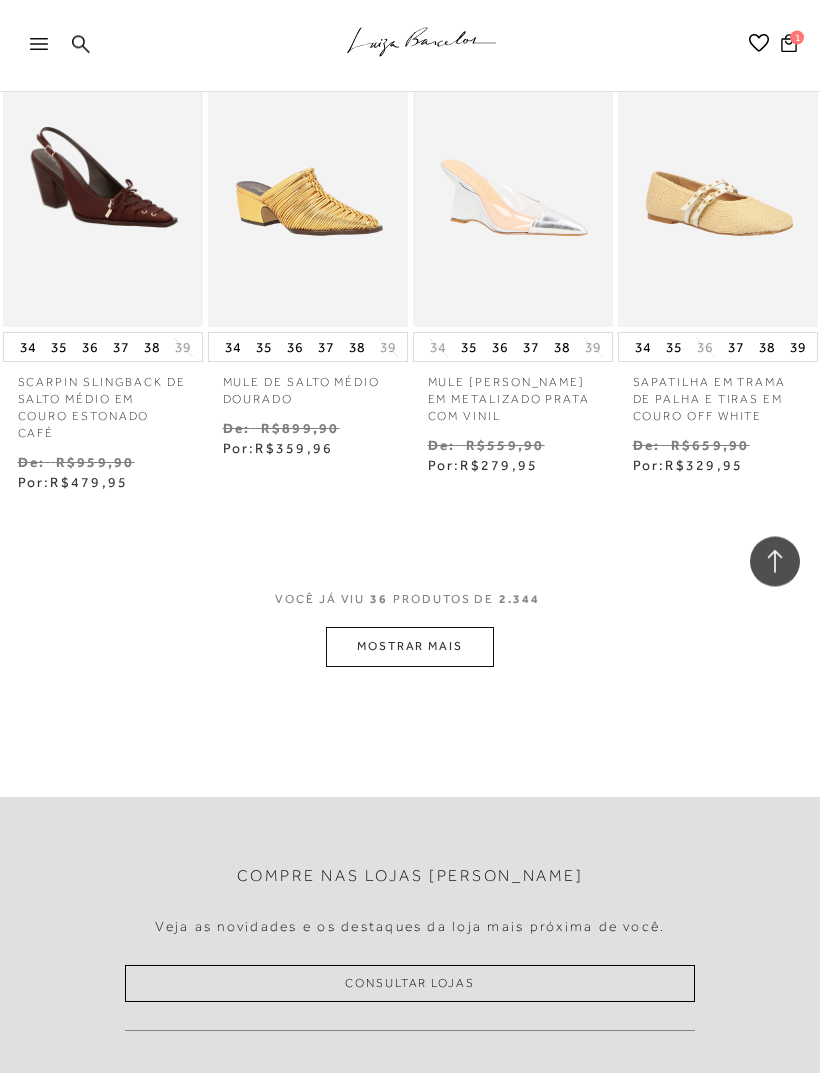 click on "MOSTRAR MAIS" at bounding box center (410, 647) 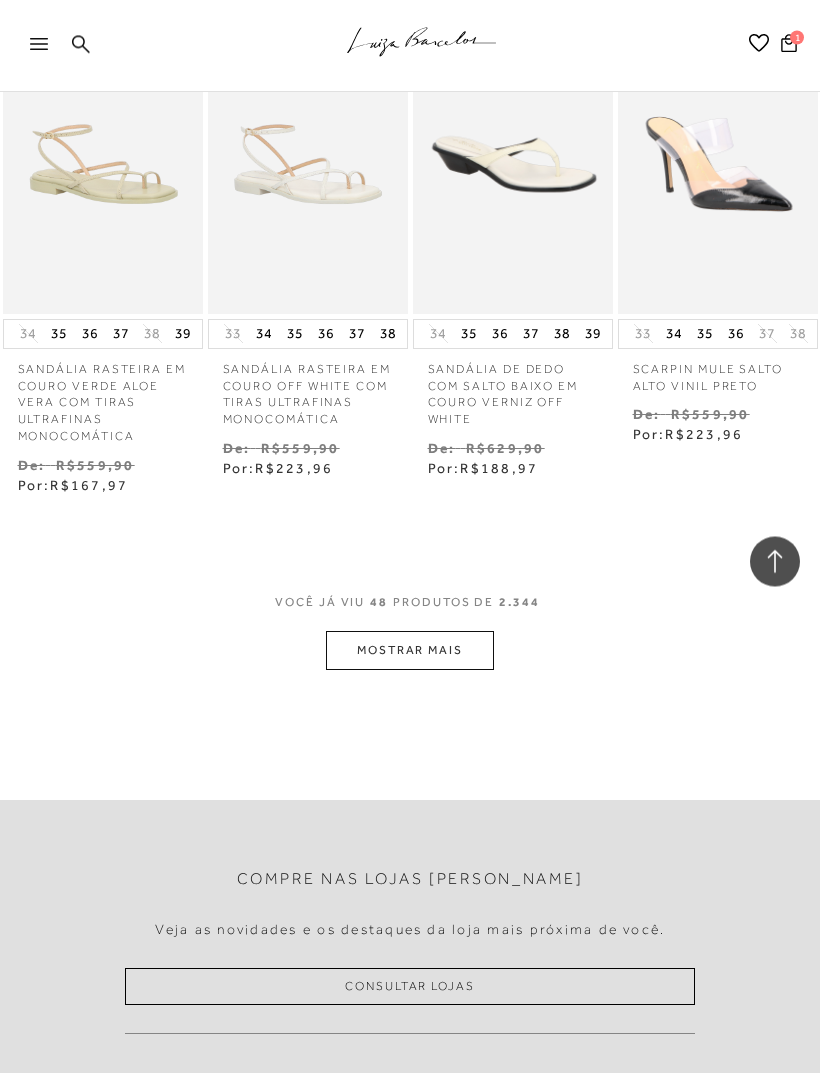 scroll, scrollTop: 5407, scrollLeft: 0, axis: vertical 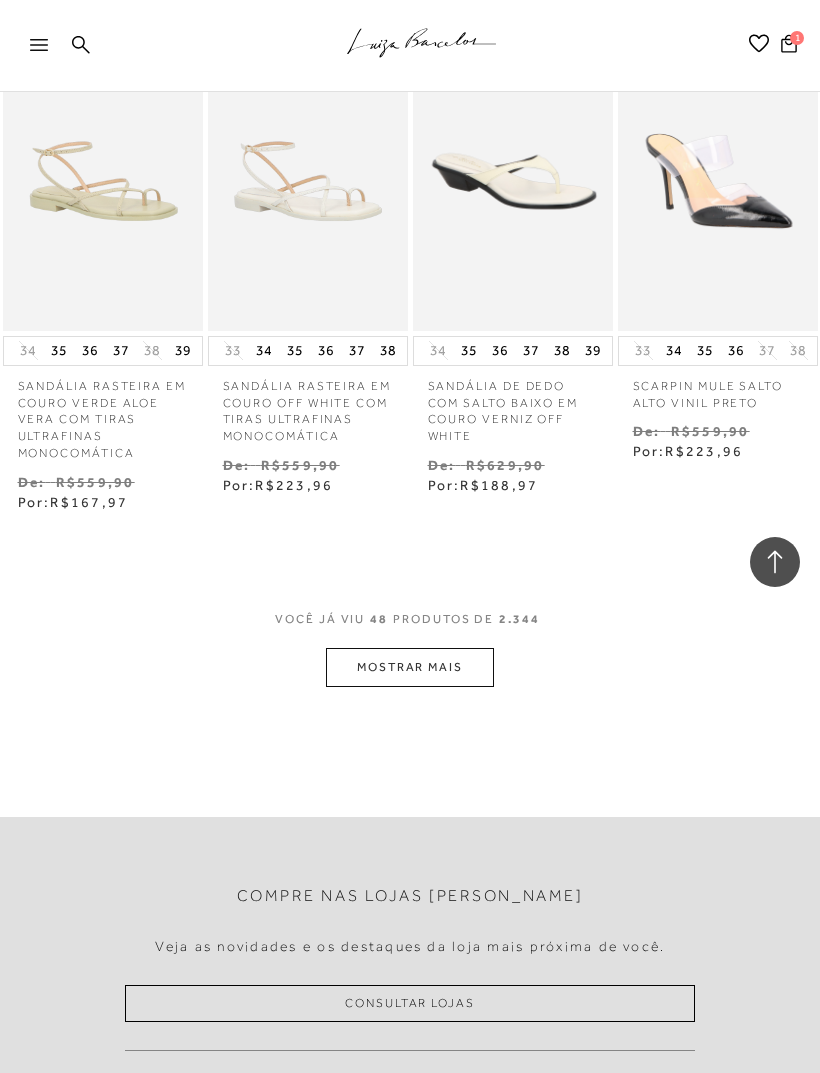 click on "MOSTRAR MAIS" at bounding box center [410, 667] 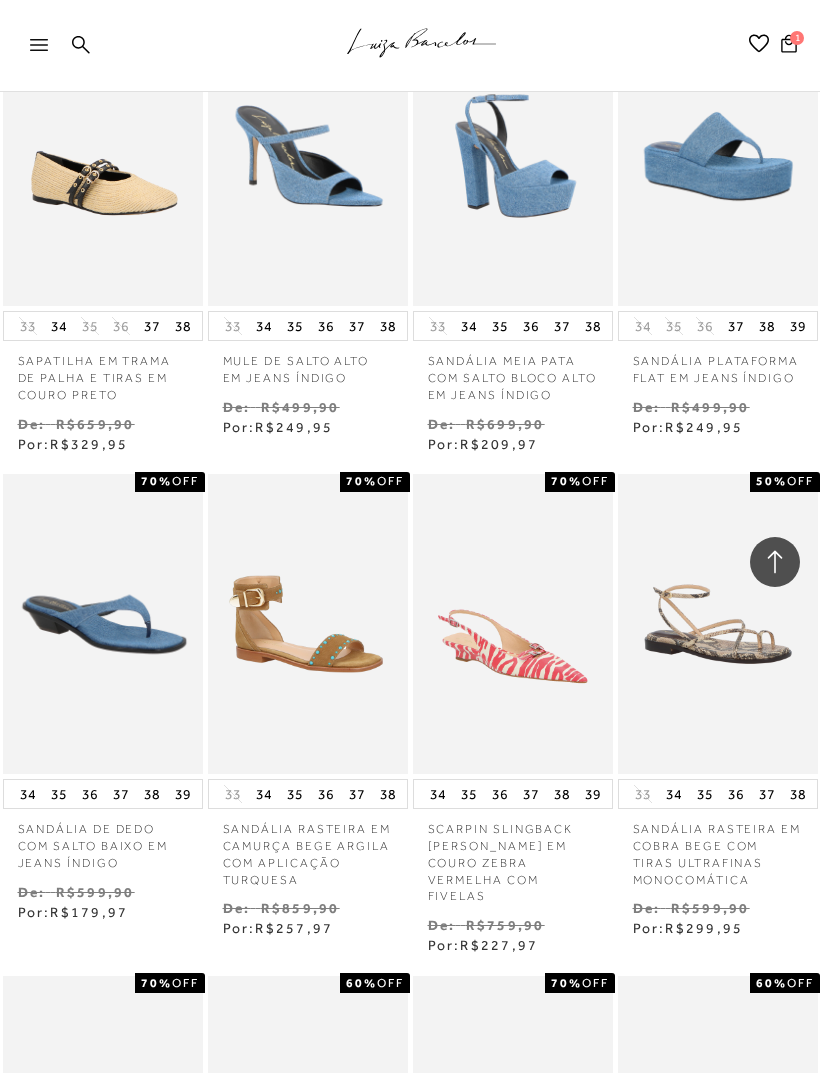 scroll, scrollTop: 4252, scrollLeft: 0, axis: vertical 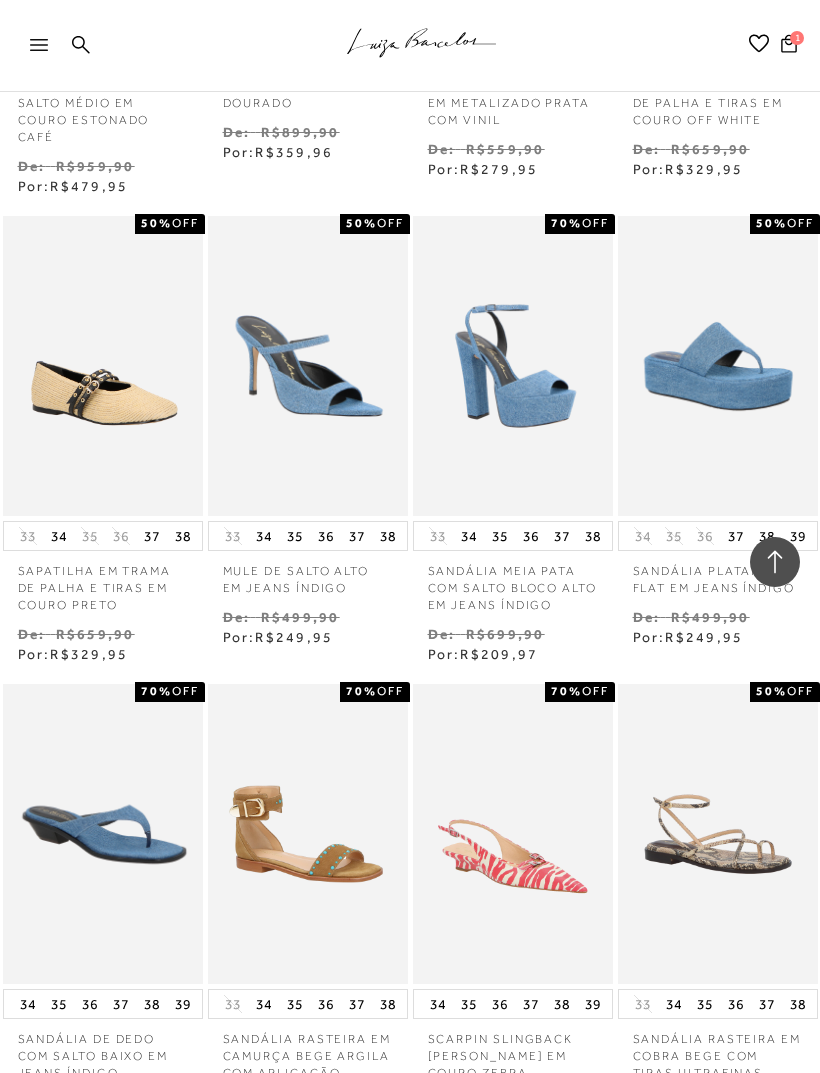 click 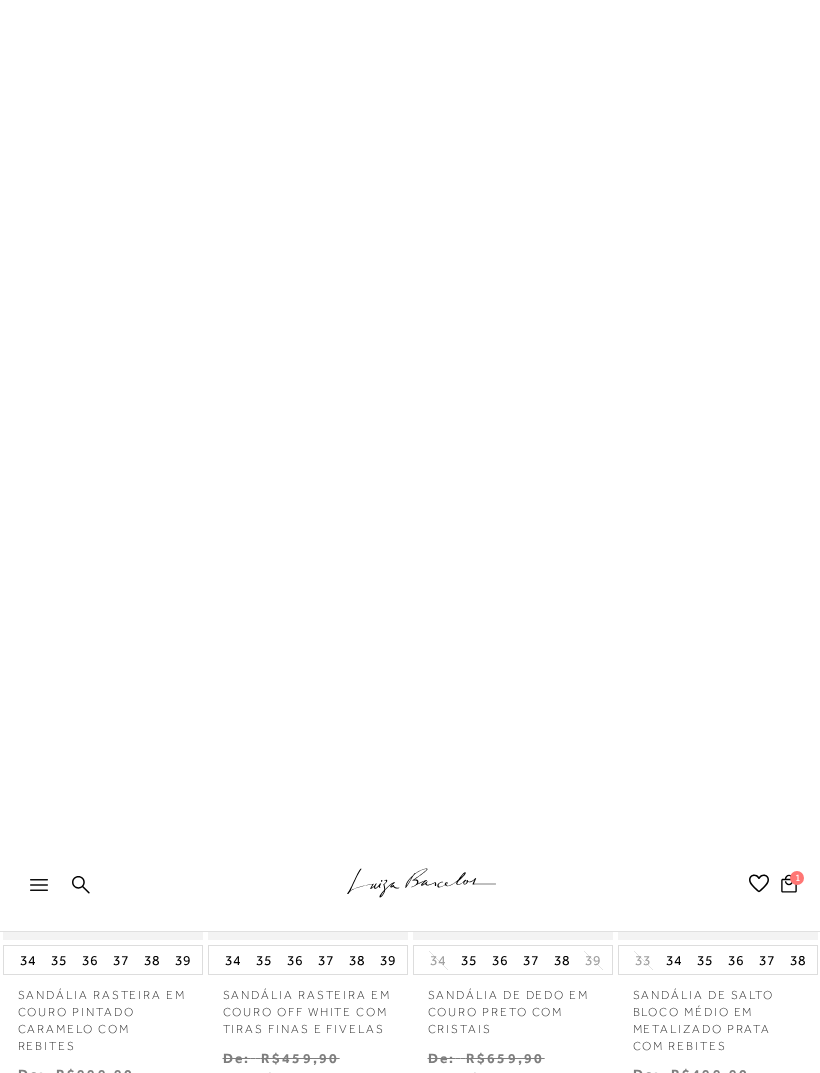 scroll, scrollTop: 0, scrollLeft: 0, axis: both 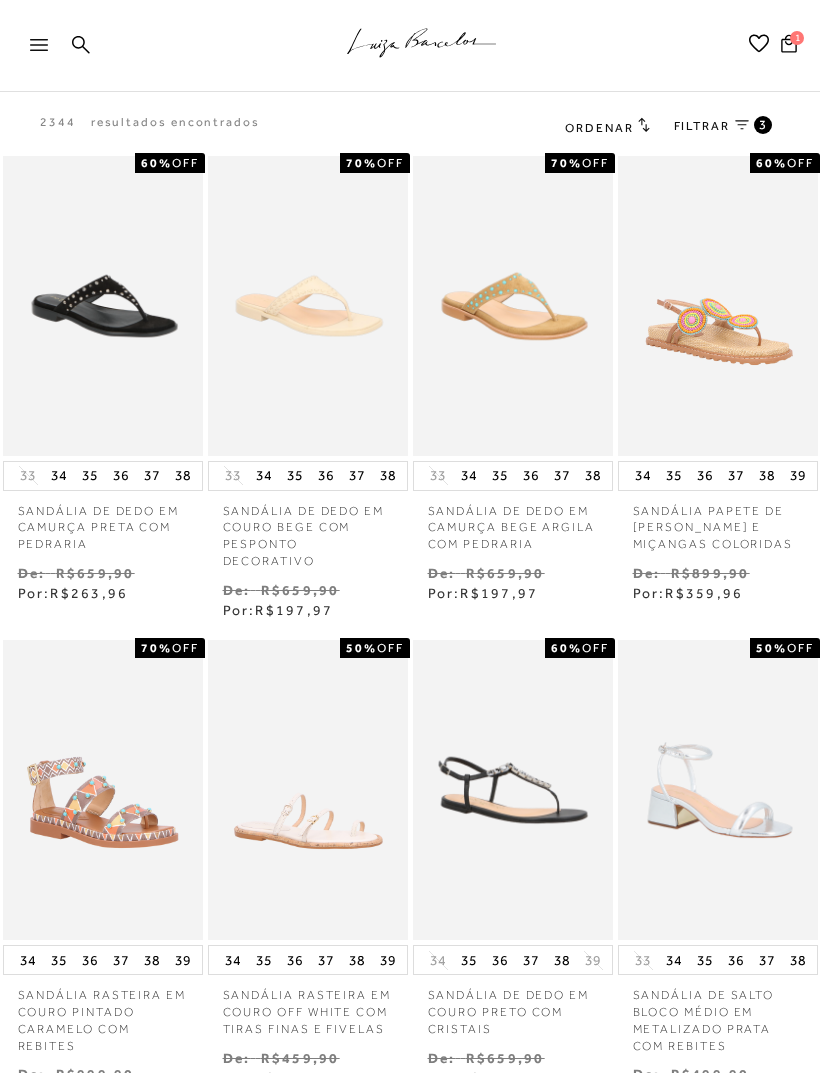 click on "Ordenar" at bounding box center (607, 127) 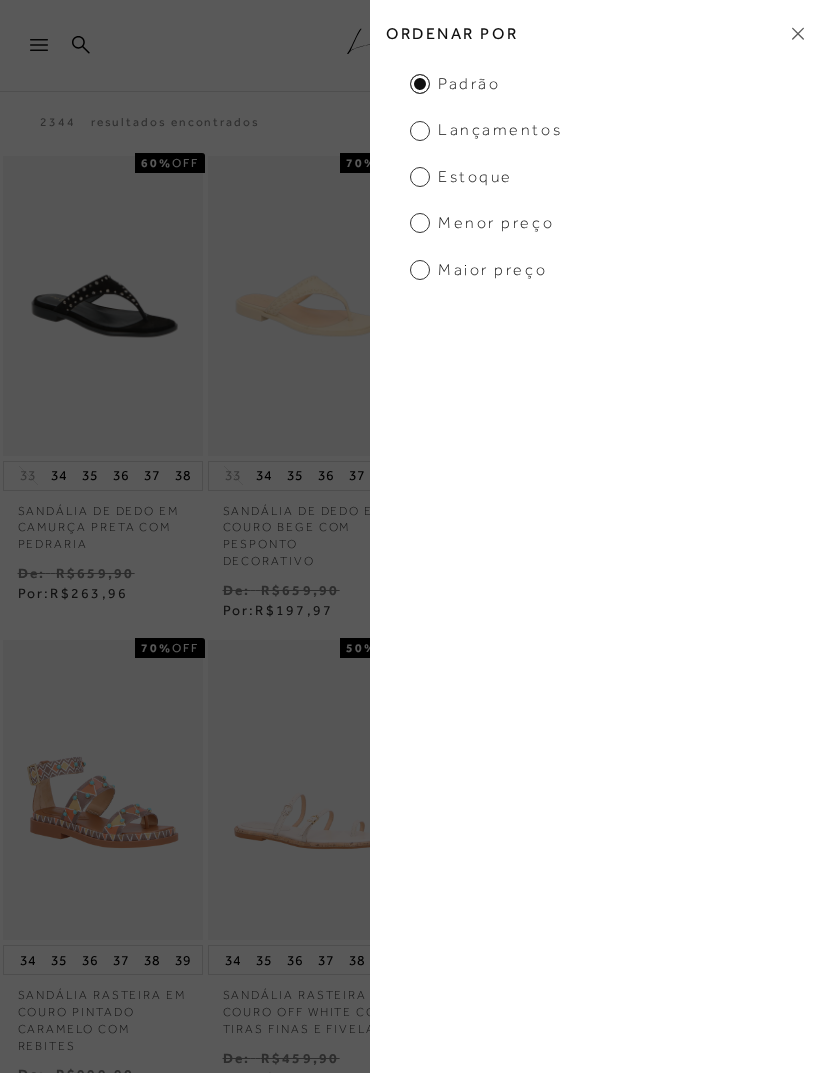 click at bounding box center [103, 306] 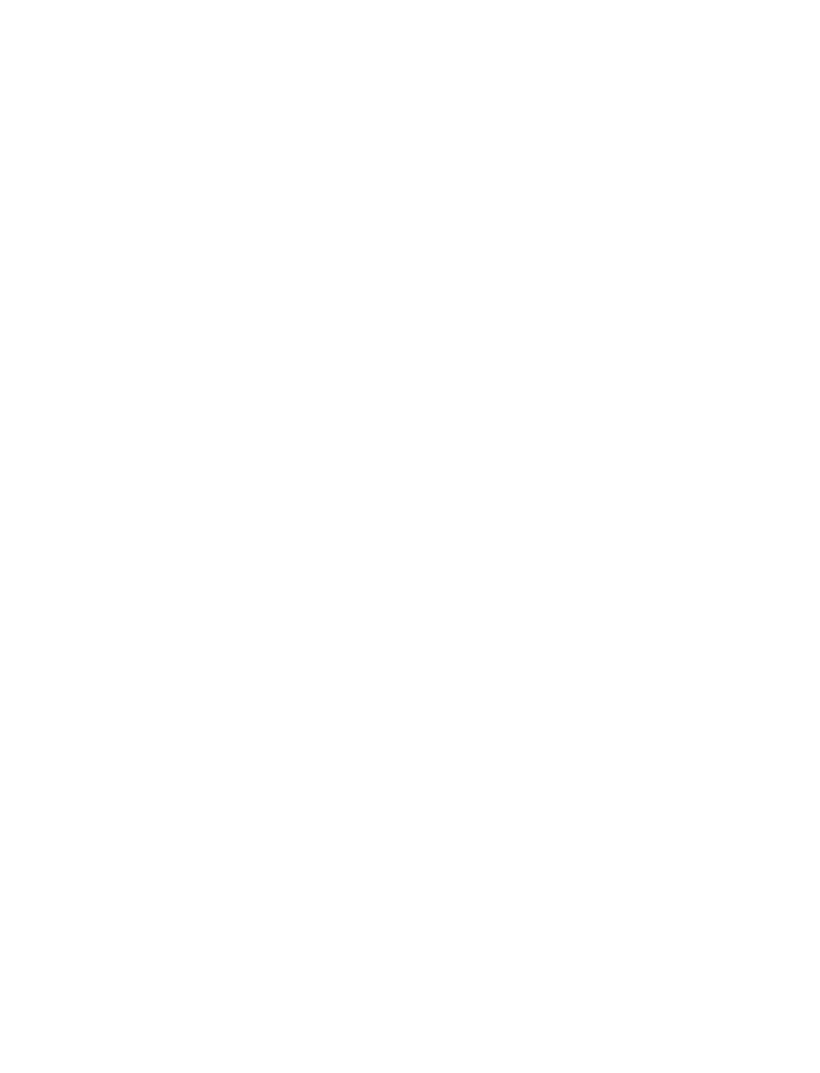 click on "1" at bounding box center (0, 0) 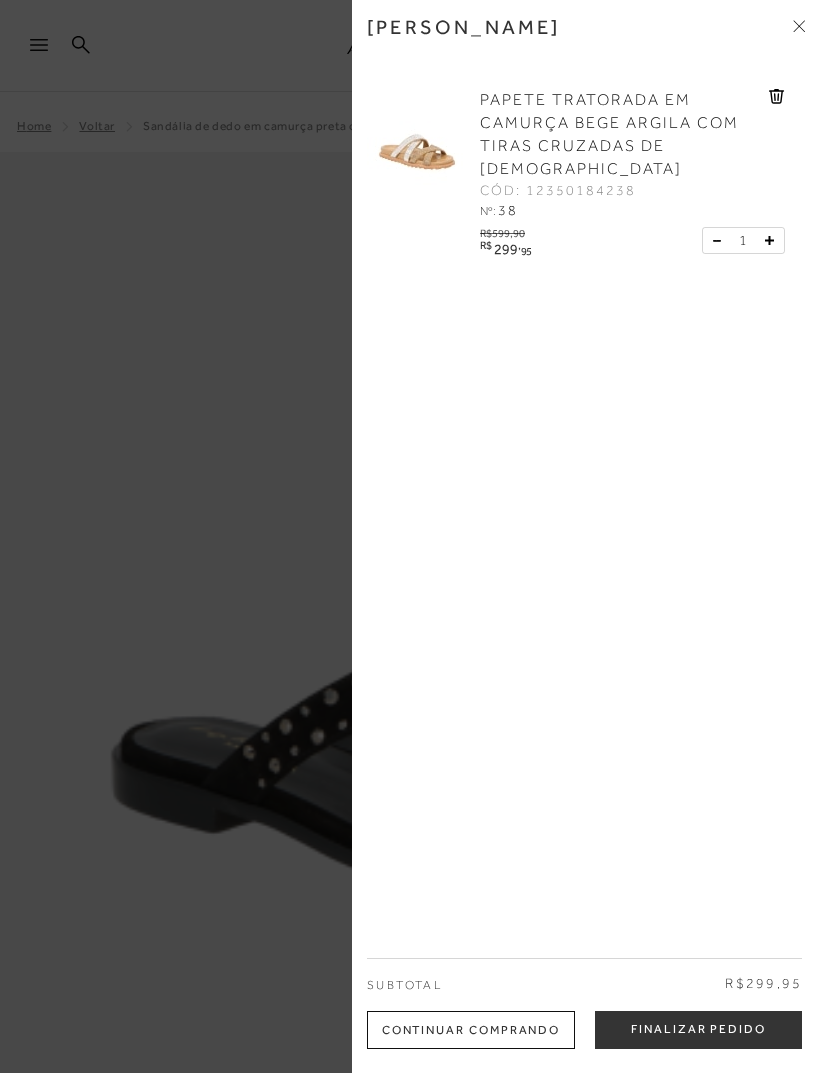 scroll, scrollTop: 0, scrollLeft: 0, axis: both 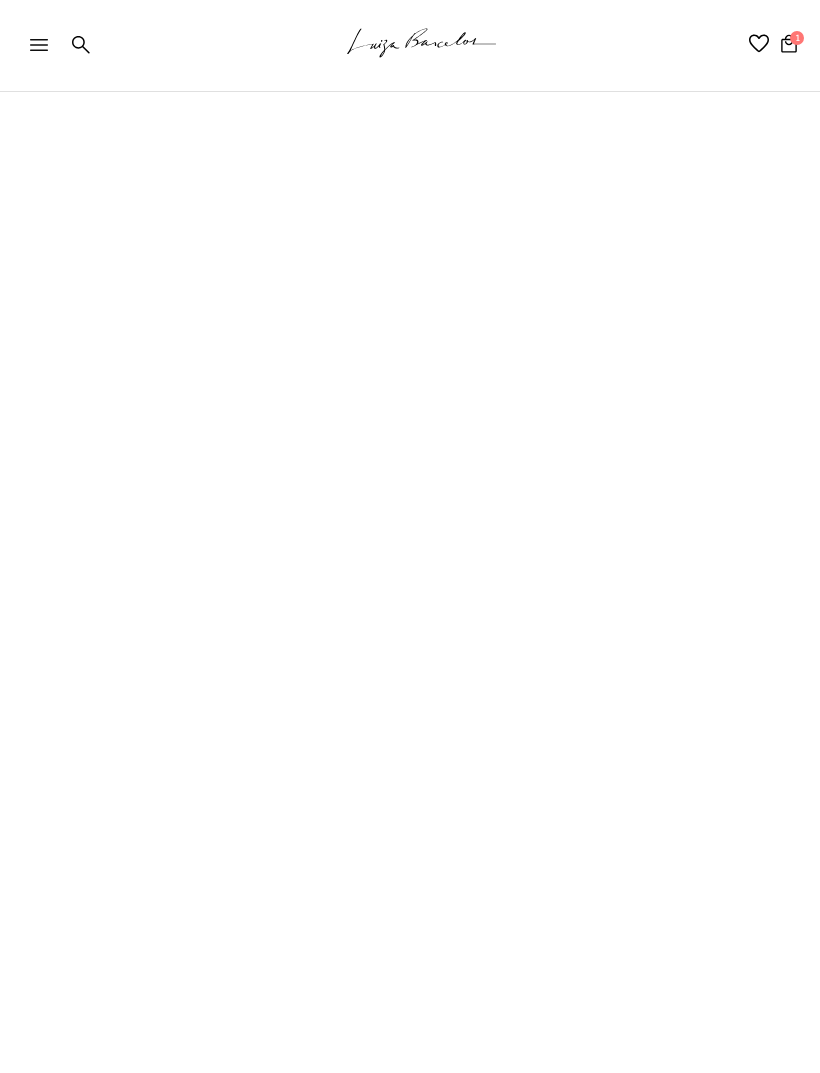 click on "Cabeçalho de navegação orientada
FILTROS
38
×
37/38
×
37
×
Modelo -" at bounding box center (410, 385) 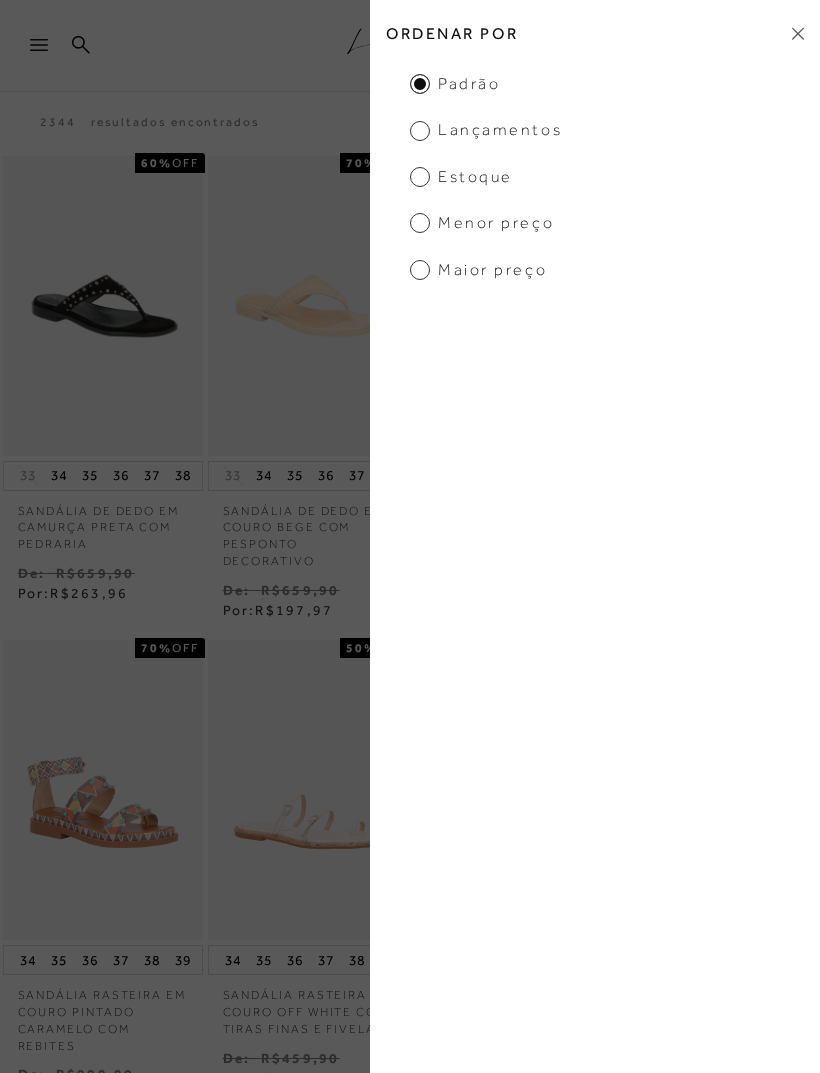 click 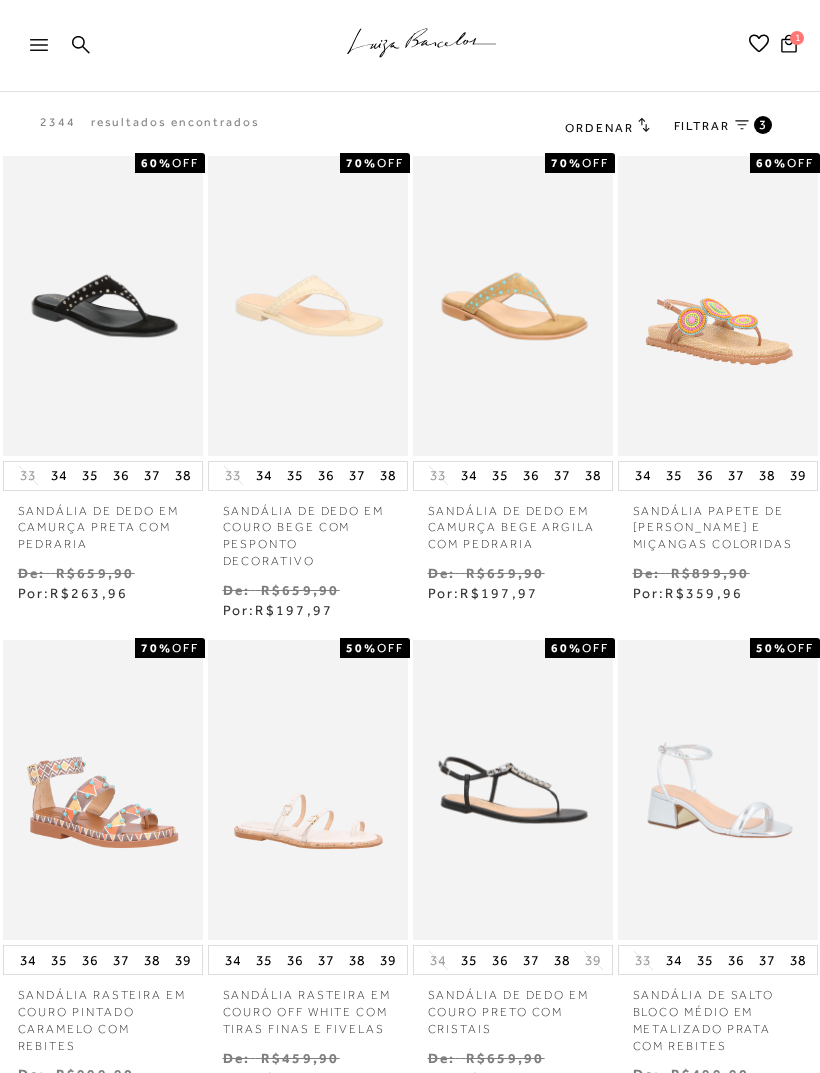 click on "FILTRAR" at bounding box center [702, 126] 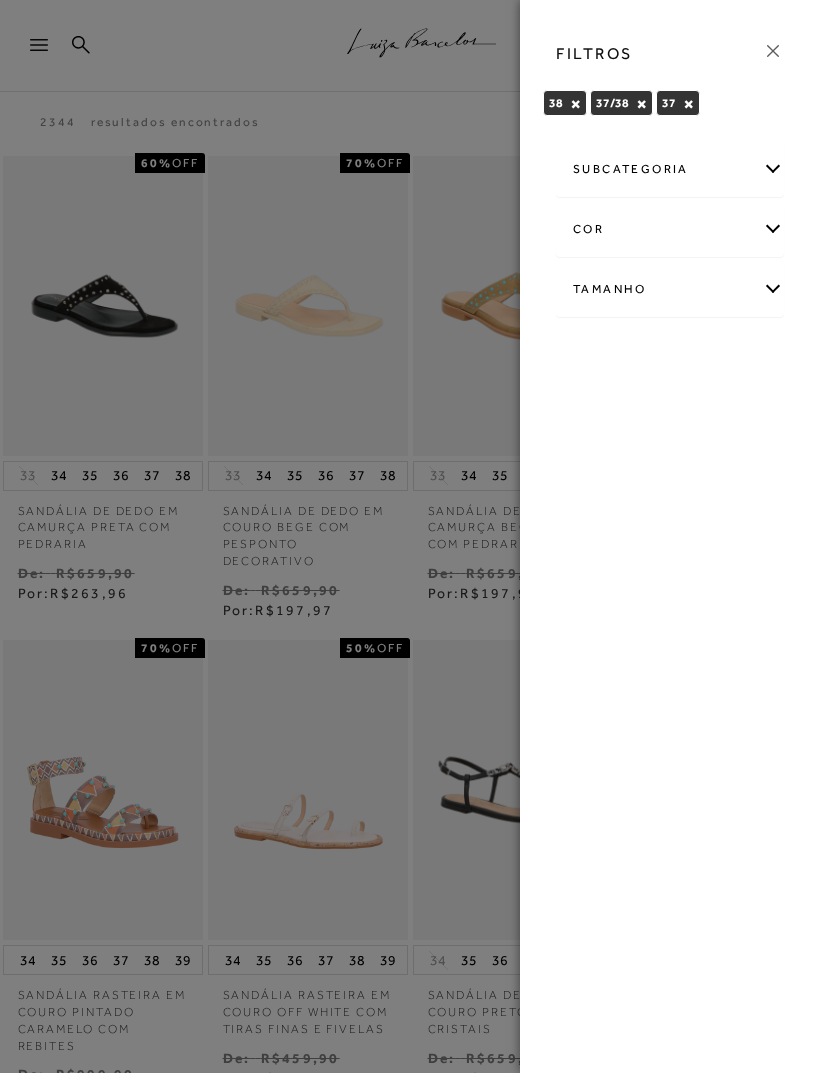 click on "subcategoria" at bounding box center (670, 169) 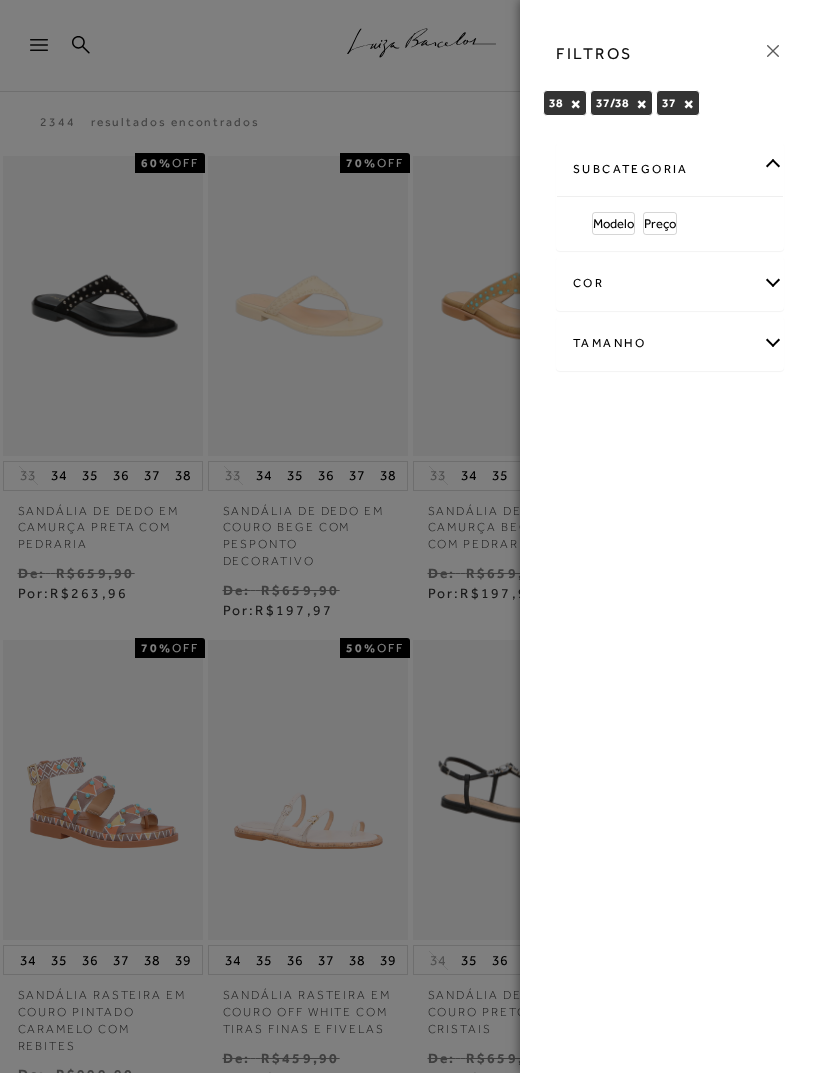 click on "subcategoria" at bounding box center (670, 169) 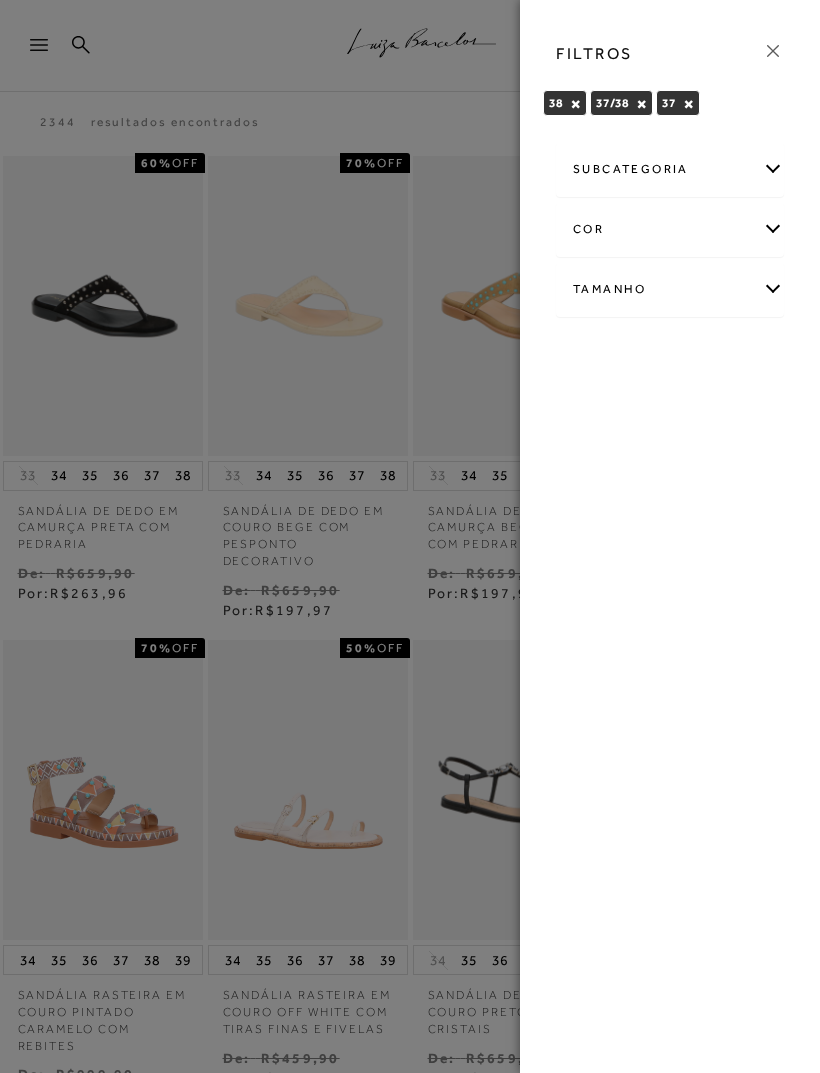 click on "Tamanho" at bounding box center (670, 289) 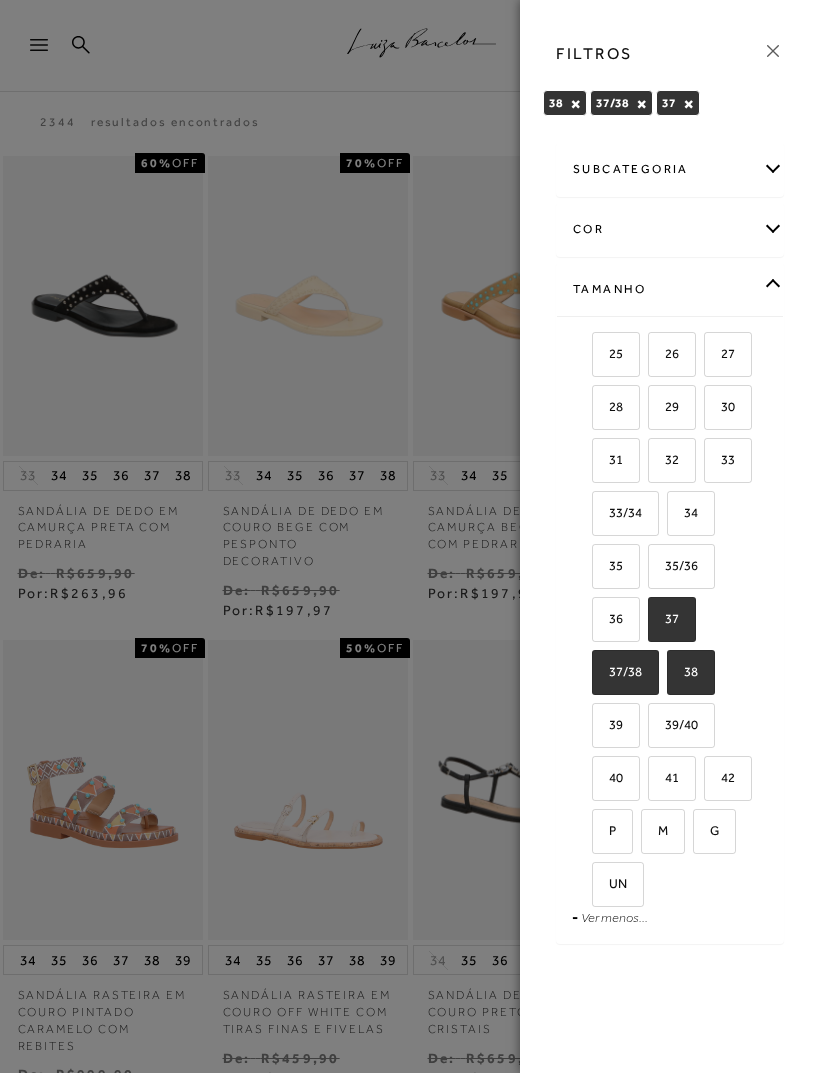 click on "cor" at bounding box center [670, 229] 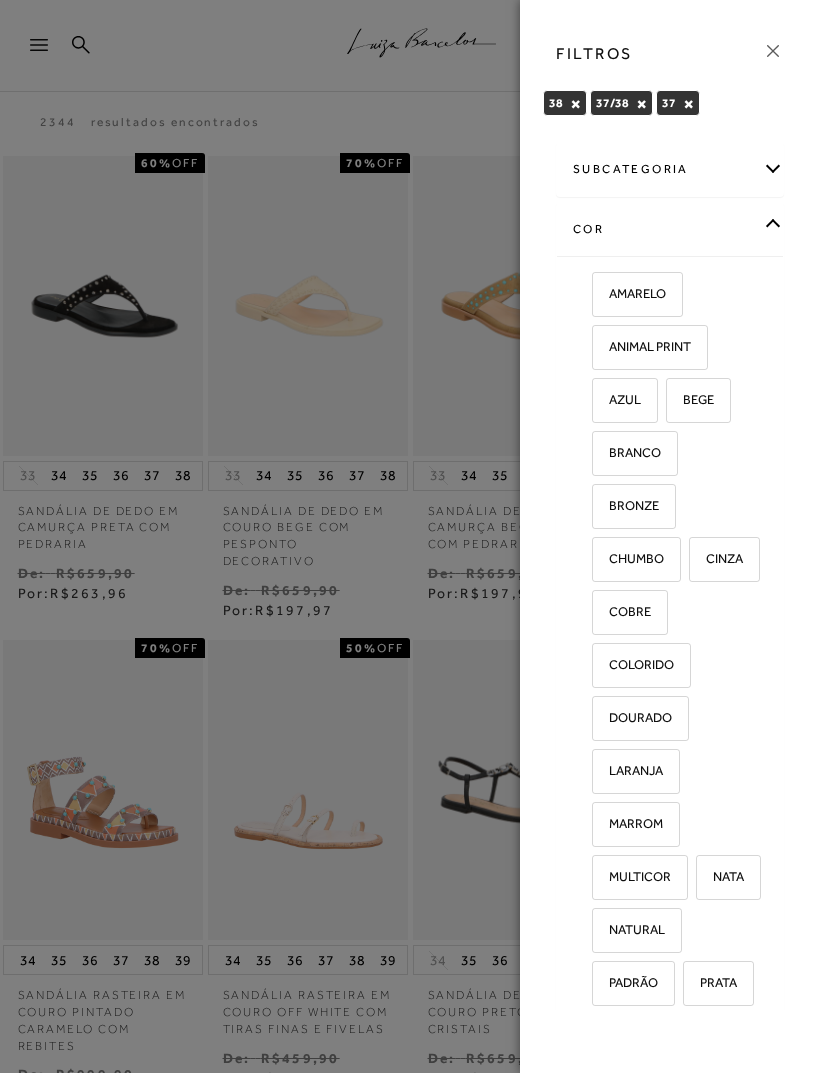 click on "subcategoria
Modelo
Preço" at bounding box center [670, 169] 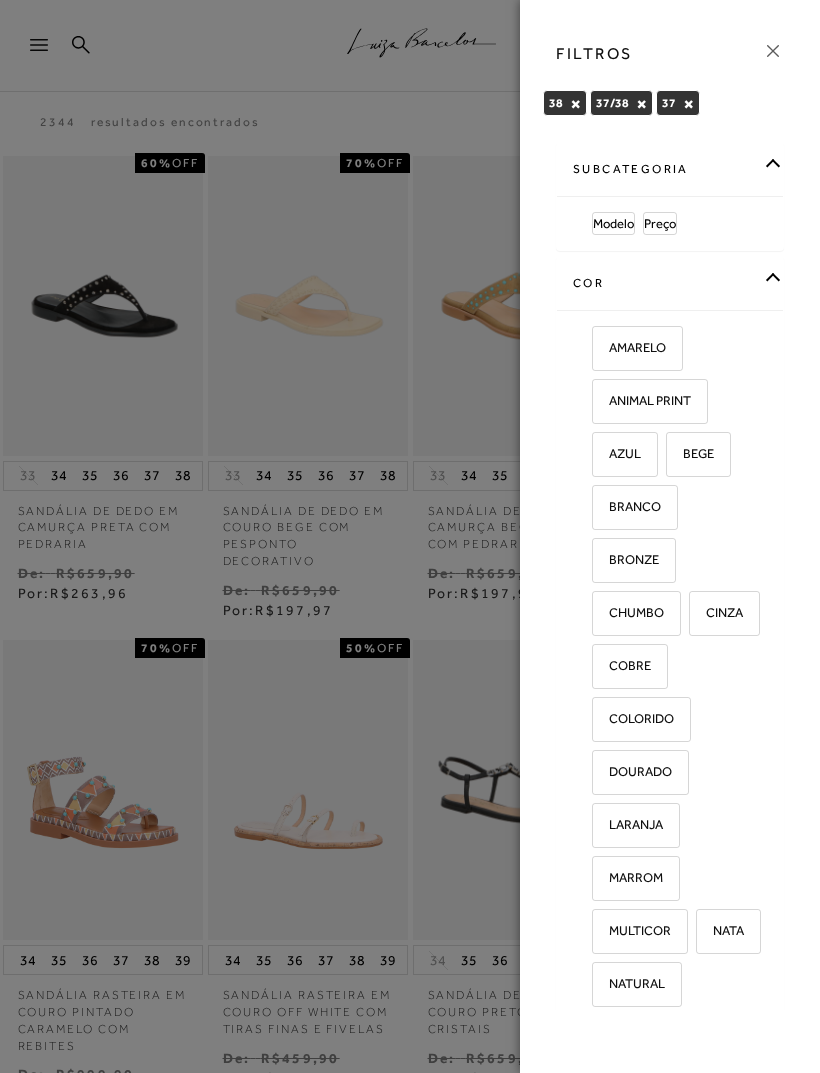 click on "Modelo" at bounding box center [613, 223] 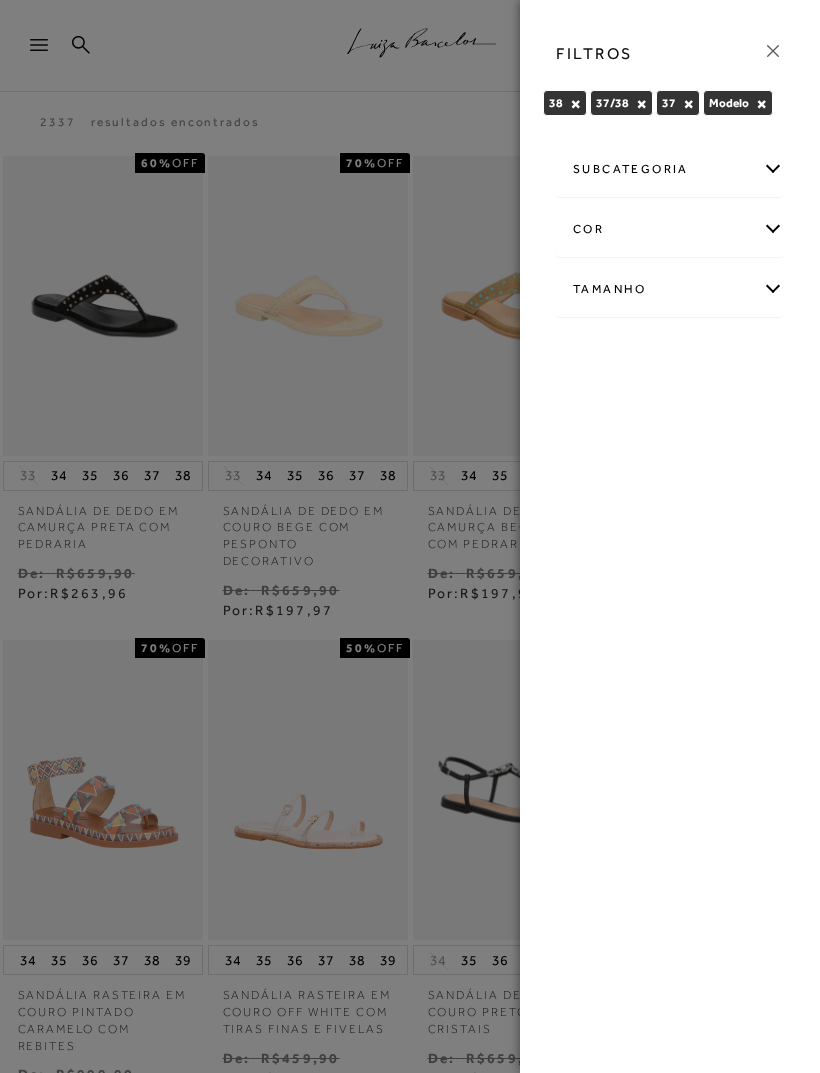 click on "subcategoria
[GEOGRAPHIC_DATA]
Rasteiras Sandálias Sapatos cor" at bounding box center (670, 244) 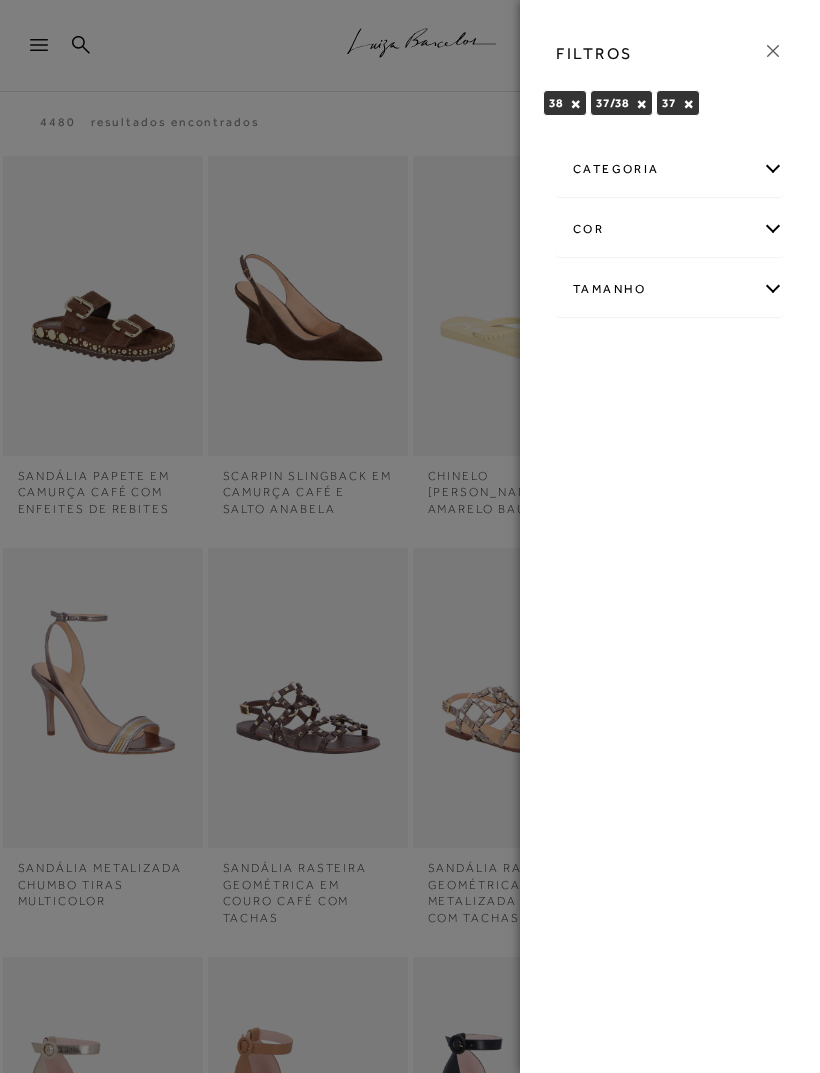 click on "categoria" at bounding box center (670, 169) 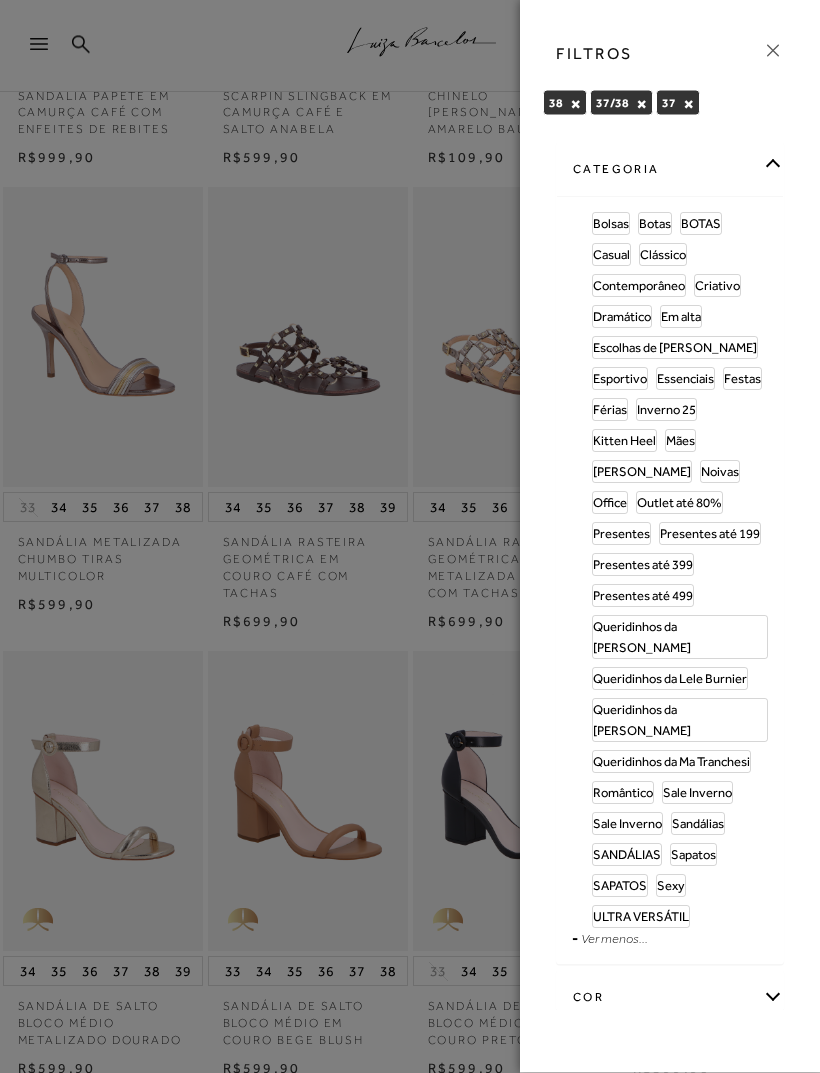scroll, scrollTop: 415, scrollLeft: 0, axis: vertical 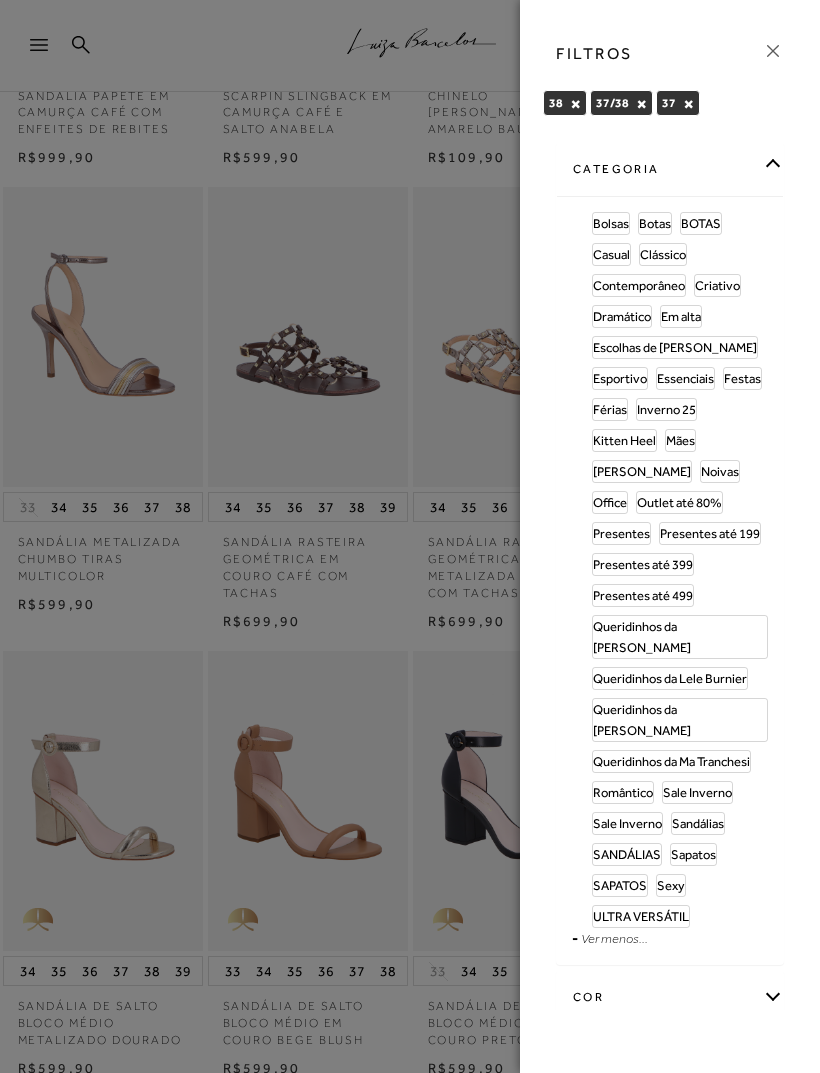 click on "Ver menos..." at bounding box center [614, 938] 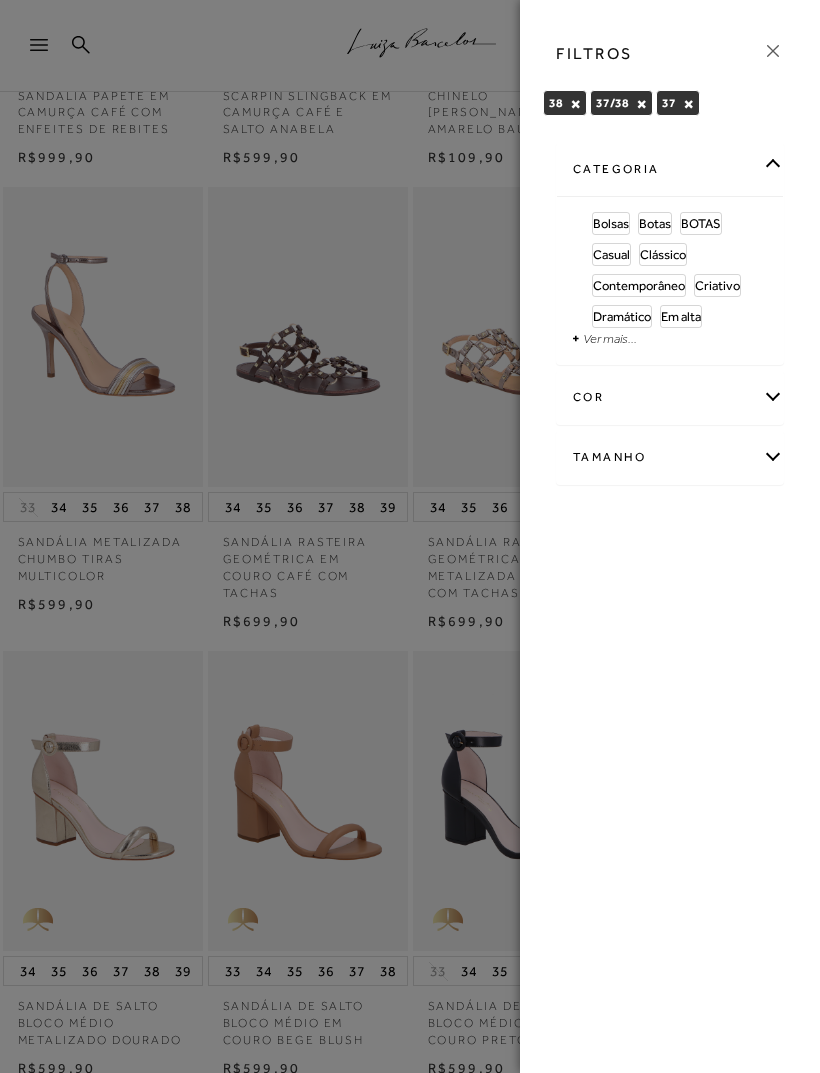 click at bounding box center [773, 54] 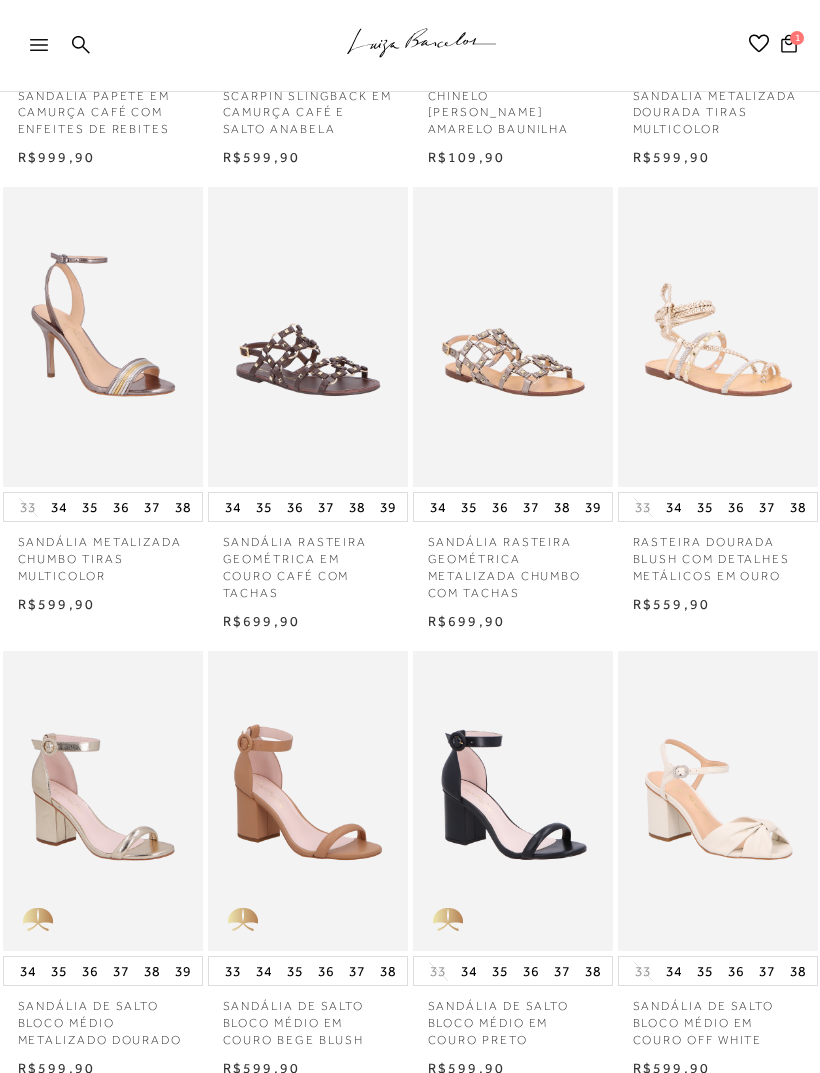 click 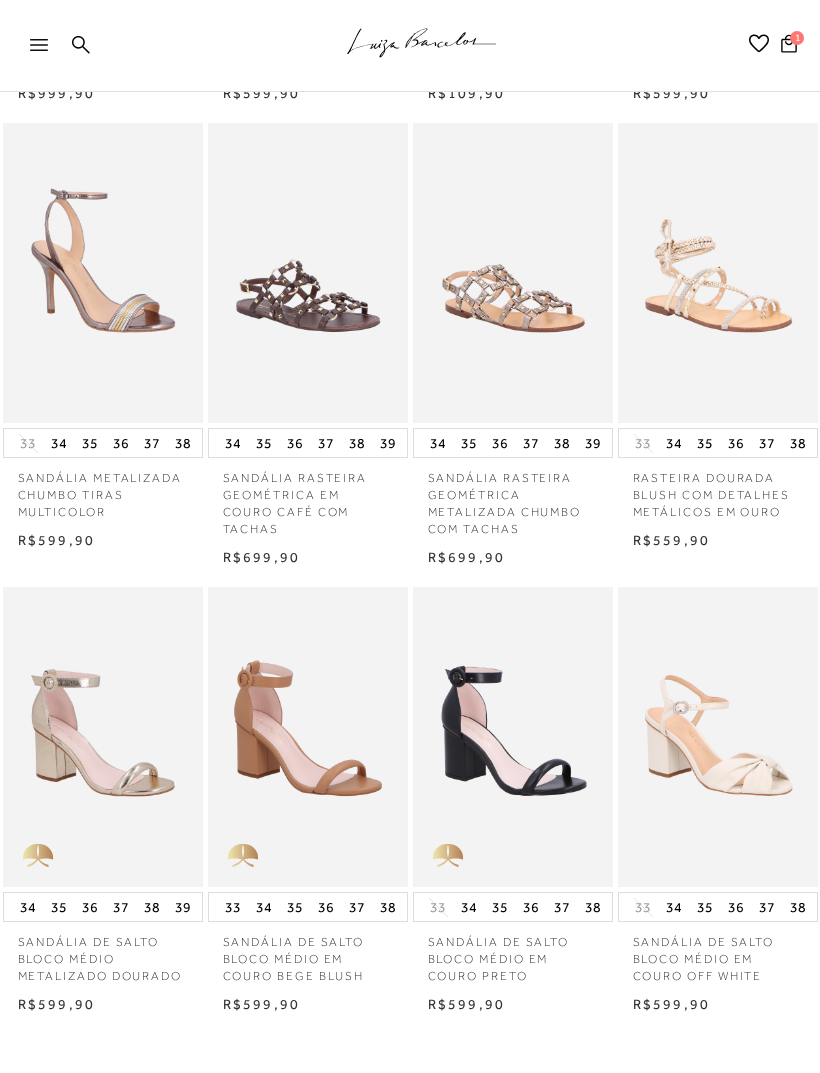 scroll, scrollTop: 0, scrollLeft: 0, axis: both 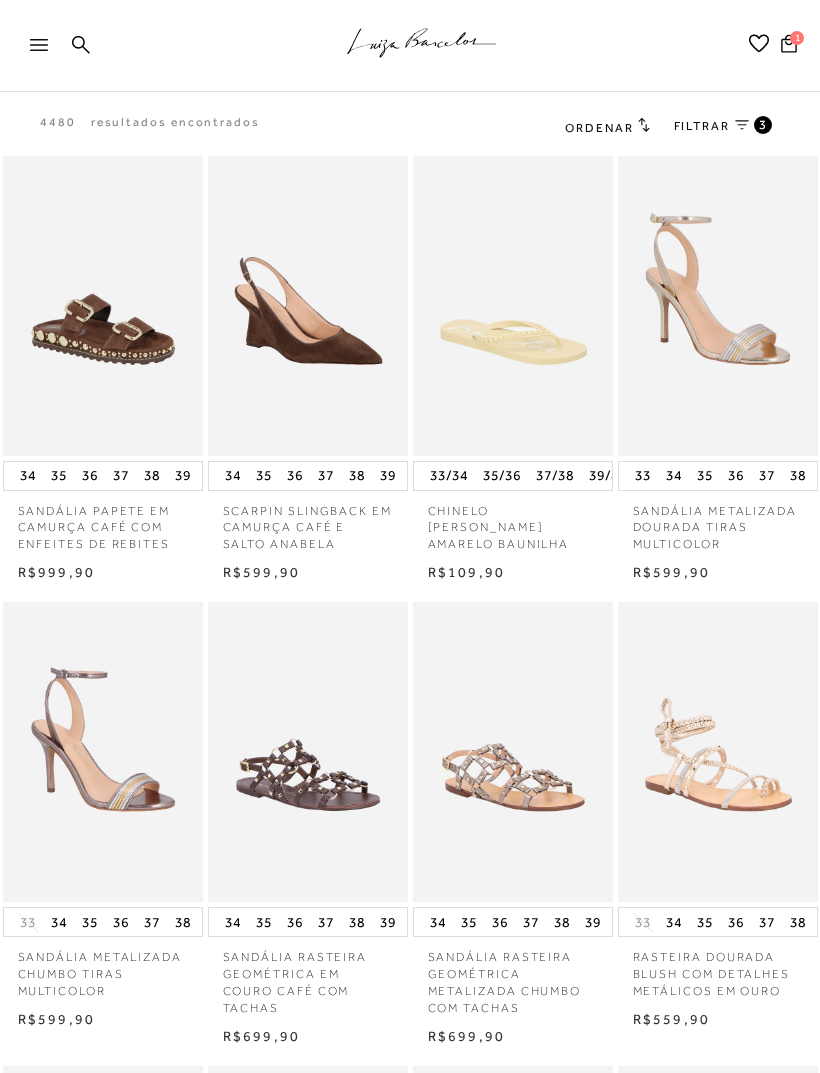 click on "Ordenar" at bounding box center [599, 128] 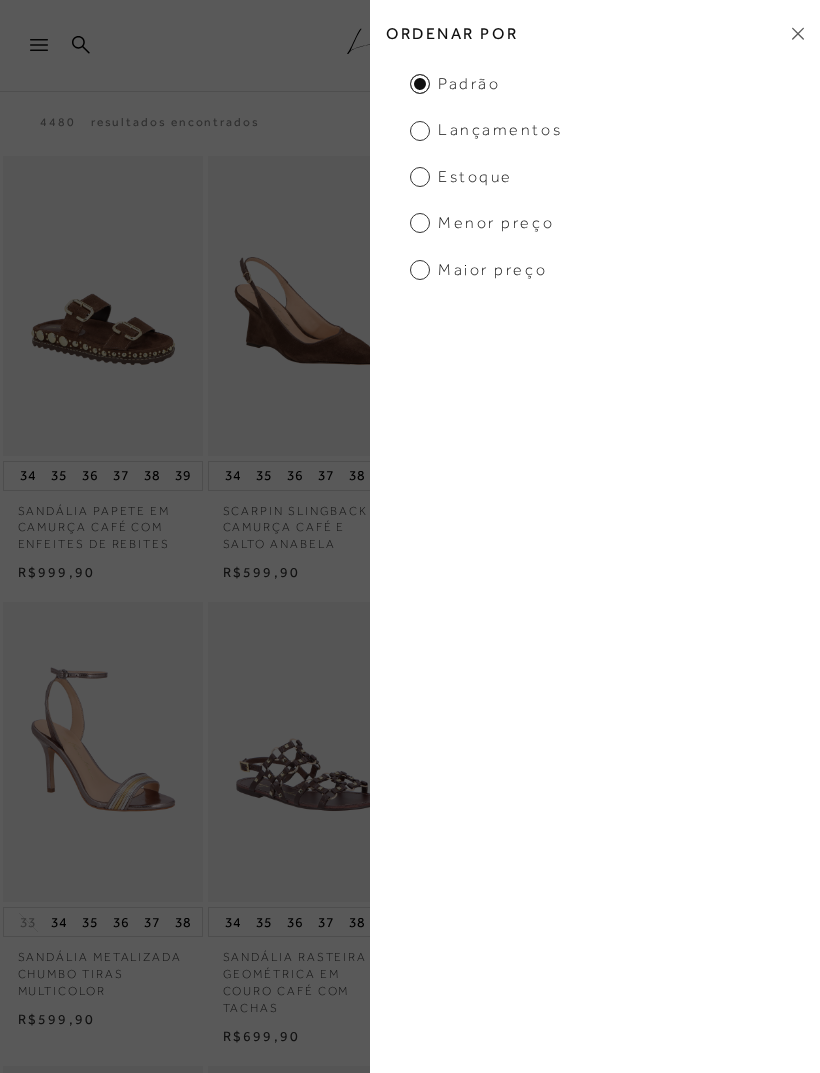 click on "Menor Preço" at bounding box center [482, 223] 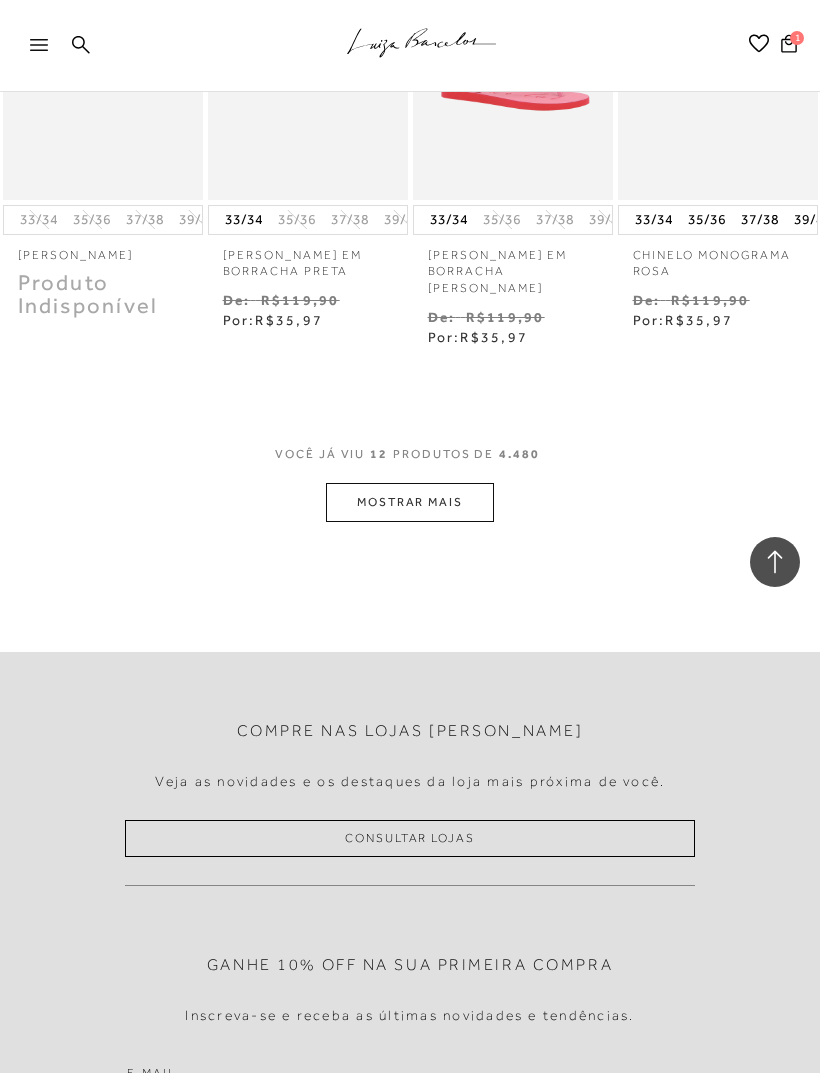 scroll, scrollTop: 1211, scrollLeft: 0, axis: vertical 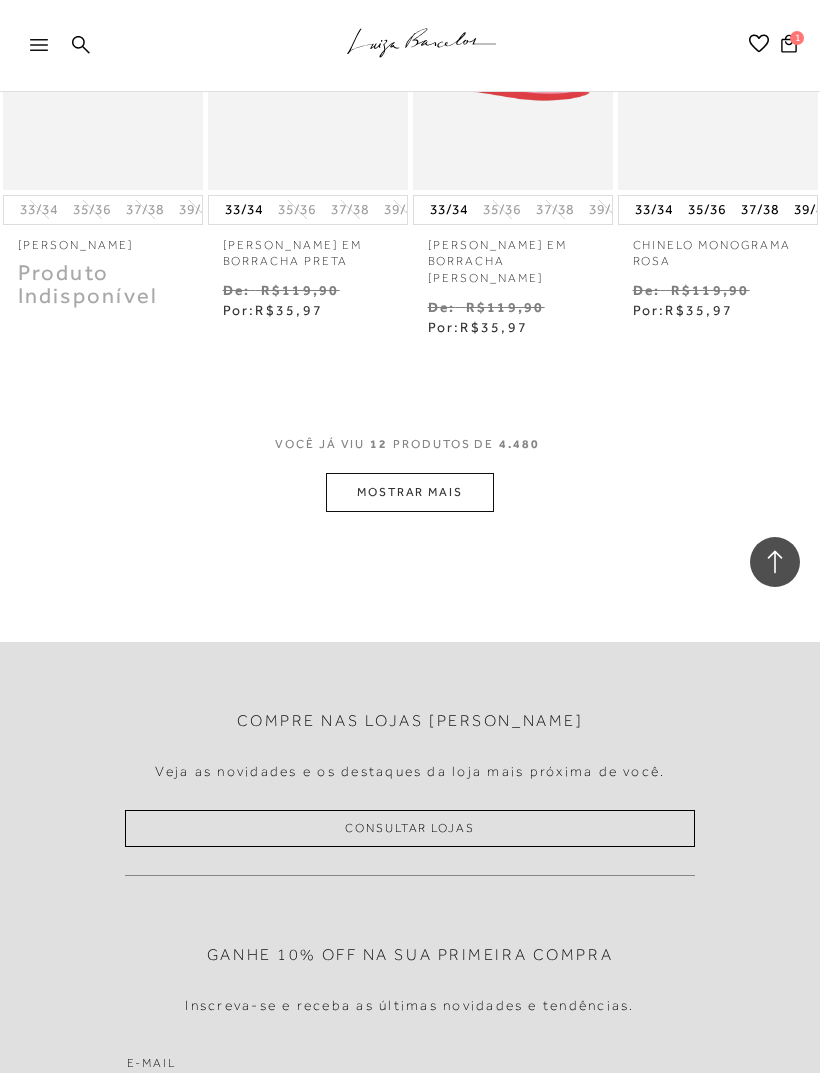 click on "MOSTRAR MAIS" at bounding box center [410, 492] 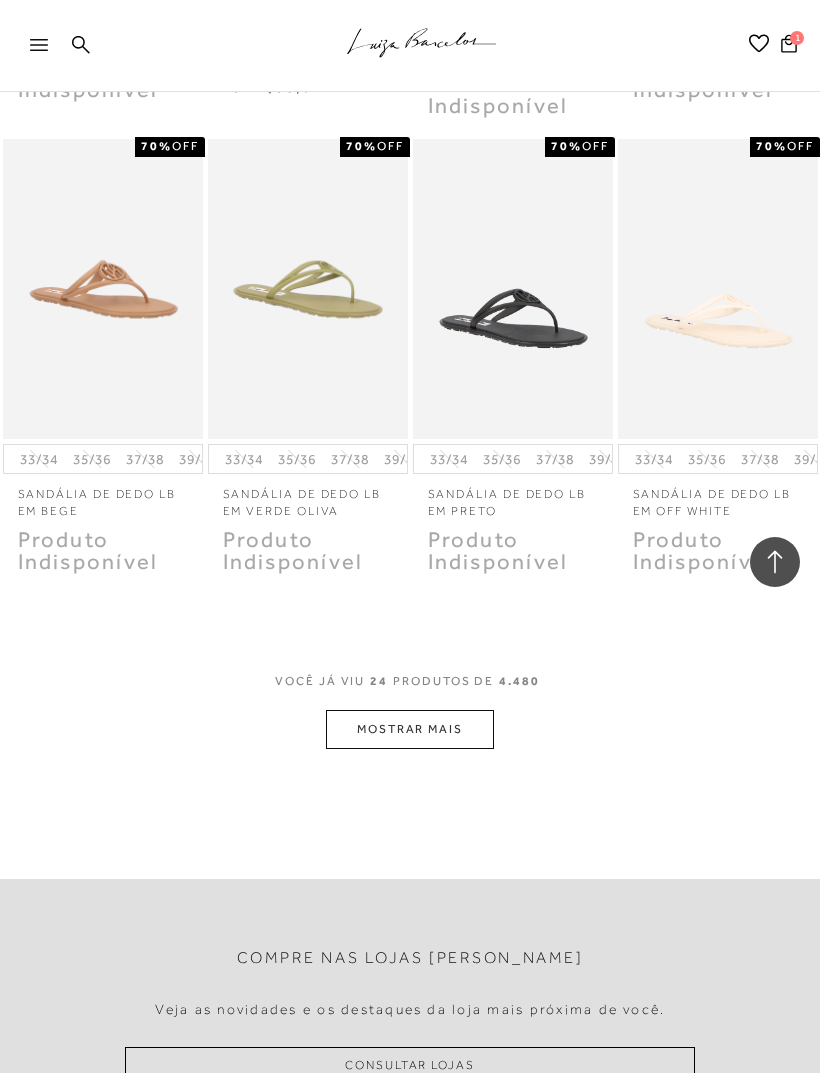 scroll, scrollTop: 2371, scrollLeft: 0, axis: vertical 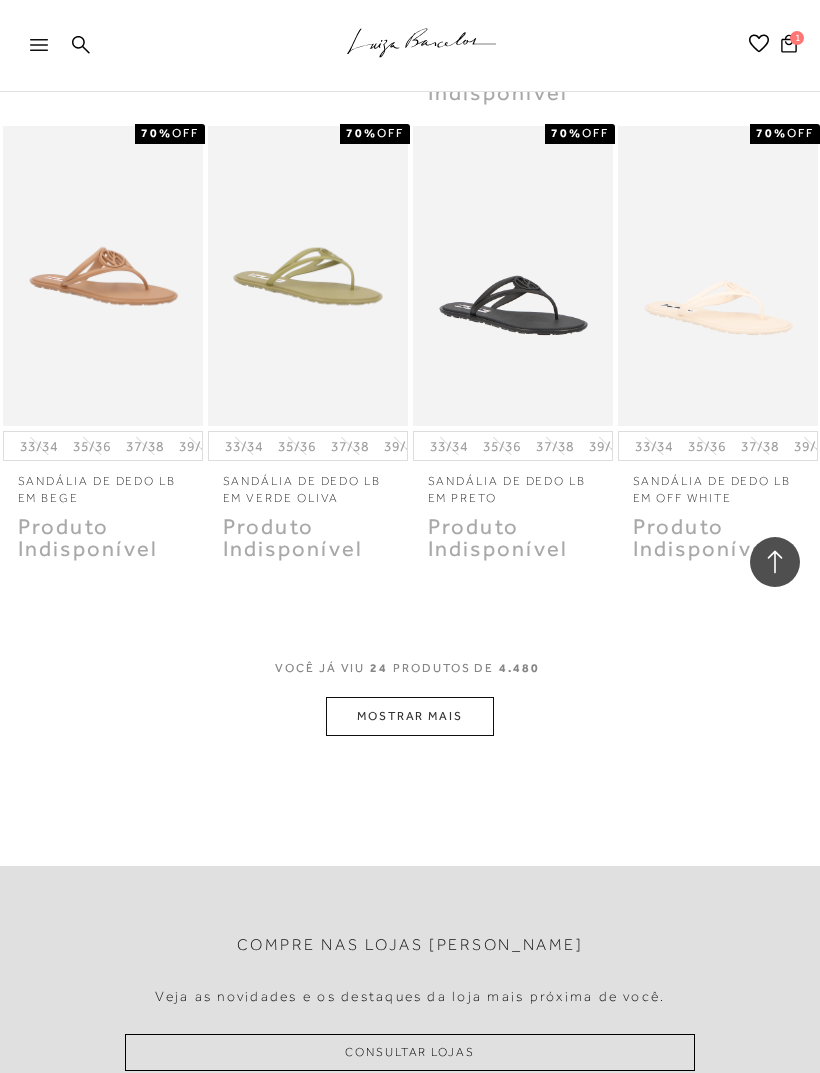 click on "MOSTRAR MAIS" at bounding box center [410, 716] 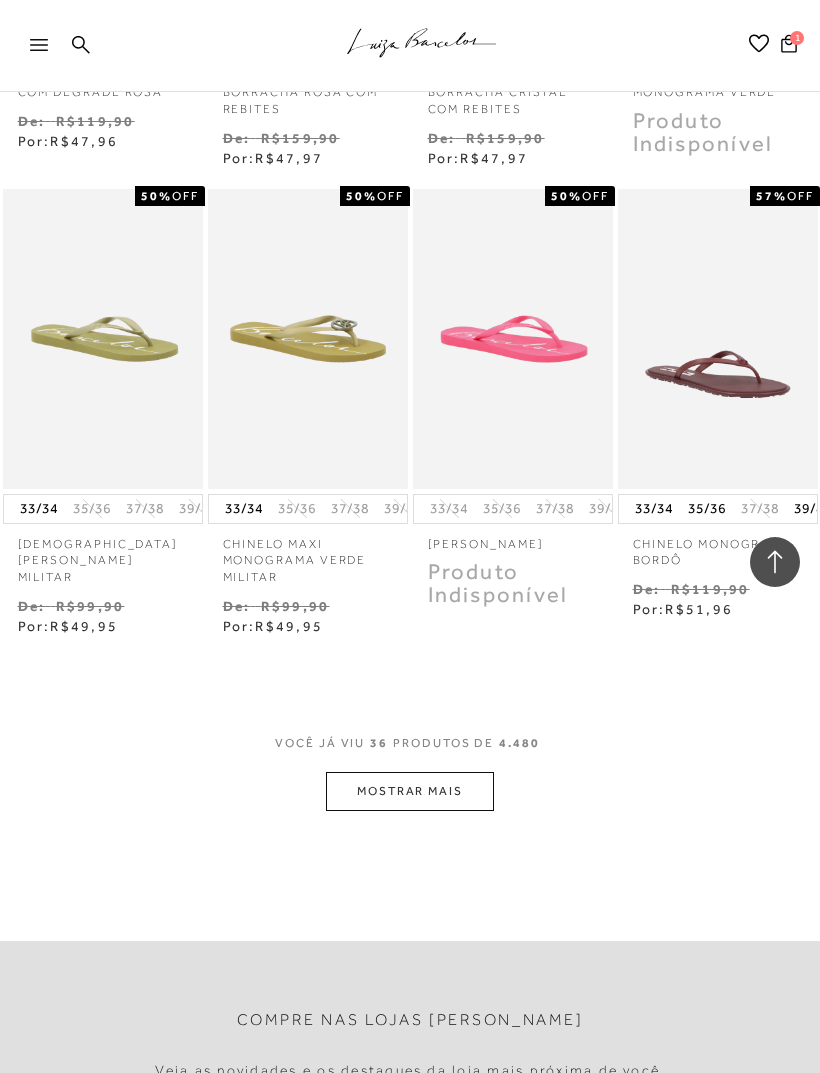 scroll, scrollTop: 3694, scrollLeft: 0, axis: vertical 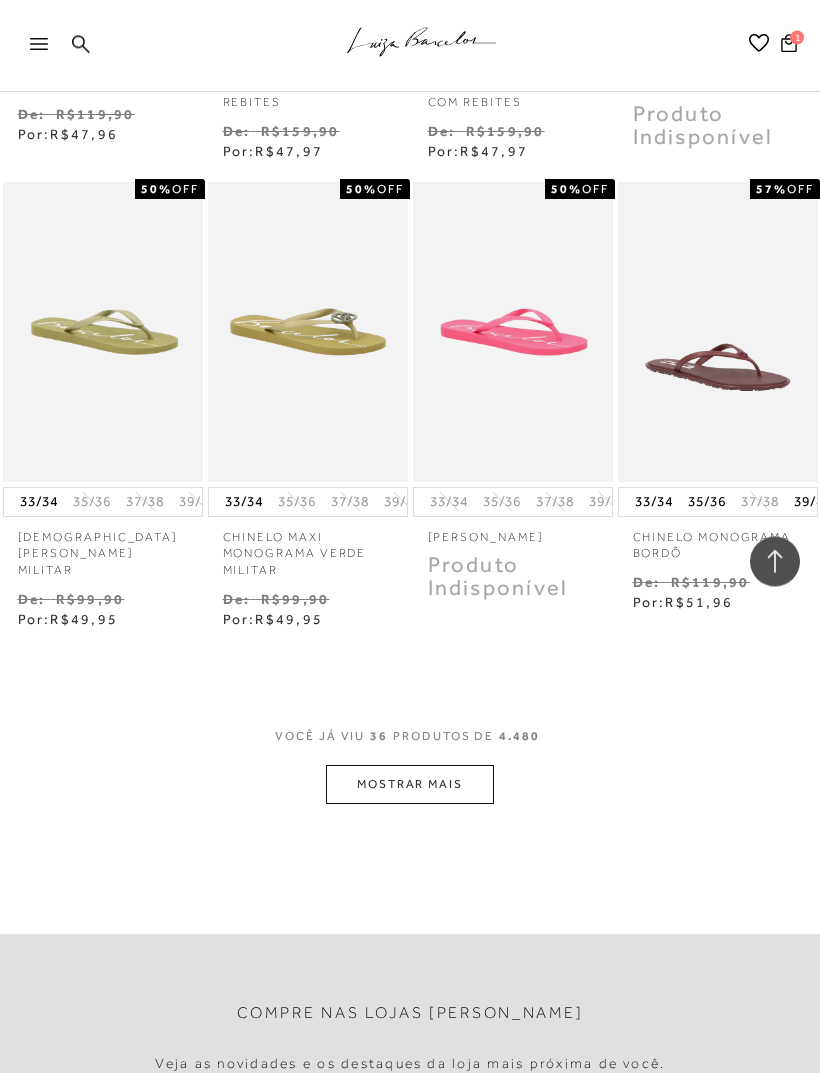 click on "MOSTRAR MAIS" at bounding box center (410, 785) 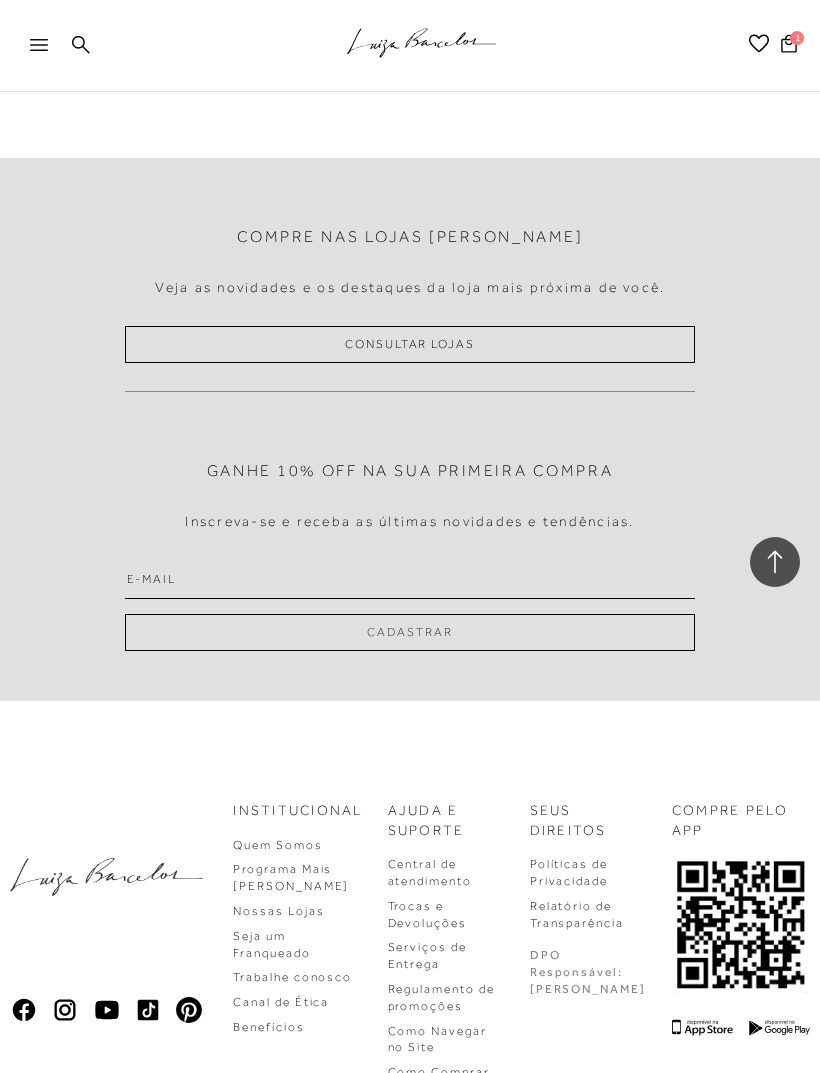 scroll, scrollTop: 5927, scrollLeft: 0, axis: vertical 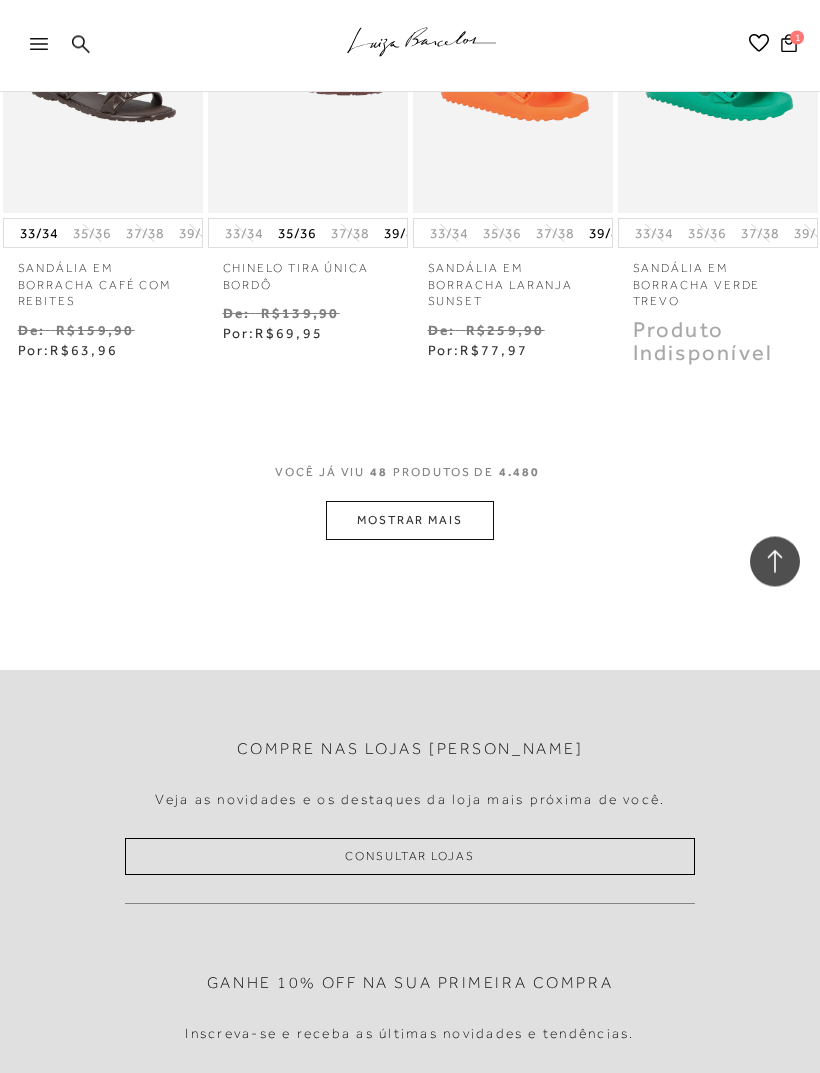 click on "MOSTRAR MAIS" at bounding box center [410, 521] 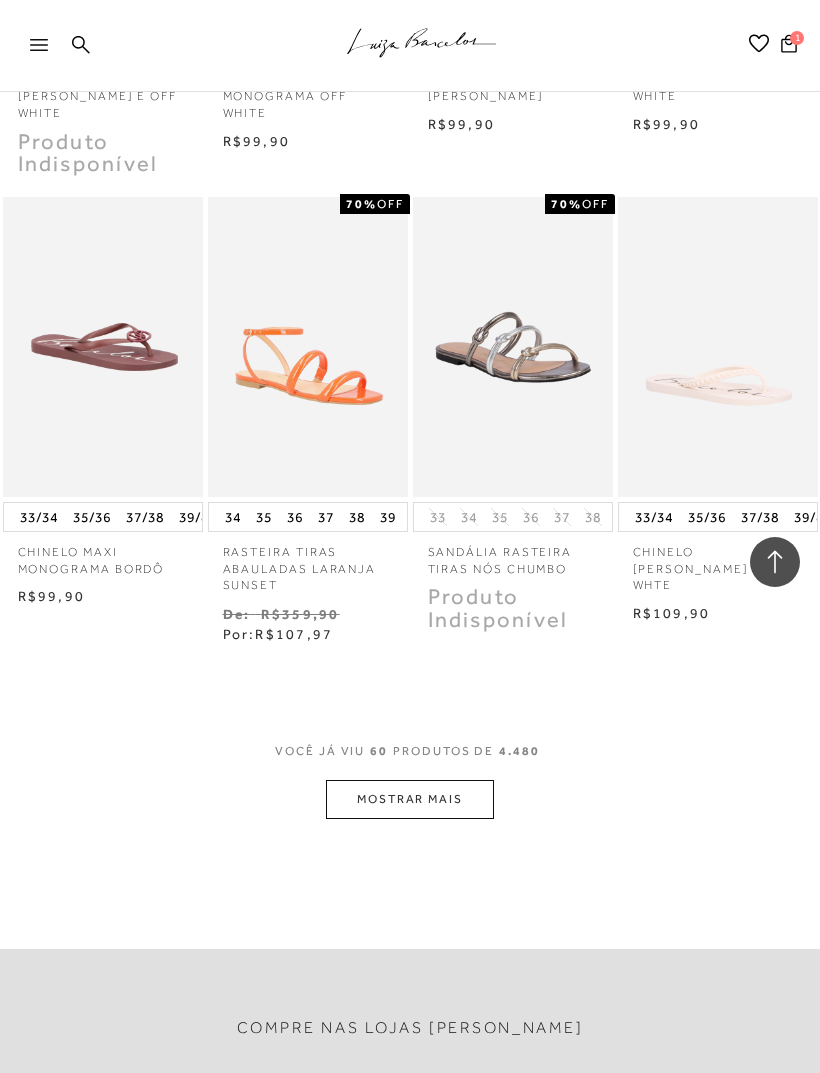 scroll, scrollTop: 6479, scrollLeft: 0, axis: vertical 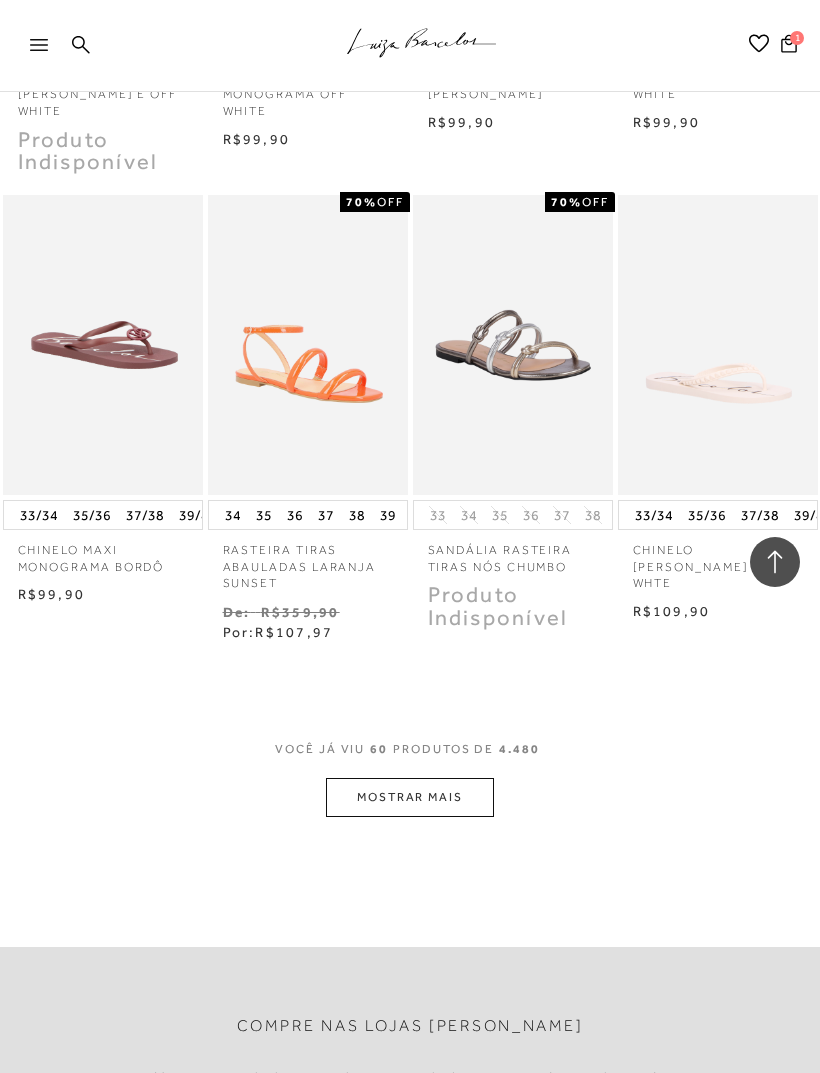 click at bounding box center (775, 562) 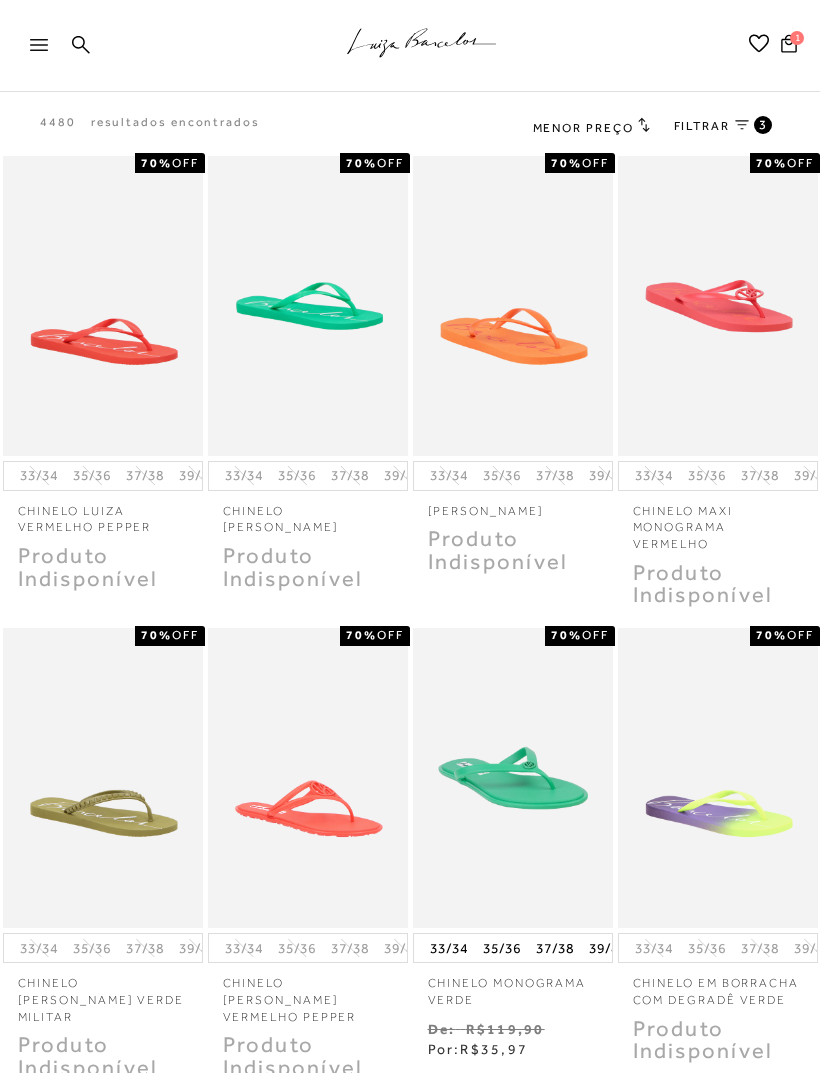 click on "FILTRAR
3" at bounding box center [723, 127] 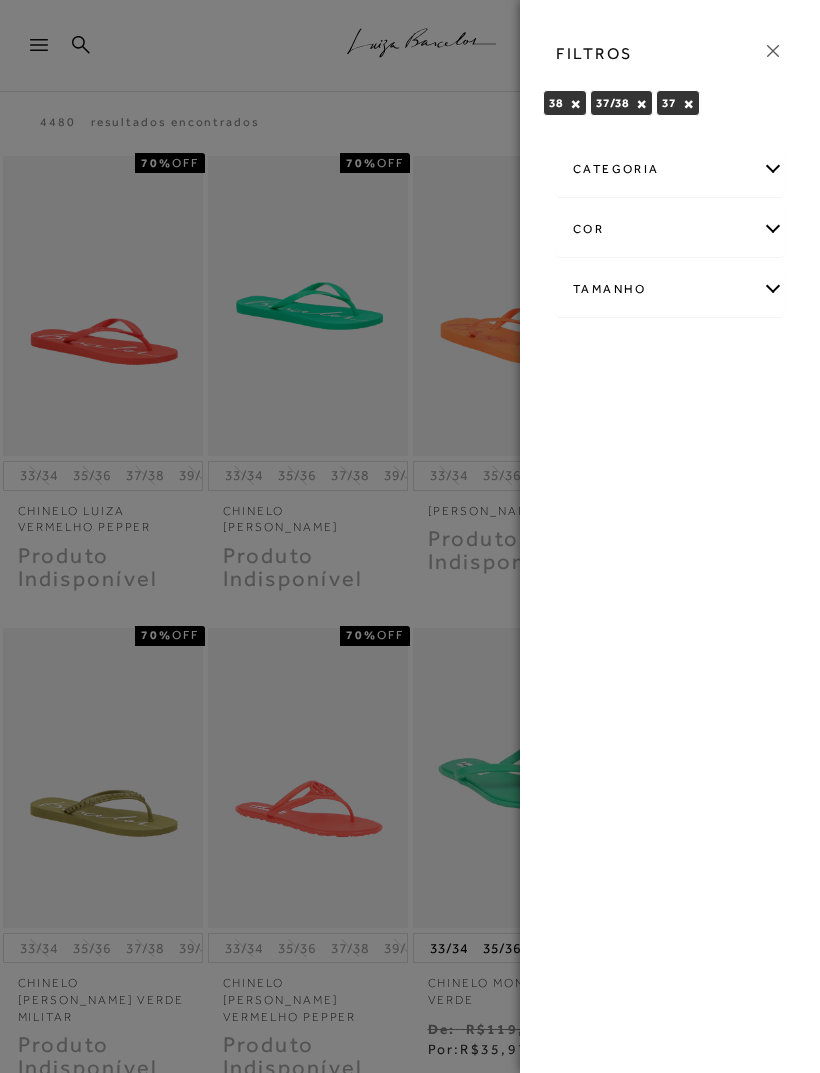 click on "categoria" at bounding box center [670, 169] 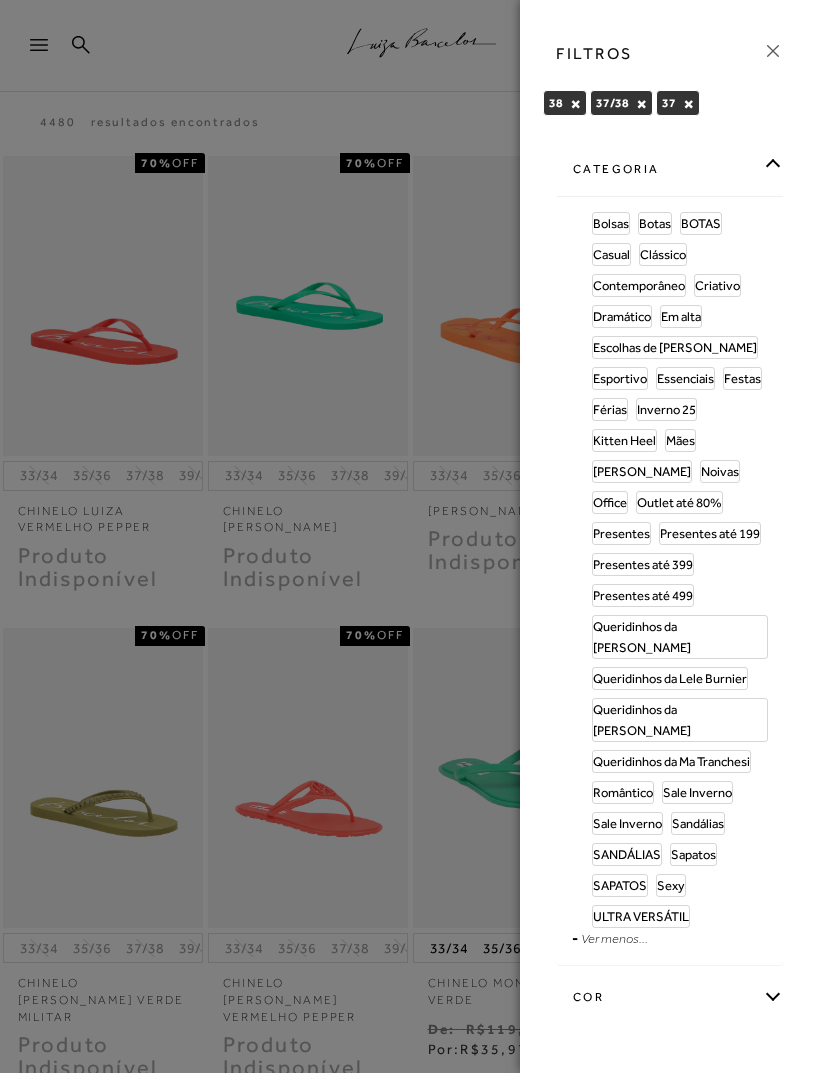 click on "Outlet até 80%" at bounding box center [679, 502] 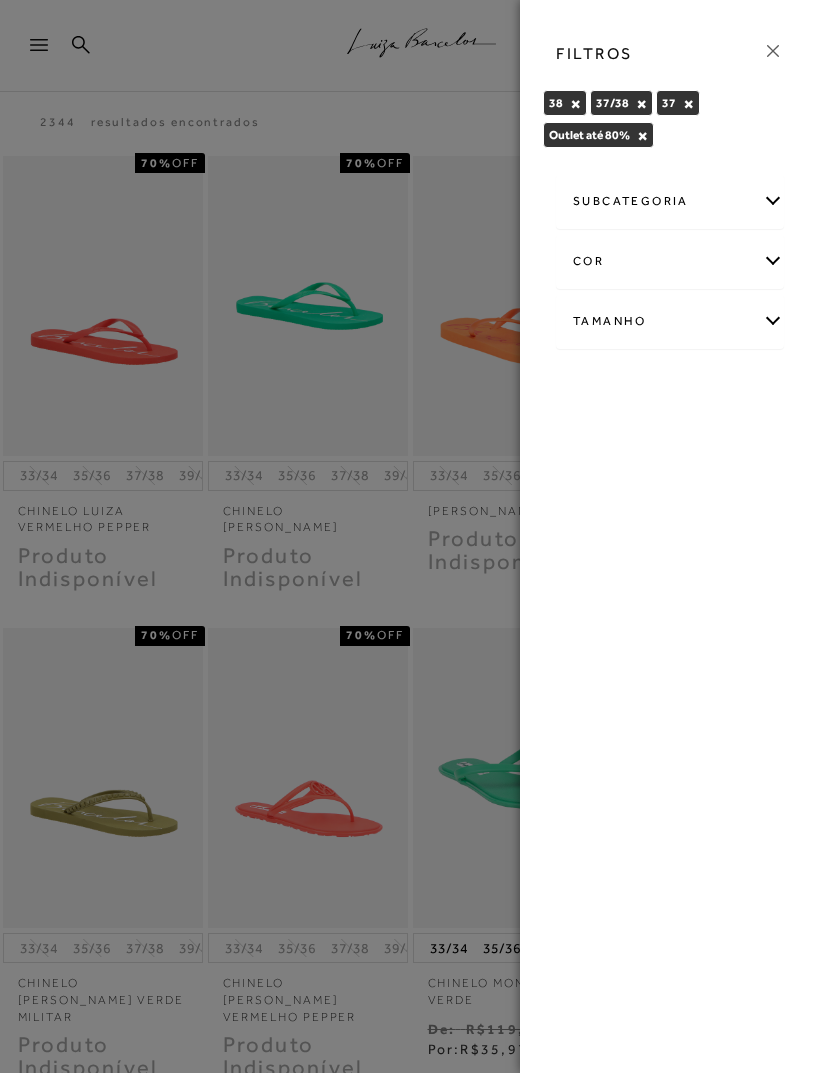 click at bounding box center (410, 536) 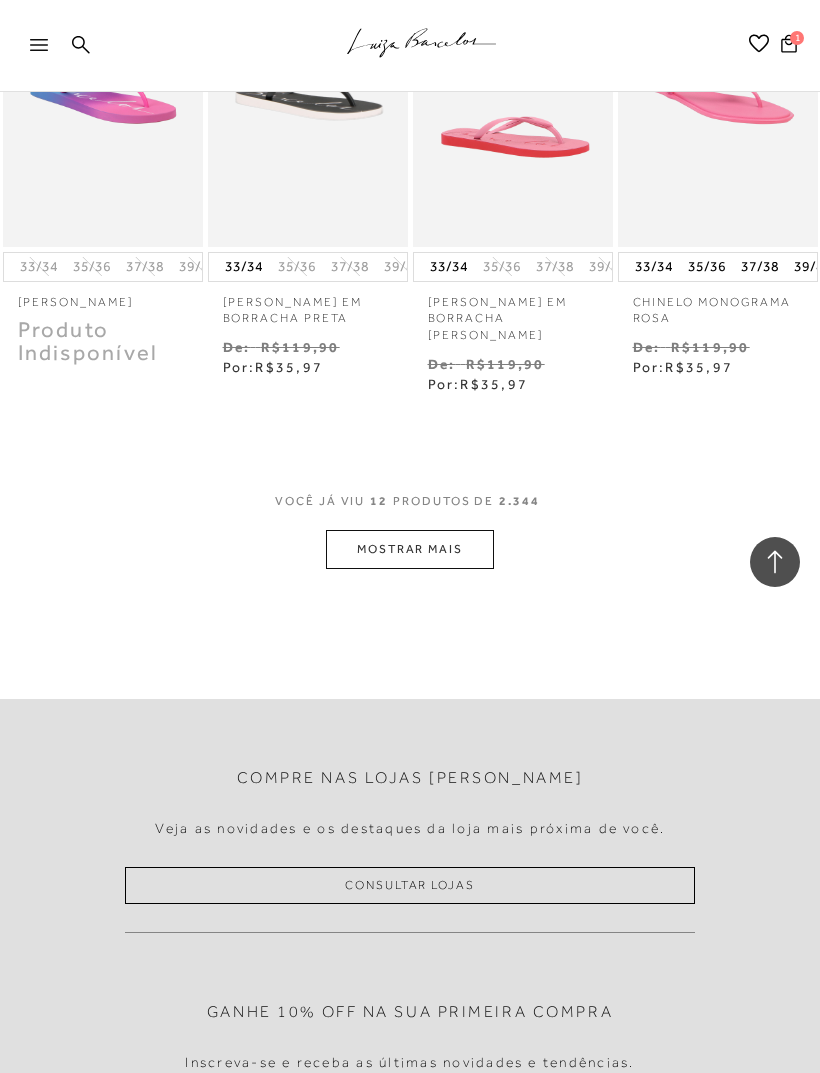 scroll, scrollTop: 1127, scrollLeft: 0, axis: vertical 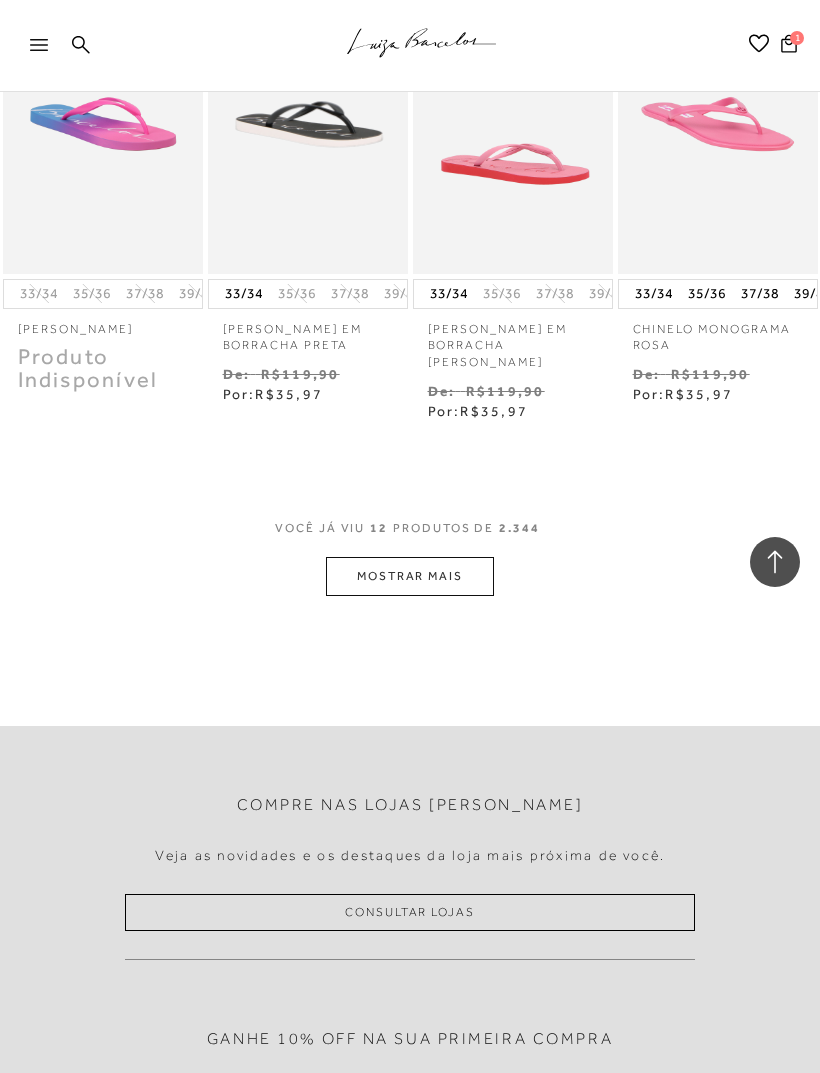 click on "MOSTRAR MAIS" at bounding box center [410, 576] 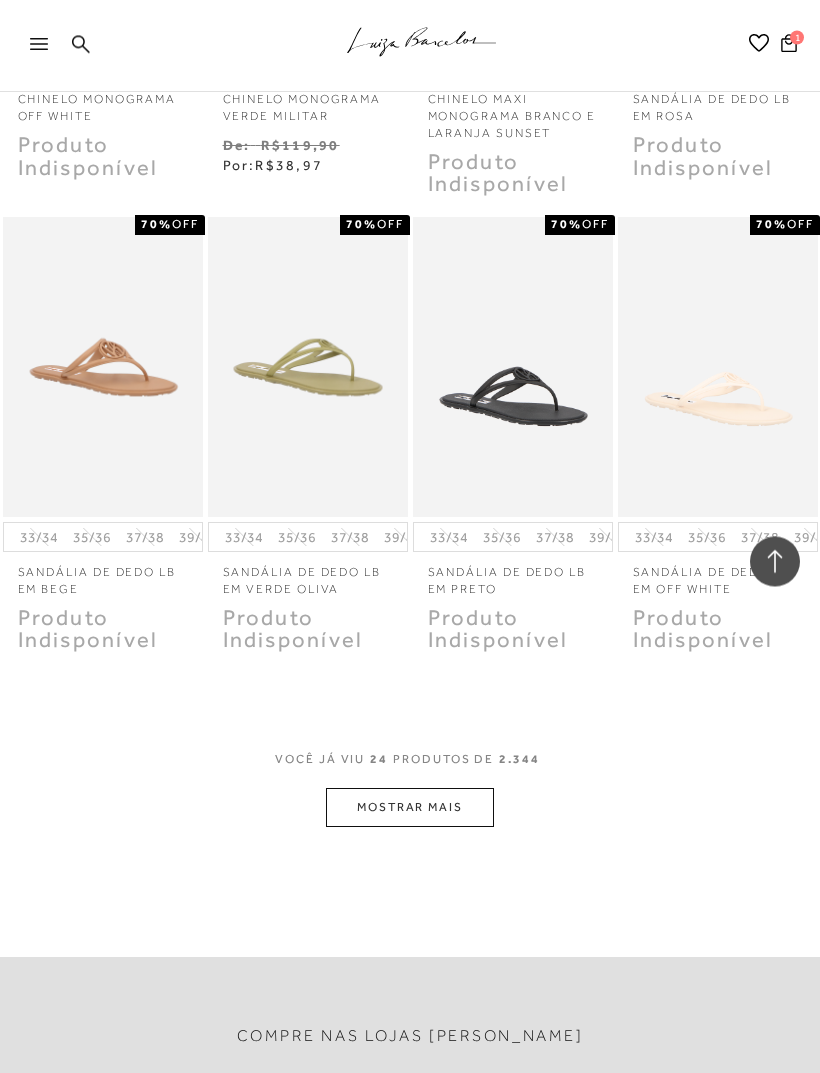 scroll, scrollTop: 2292, scrollLeft: 0, axis: vertical 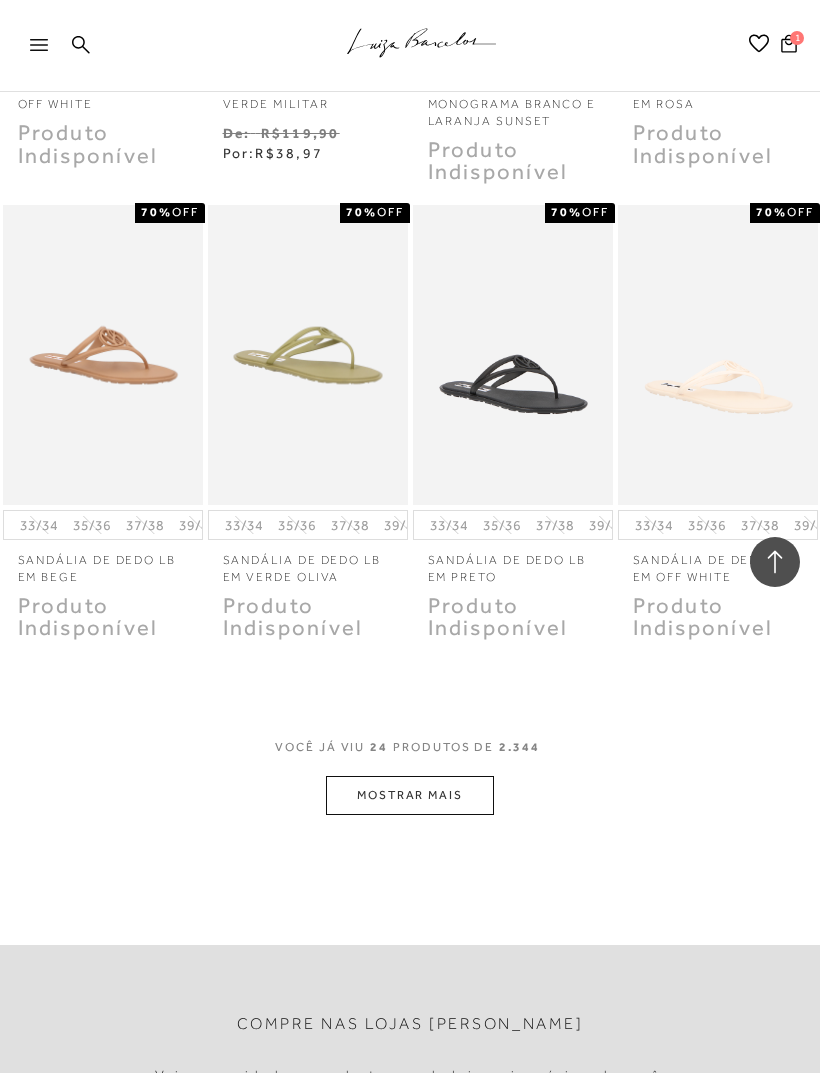click on "MOSTRAR MAIS" at bounding box center (410, 795) 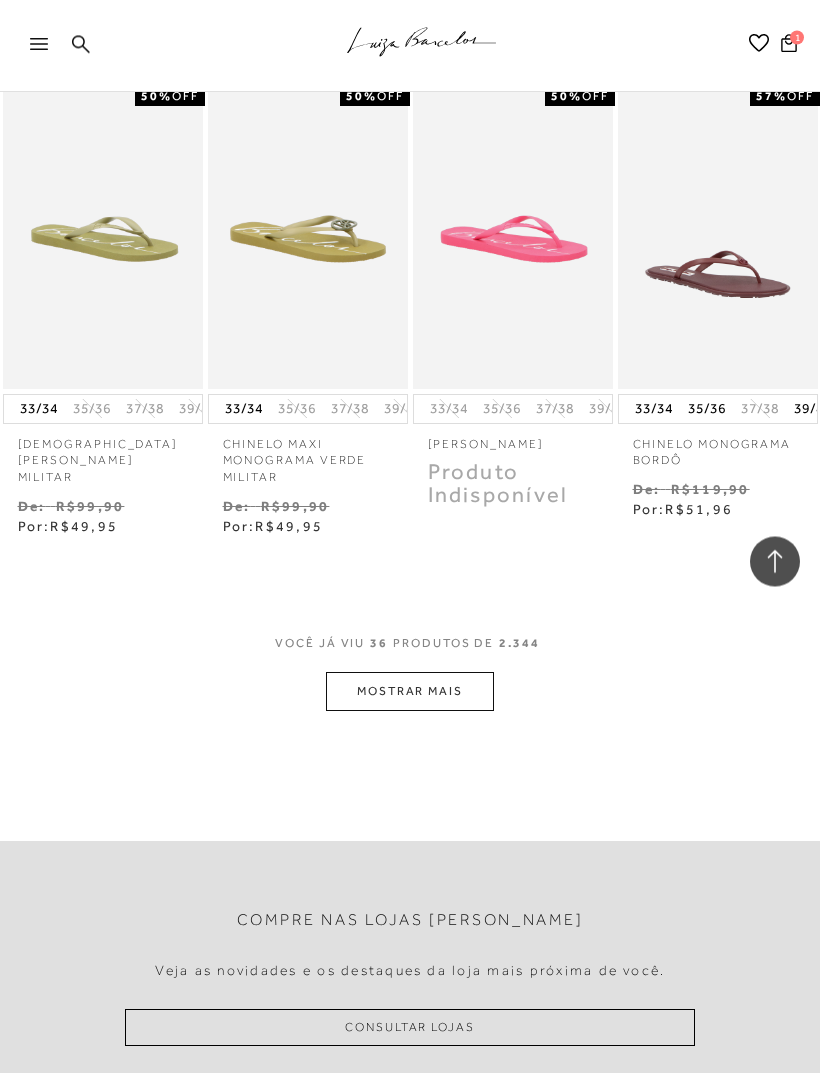 click on "MOSTRAR MAIS" at bounding box center (410, 692) 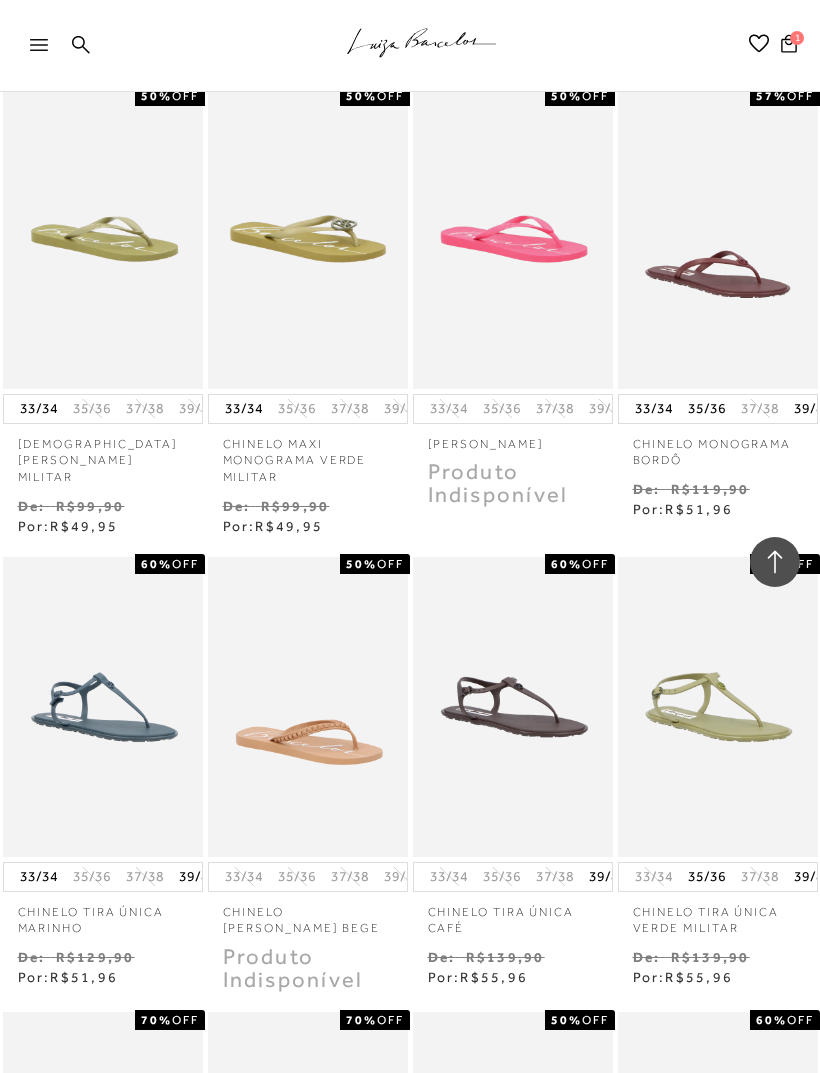 click 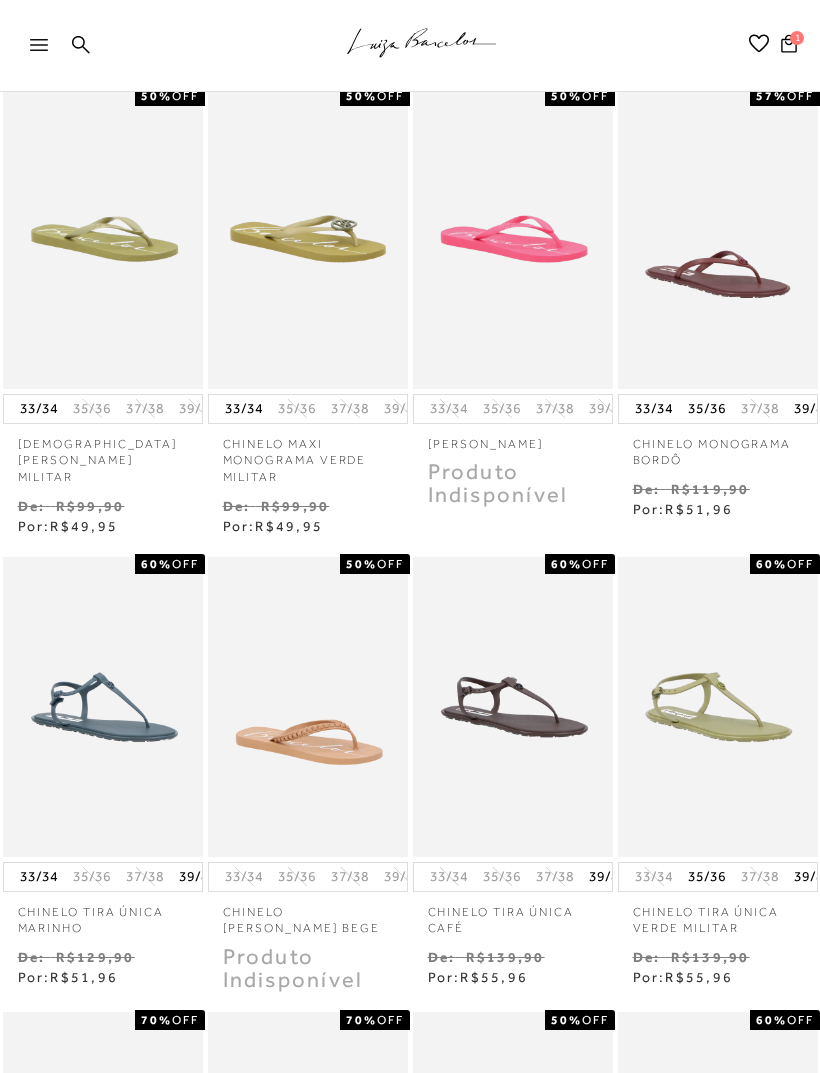 scroll, scrollTop: 0, scrollLeft: 0, axis: both 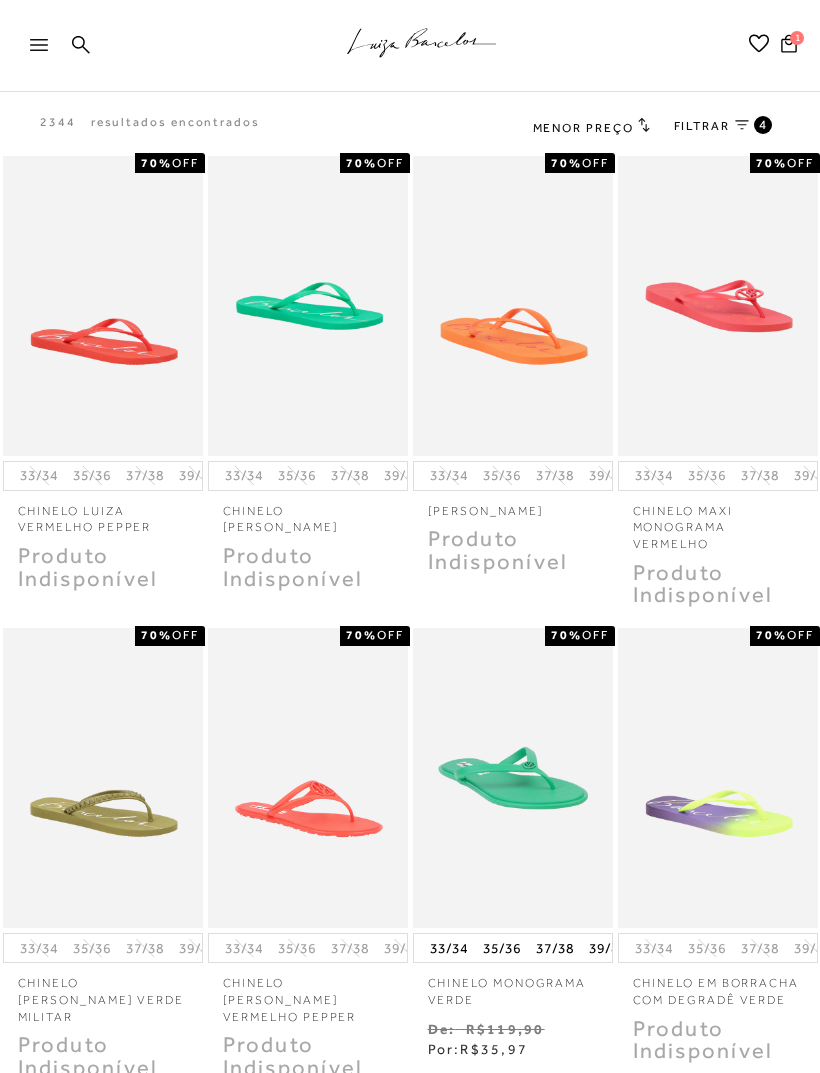 click on "4" at bounding box center (763, 124) 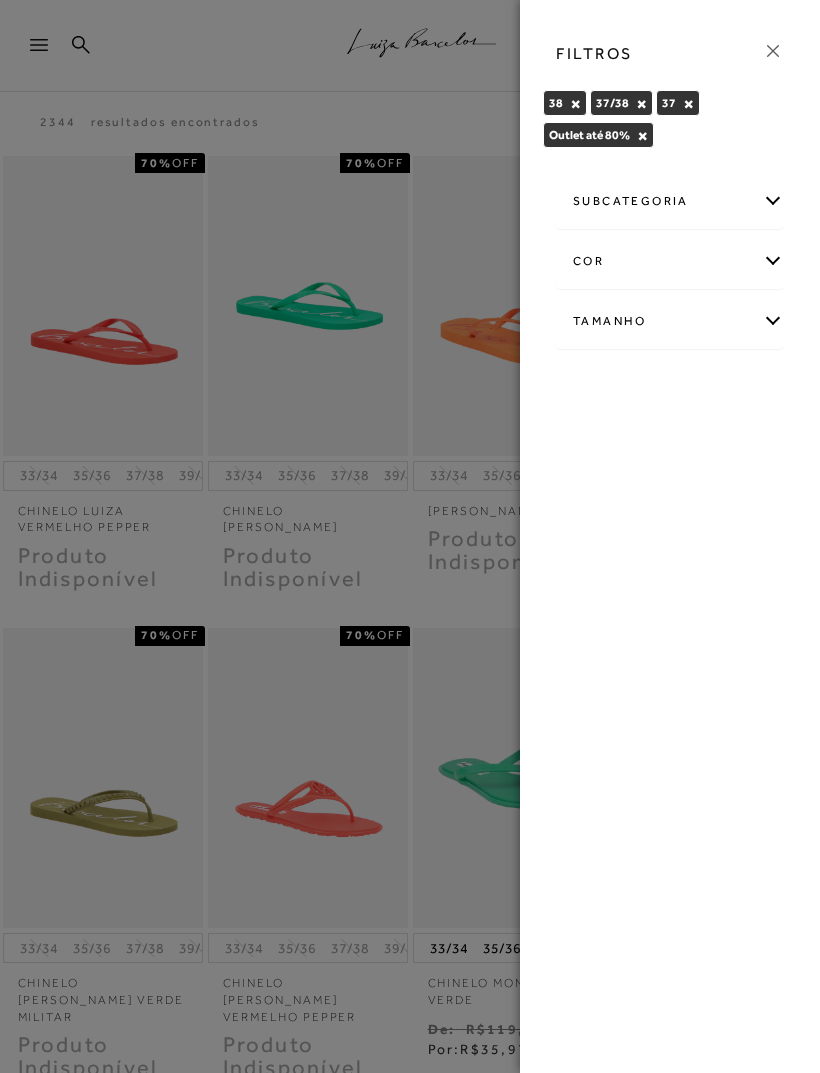 click on "subcategoria" at bounding box center (670, 201) 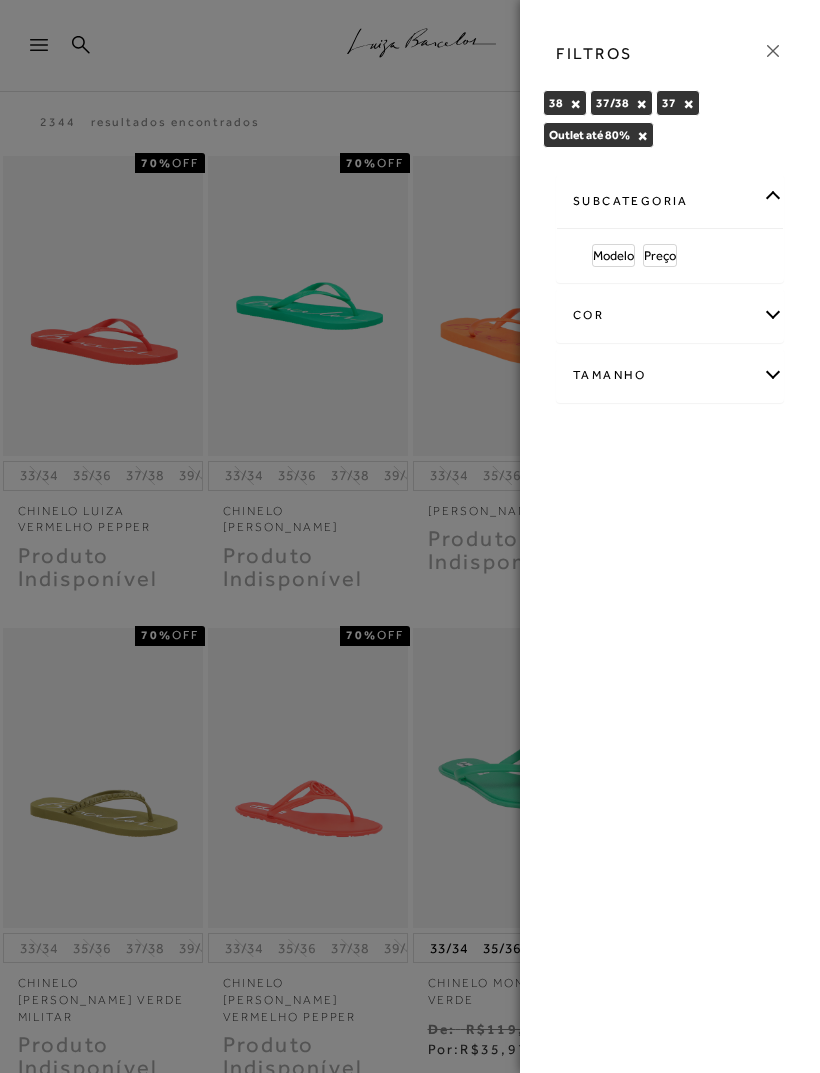 click on "Preço" at bounding box center [660, 255] 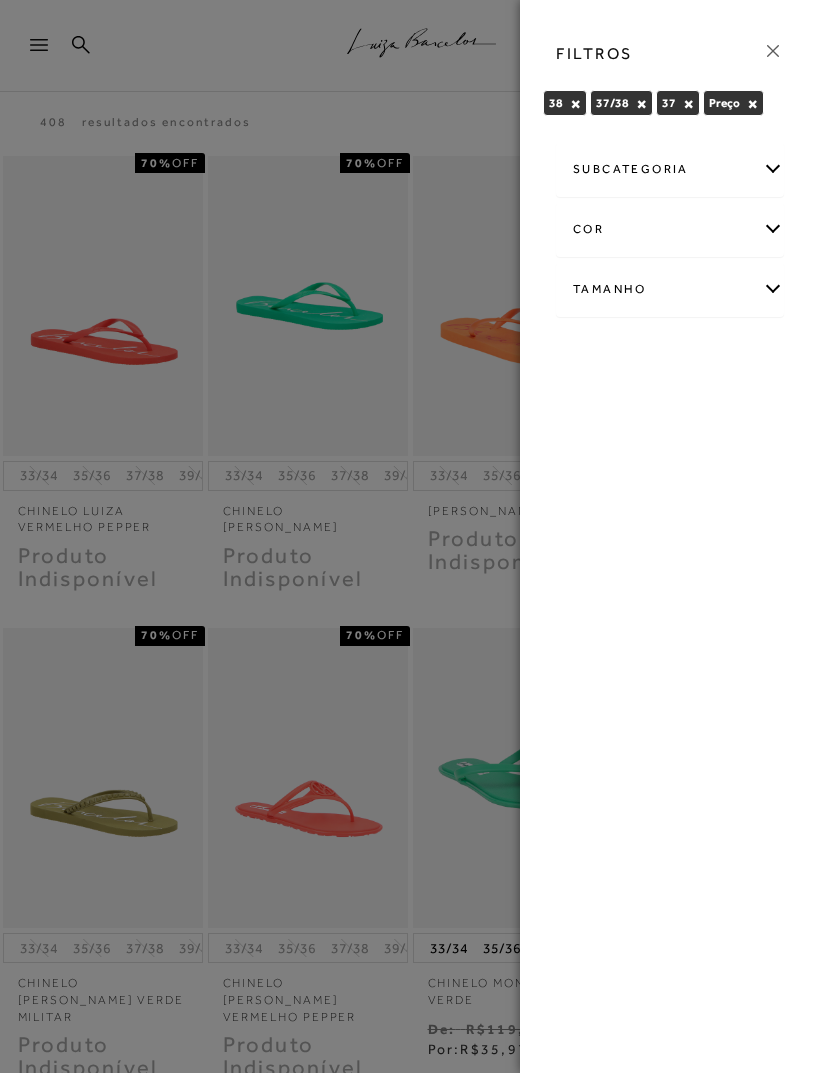 click on "subcategoria
Até 199,99
Até 299,99" at bounding box center [670, 169] 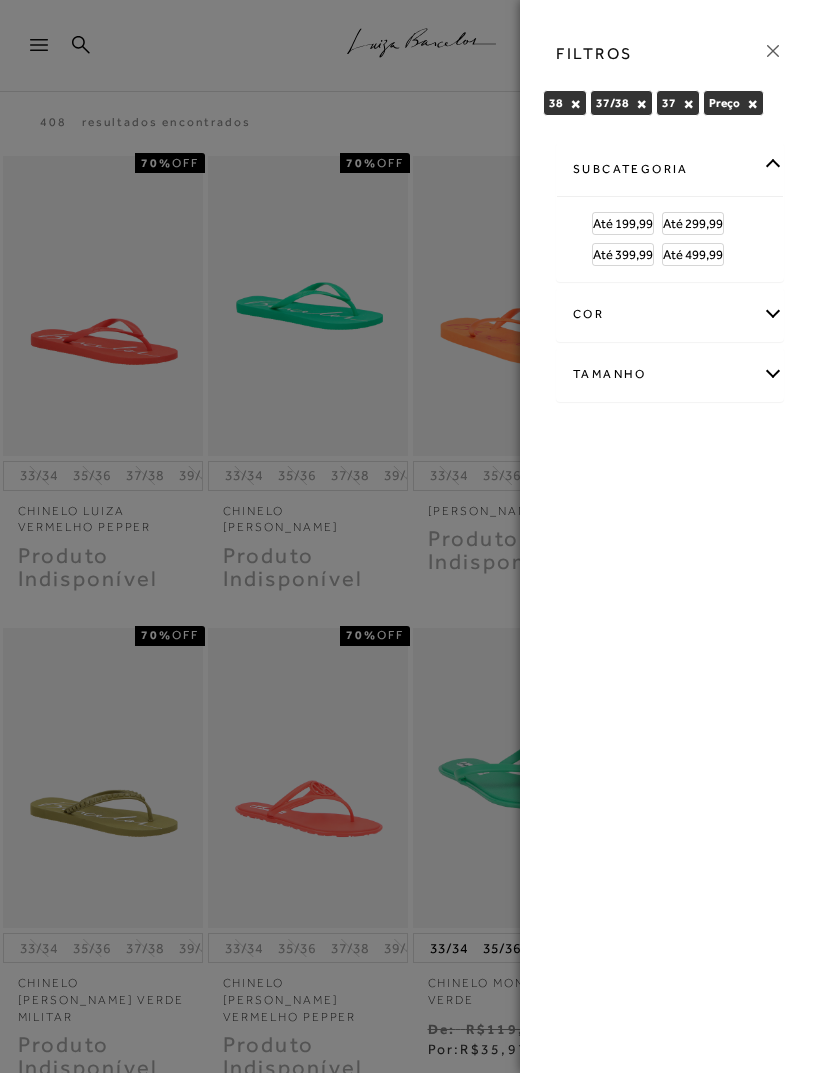 click on "Até 399,99" at bounding box center [623, 254] 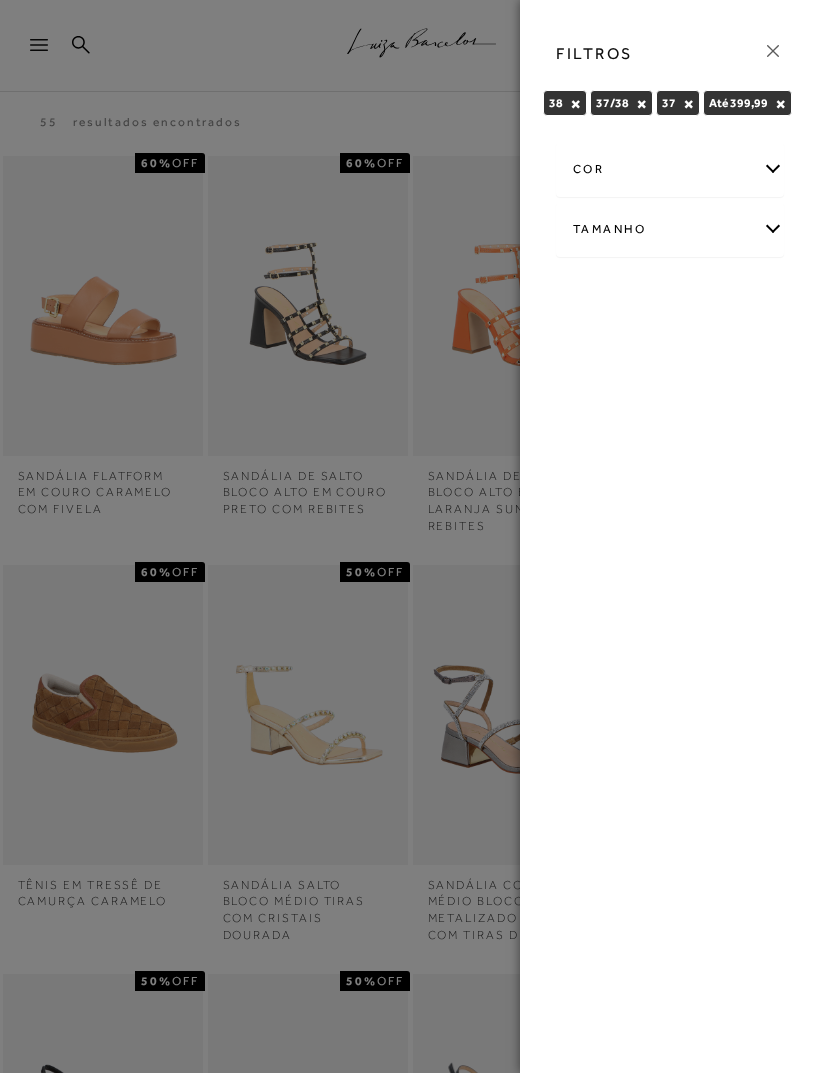 click at bounding box center (410, 536) 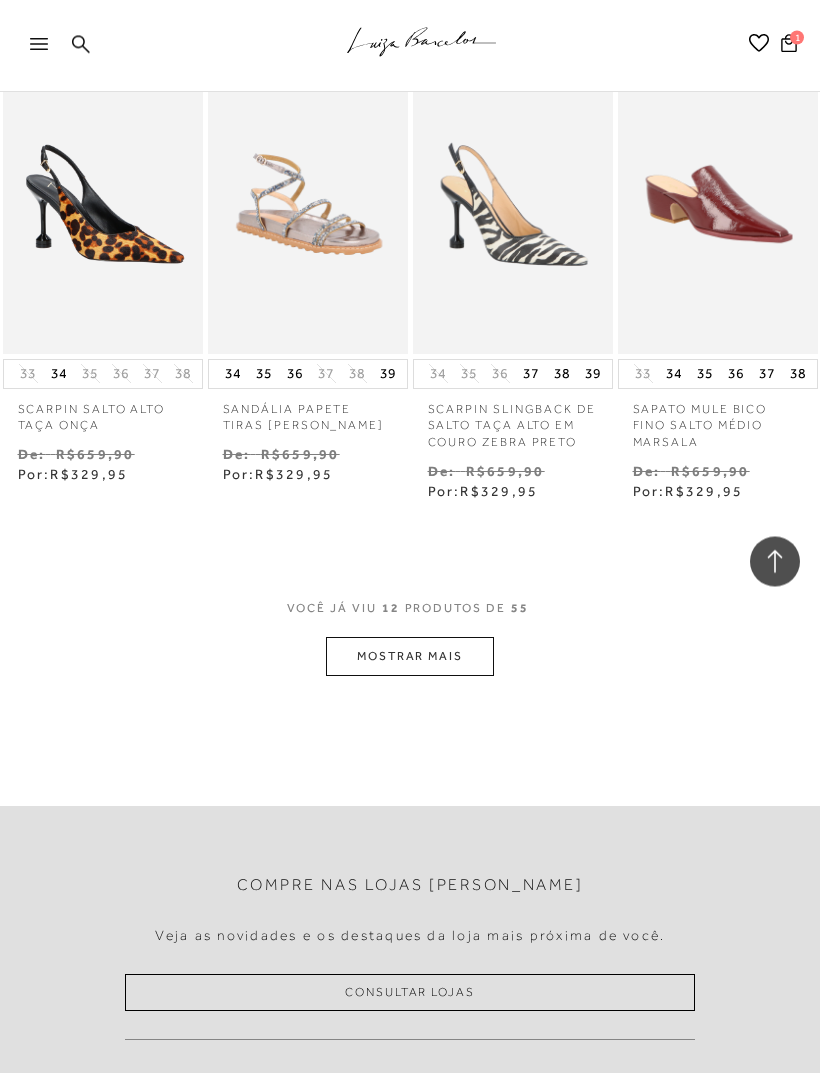 scroll, scrollTop: 1076, scrollLeft: 0, axis: vertical 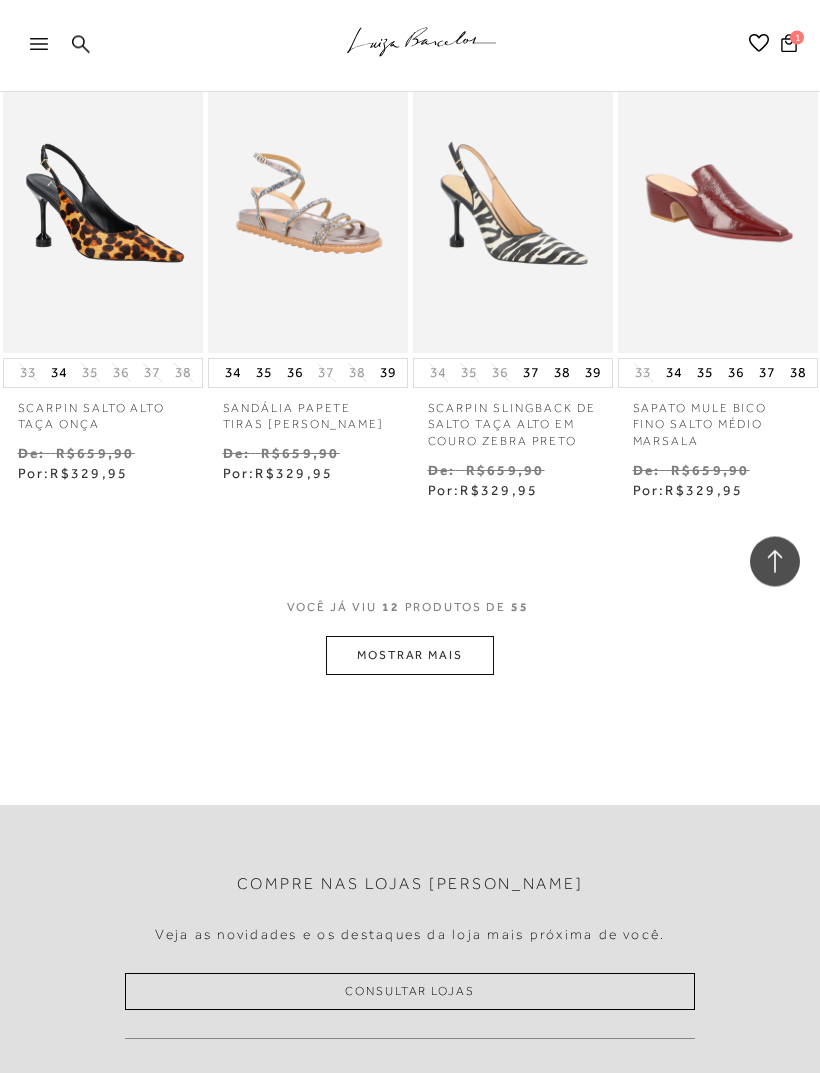 click on "MOSTRAR MAIS" at bounding box center [410, 656] 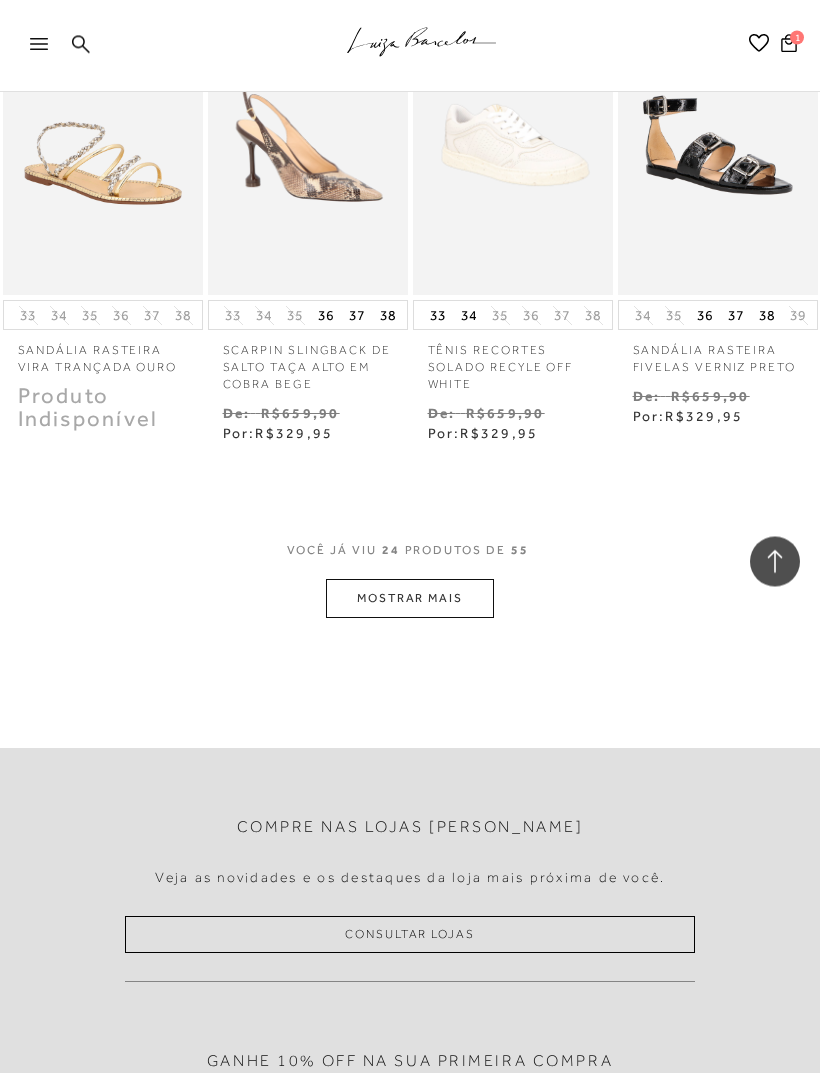 scroll, scrollTop: 2565, scrollLeft: 0, axis: vertical 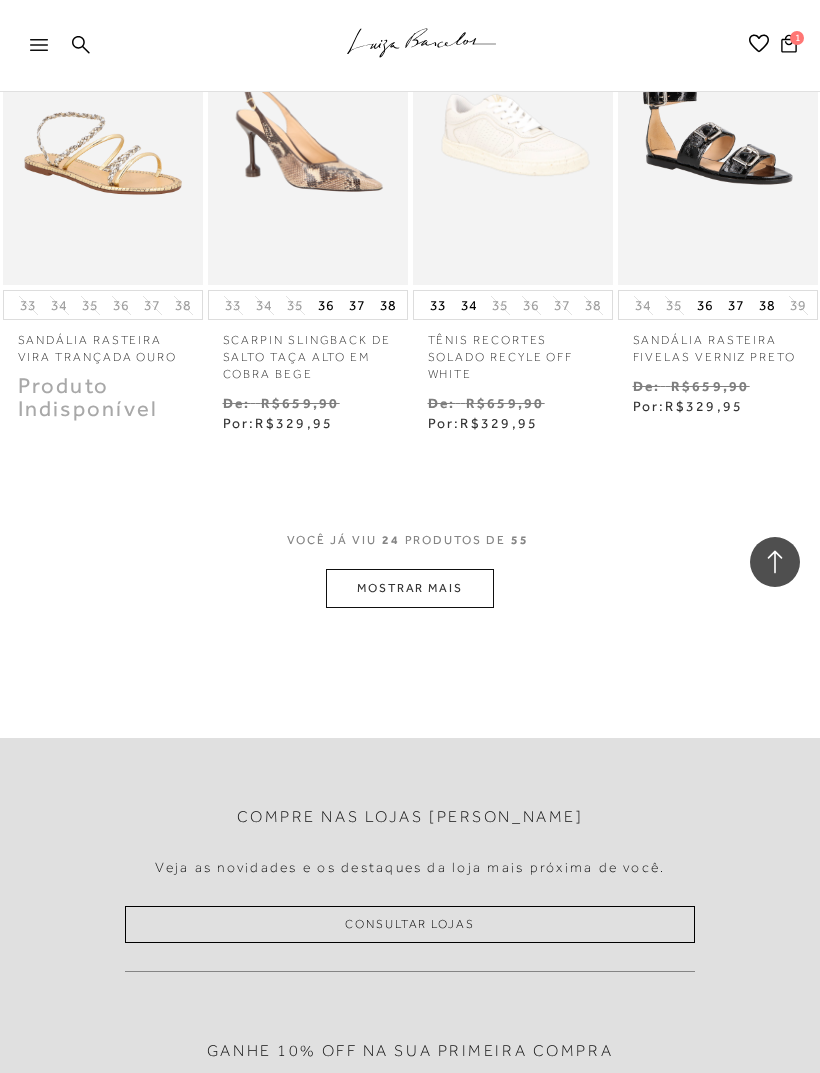 click on "MOSTRAR MAIS" at bounding box center [410, 588] 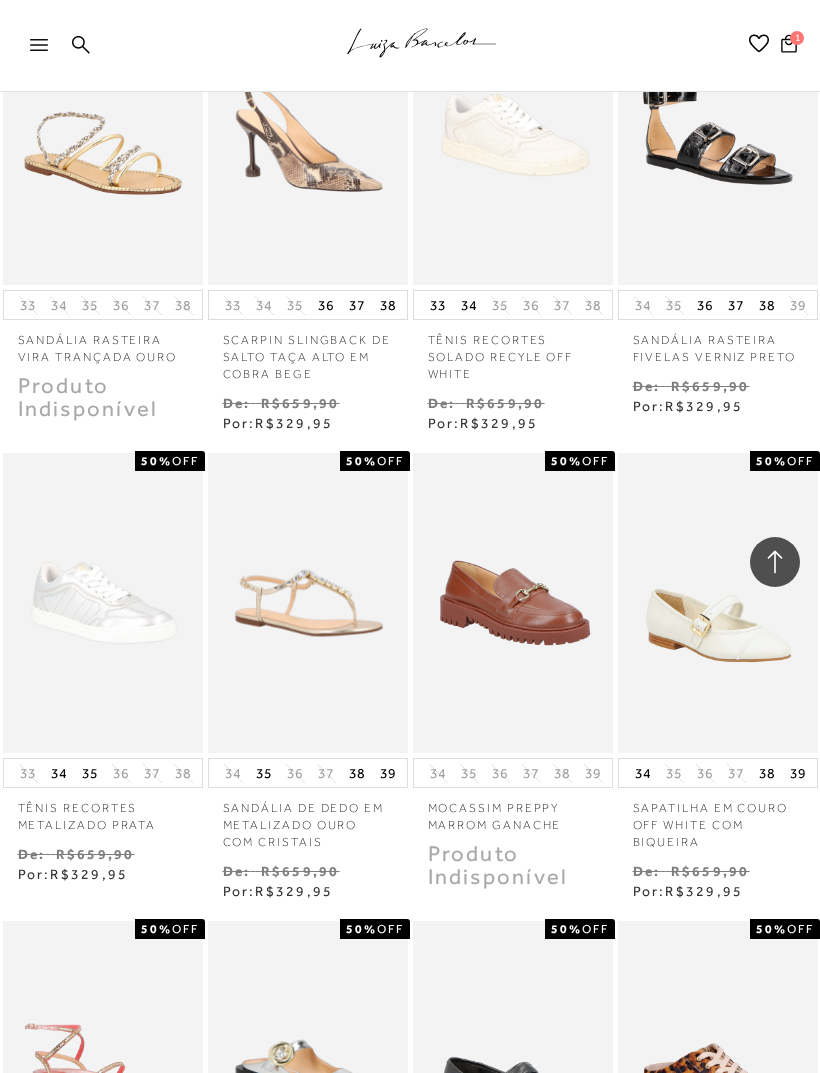 click at bounding box center [718, 603] 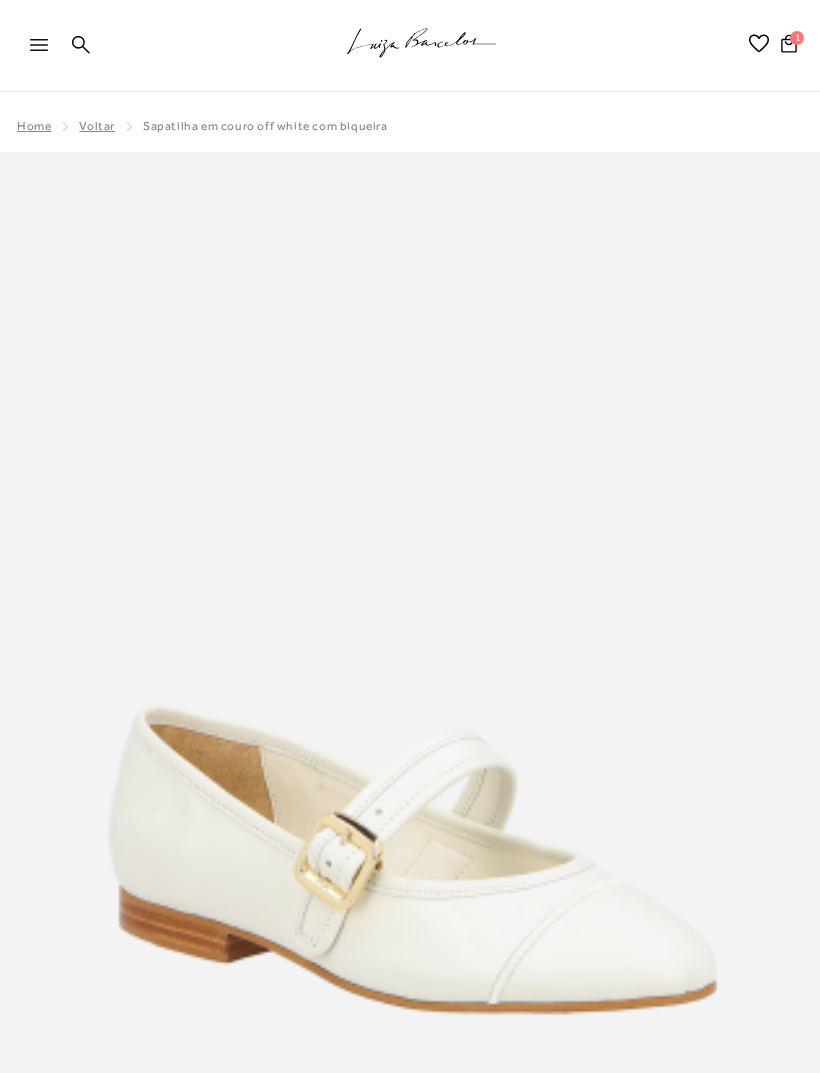 scroll, scrollTop: 0, scrollLeft: 0, axis: both 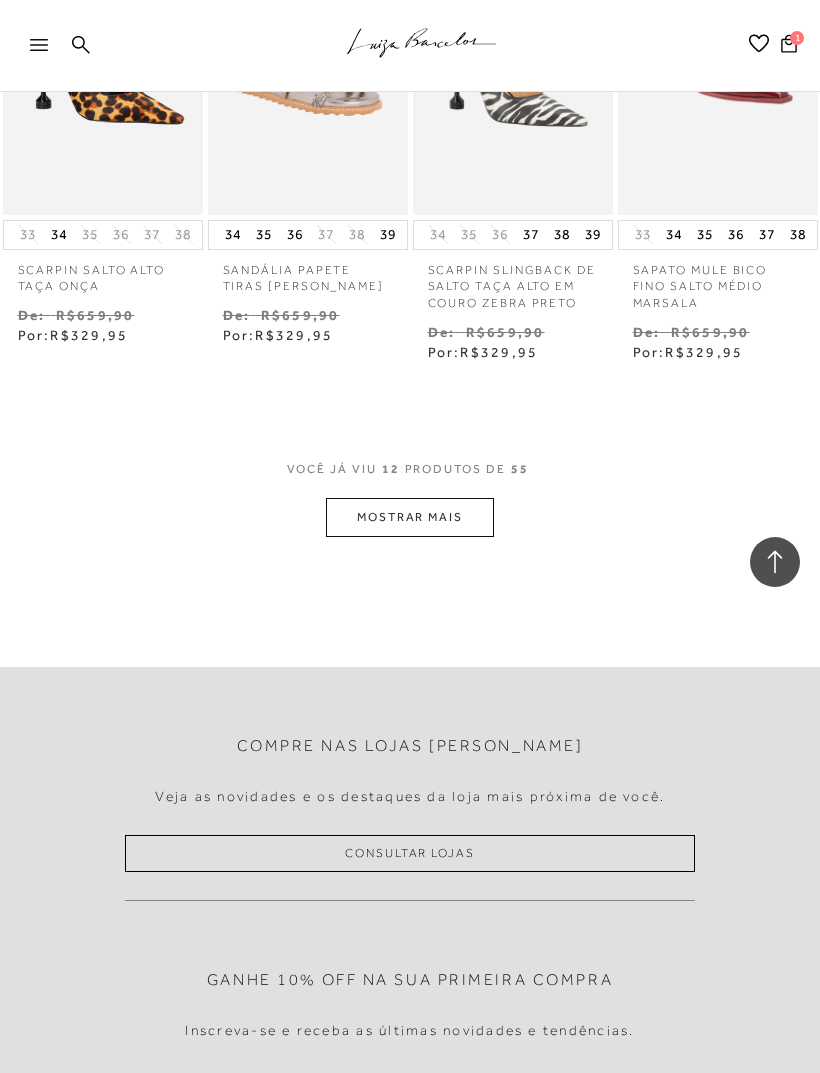 click on "MOSTRAR MAIS" at bounding box center (410, 517) 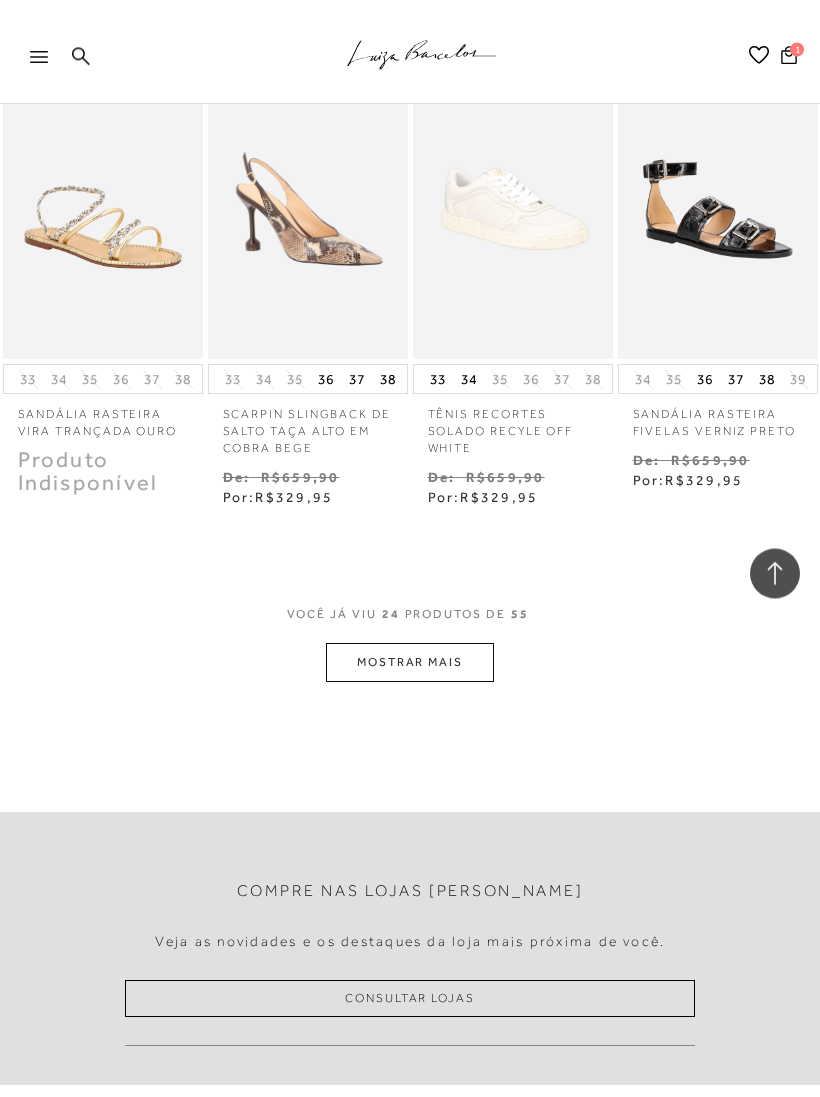 scroll, scrollTop: 2479, scrollLeft: 0, axis: vertical 